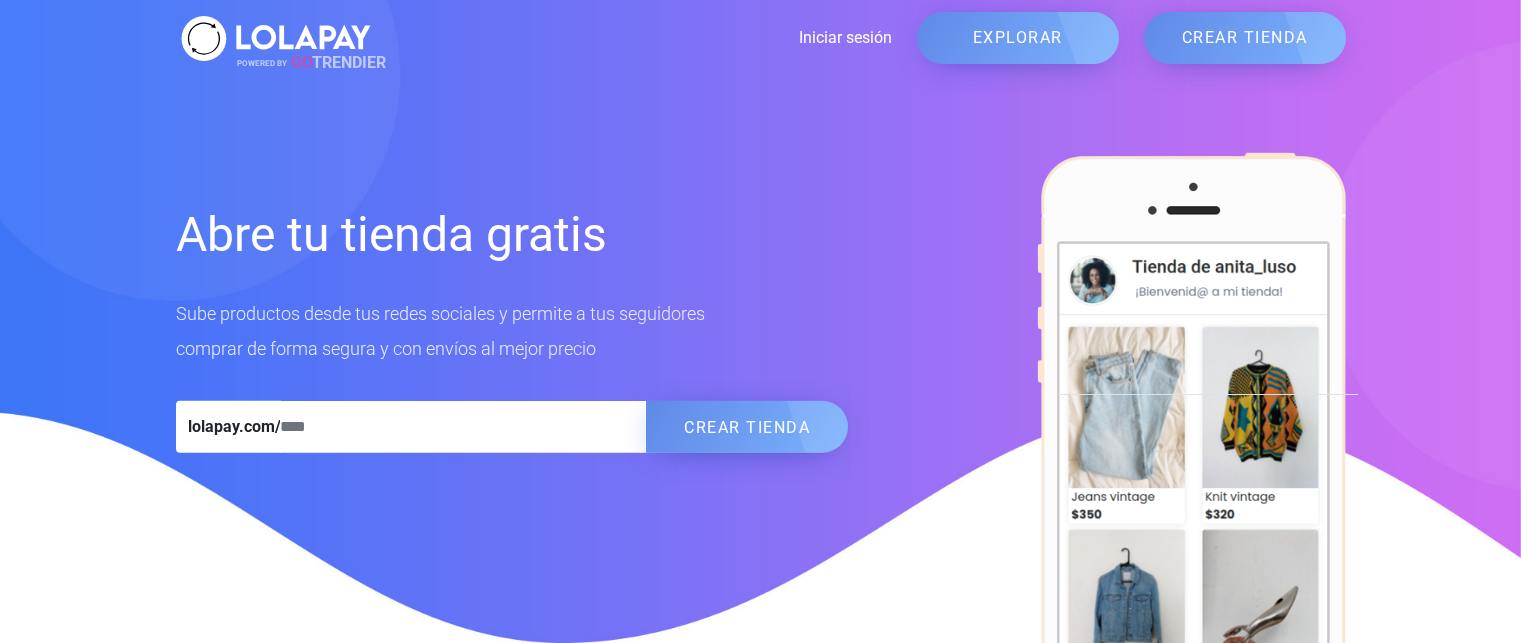 scroll, scrollTop: 0, scrollLeft: 0, axis: both 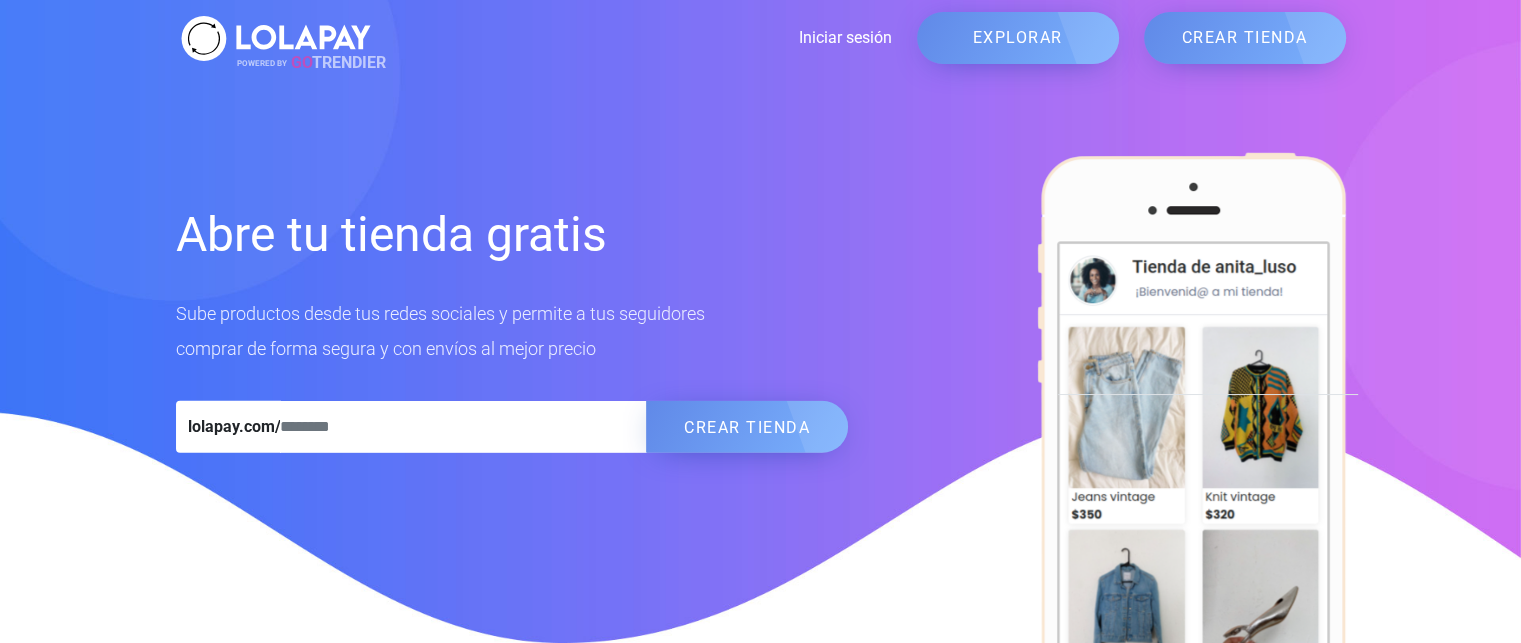 click on "Iniciar sesión" at bounding box center [634, 38] 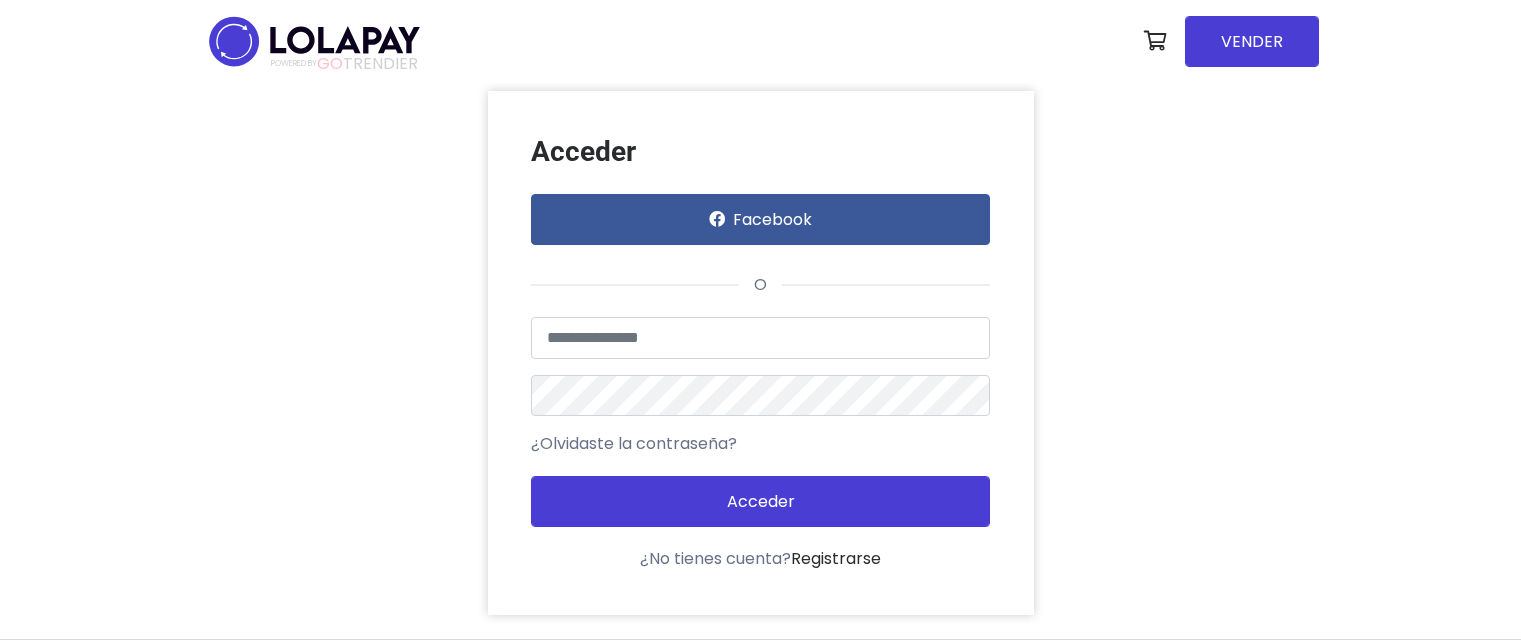 scroll, scrollTop: 0, scrollLeft: 0, axis: both 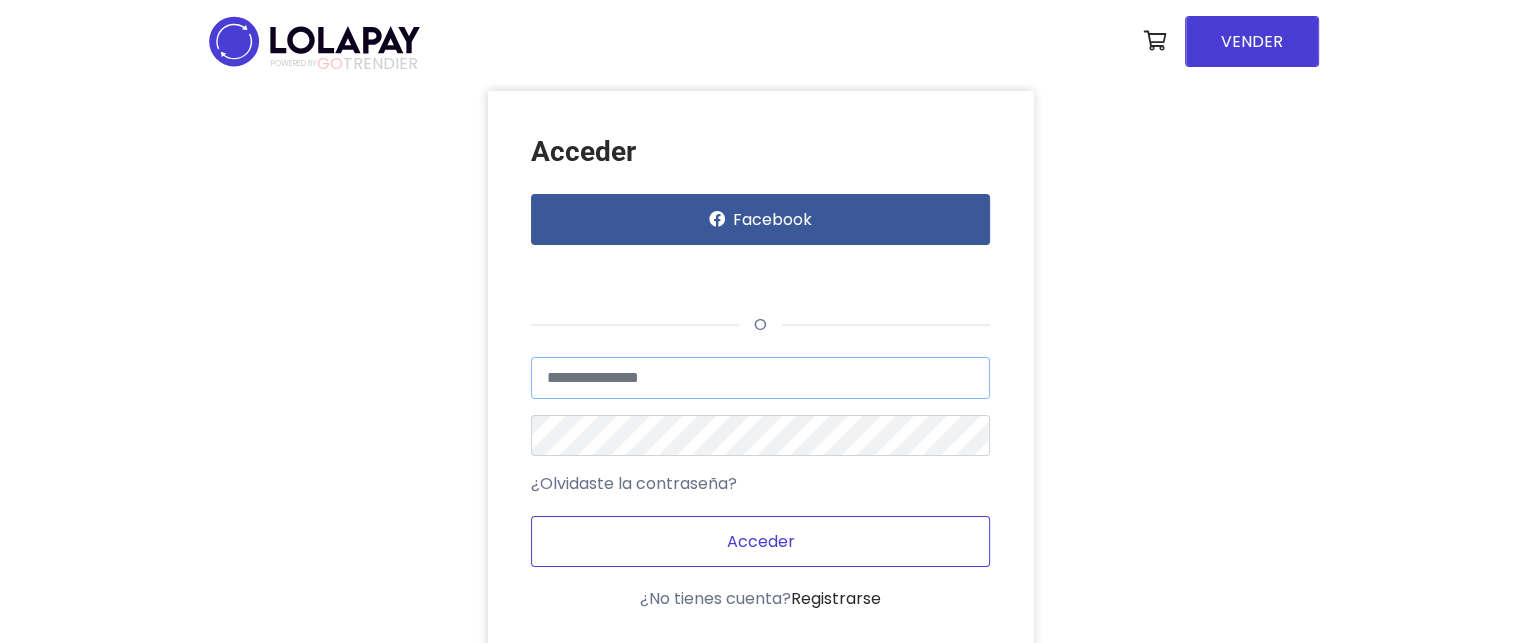 type on "**********" 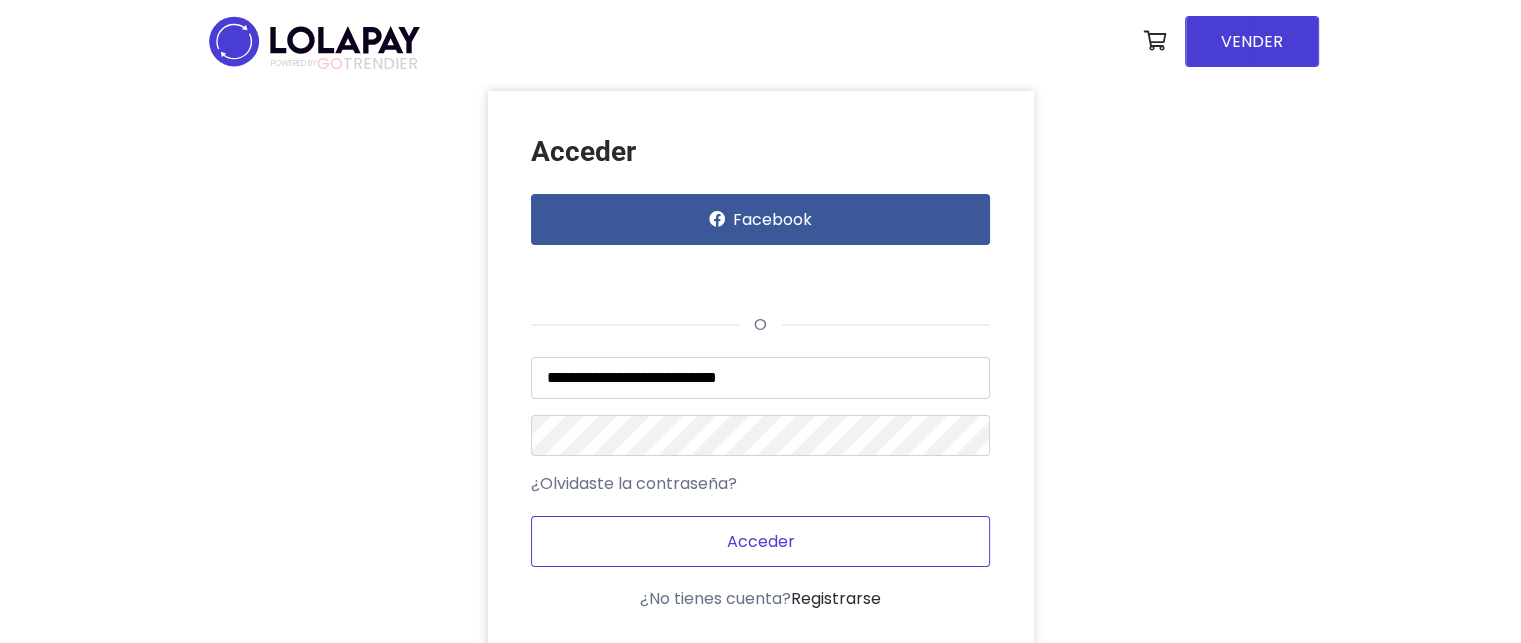 click on "Acceder" at bounding box center [760, 541] 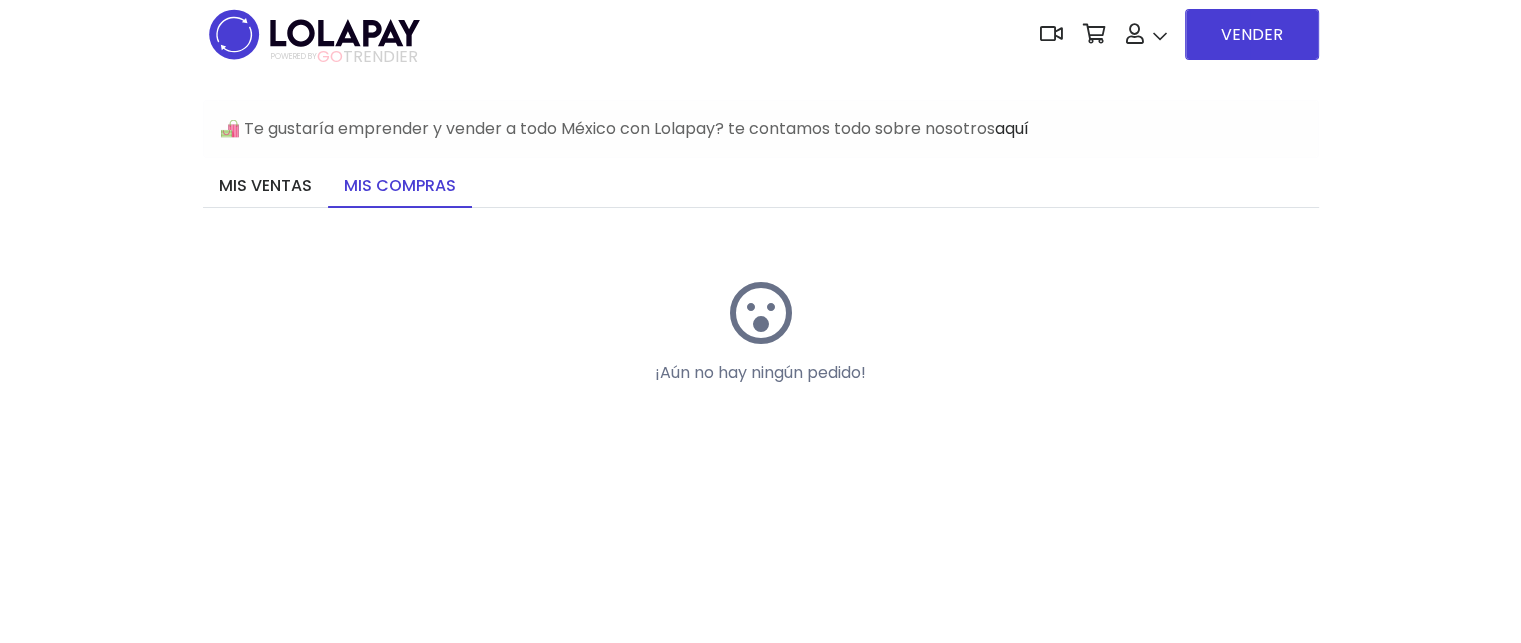 scroll, scrollTop: 6, scrollLeft: 0, axis: vertical 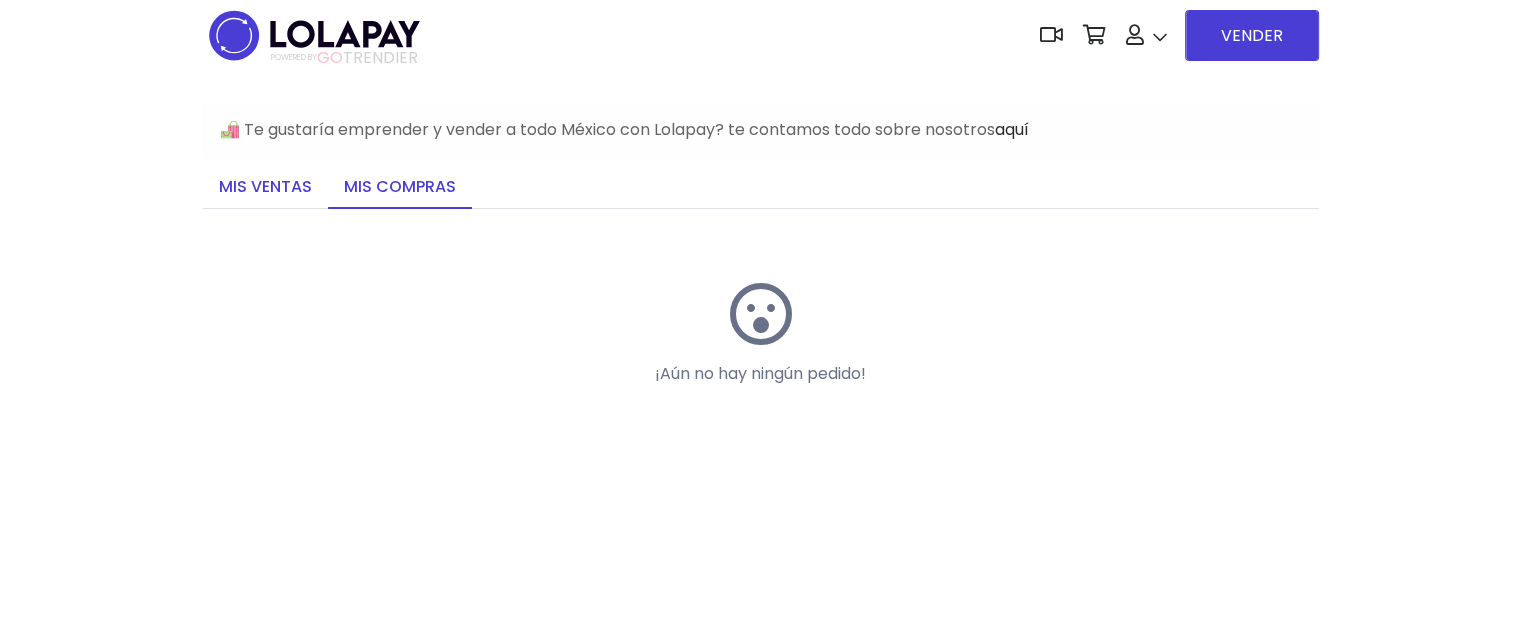 click on "Mis ventas" at bounding box center [265, 188] 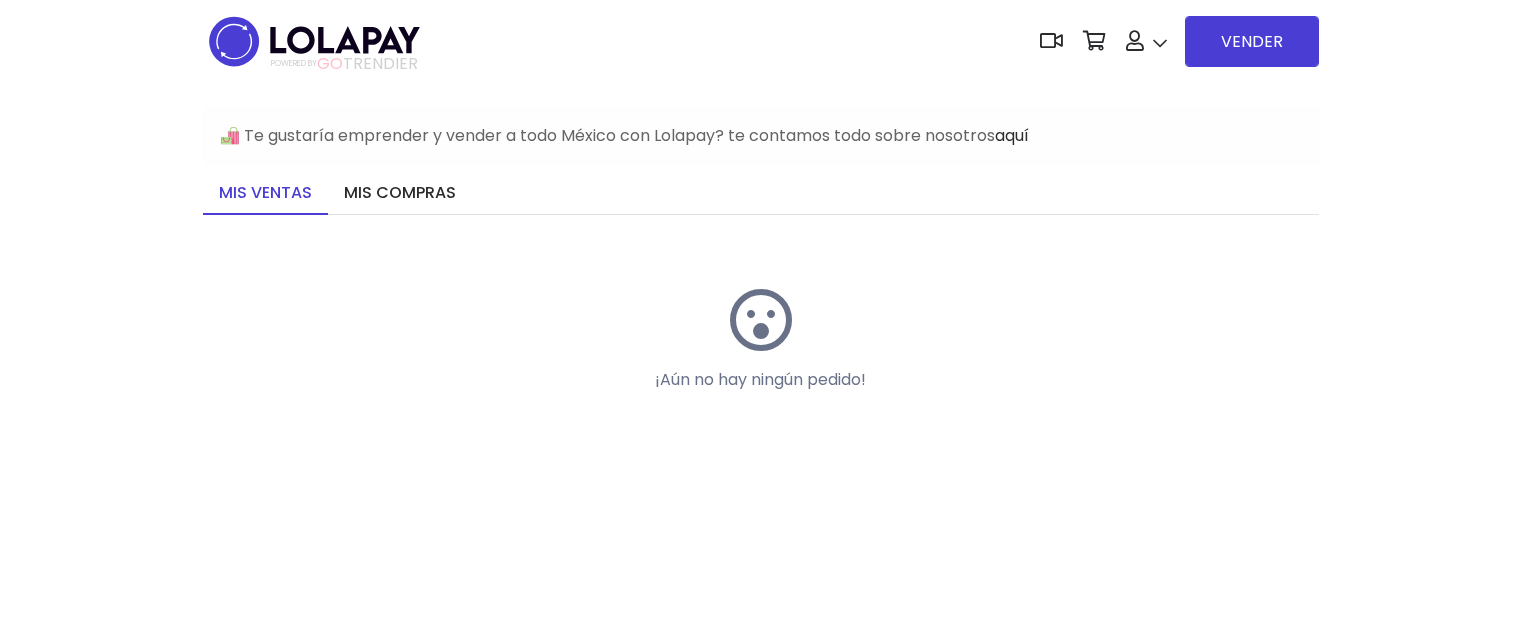 scroll, scrollTop: 0, scrollLeft: 0, axis: both 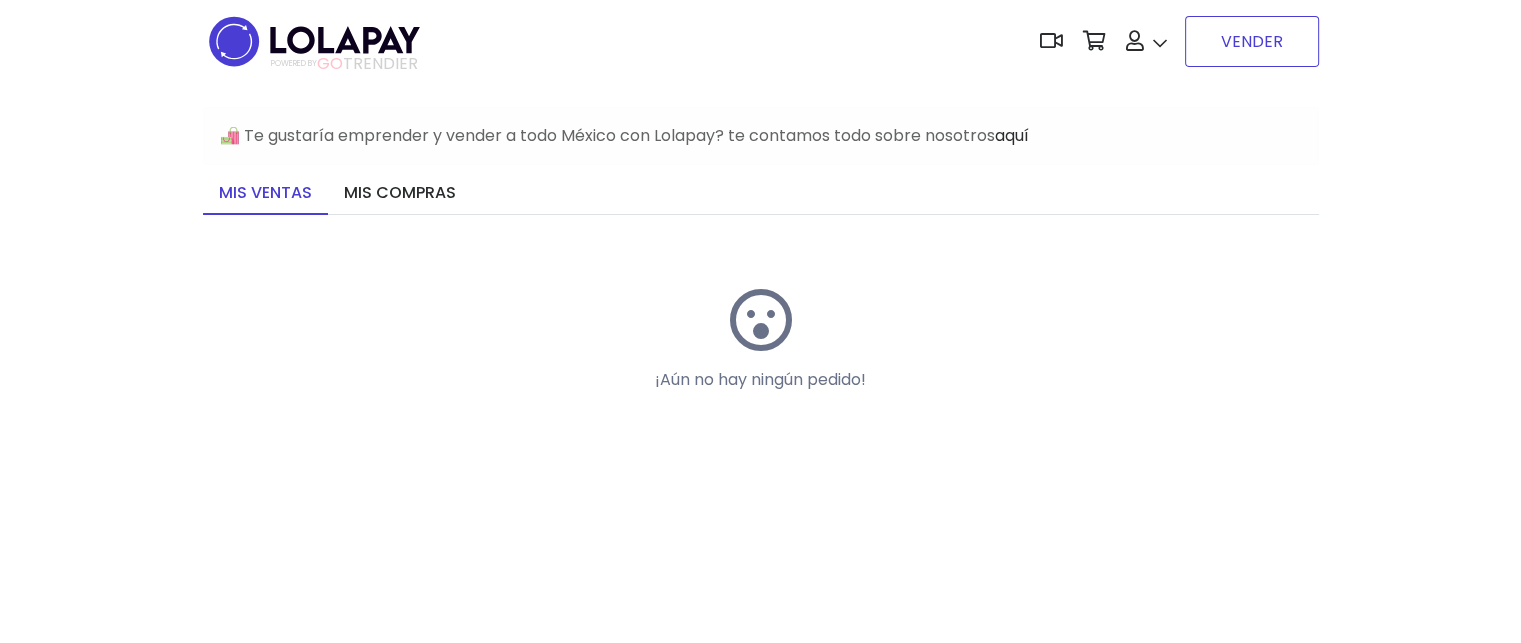 click on "VENDER" at bounding box center [1252, 41] 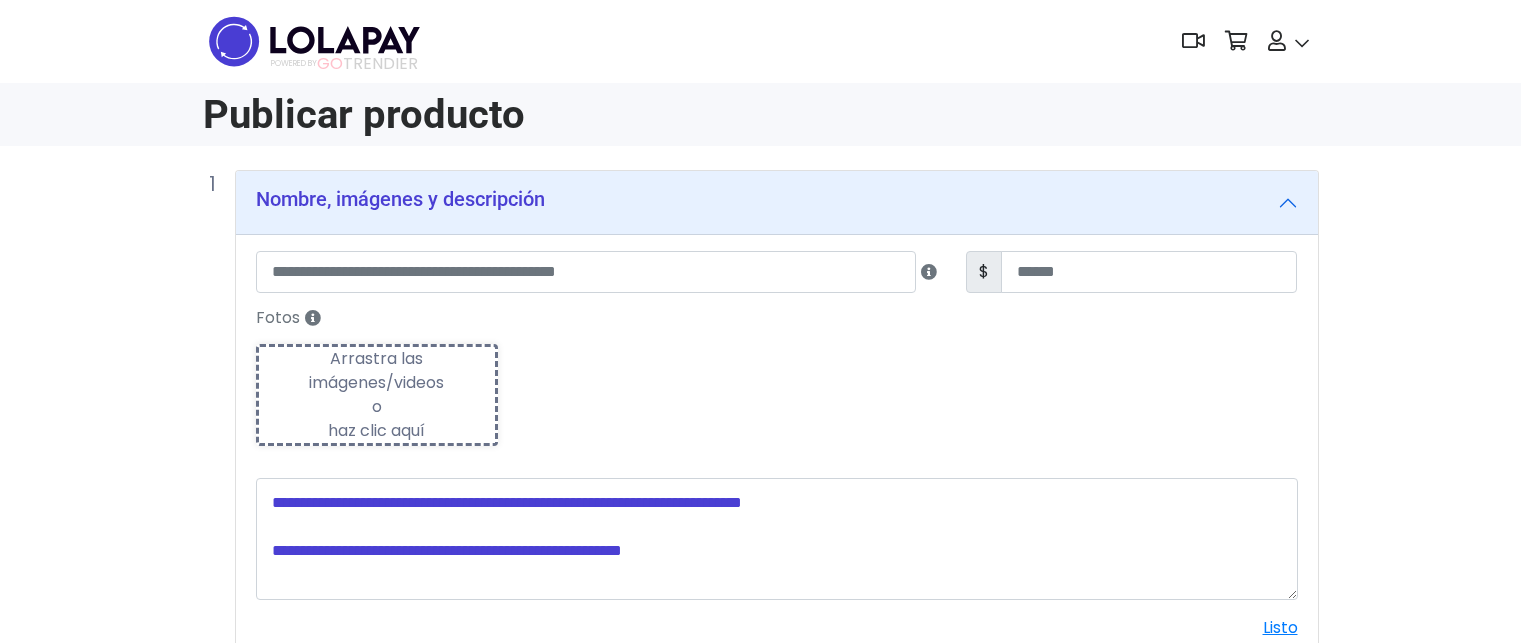scroll, scrollTop: 0, scrollLeft: 0, axis: both 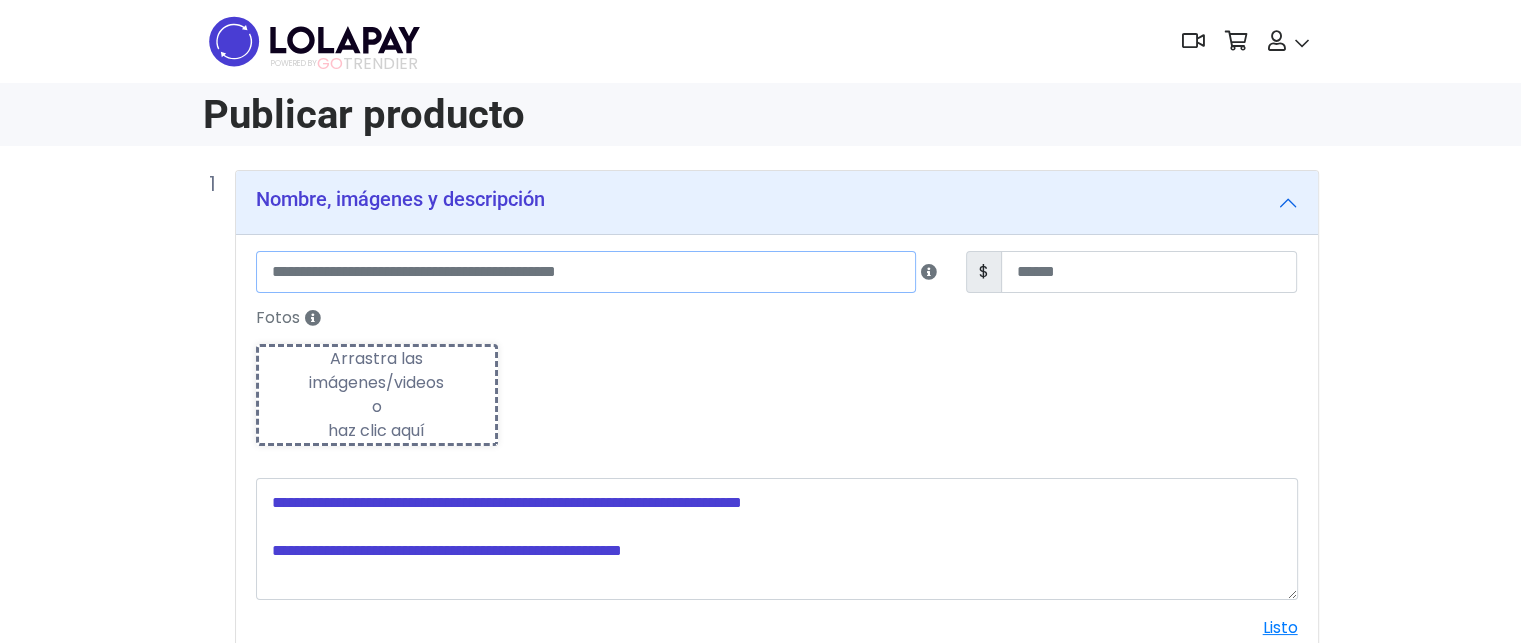 click at bounding box center [586, 272] 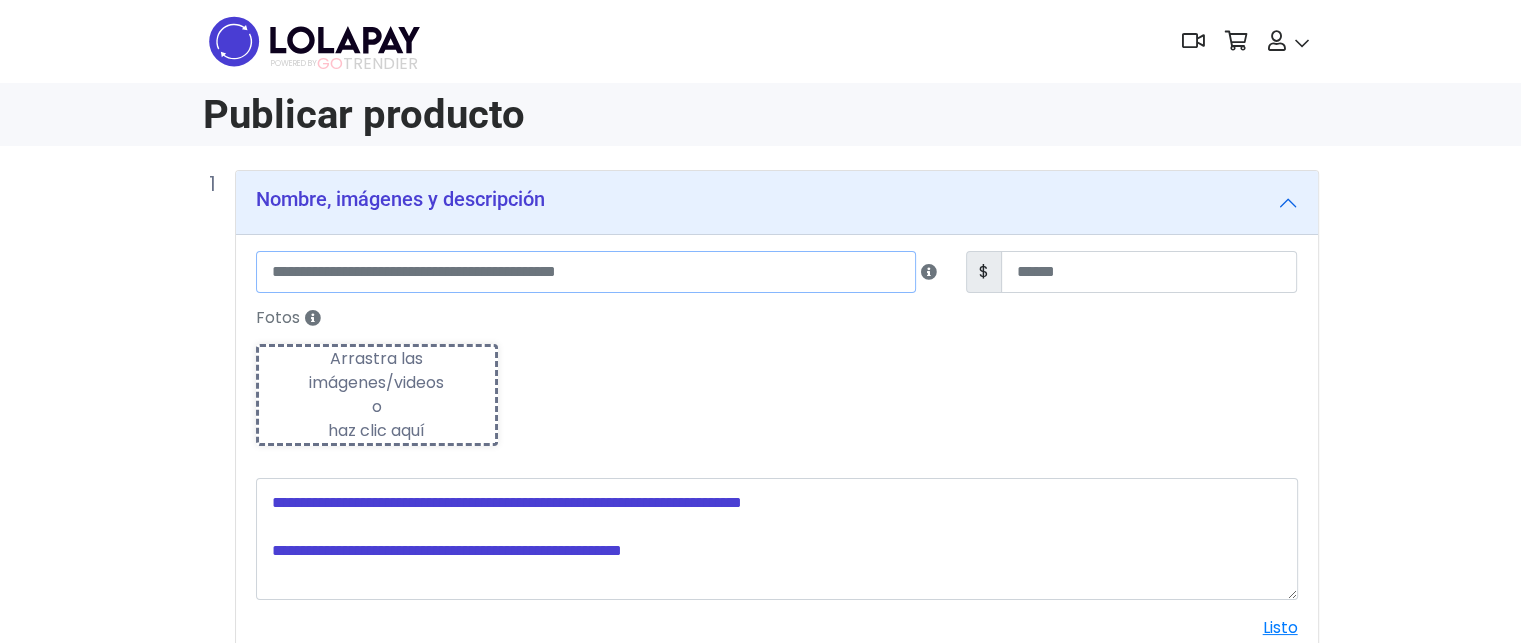 type on "*" 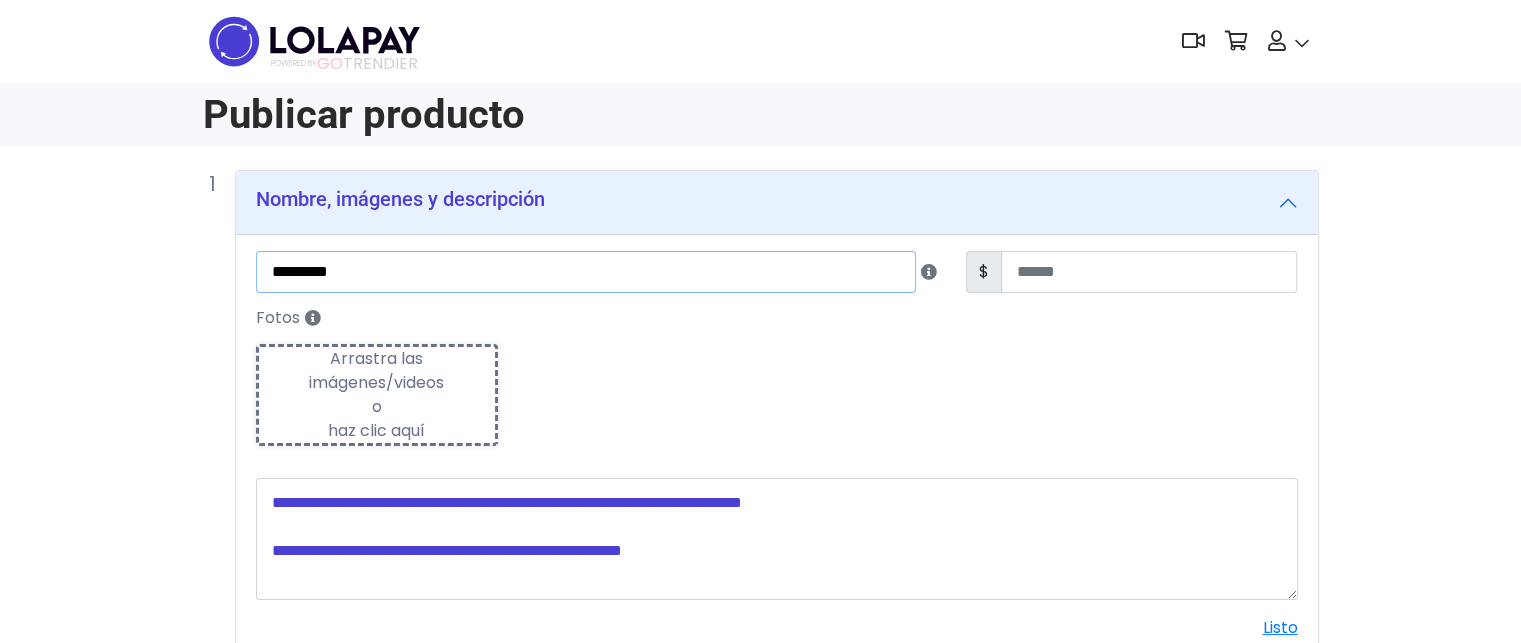 type on "*********" 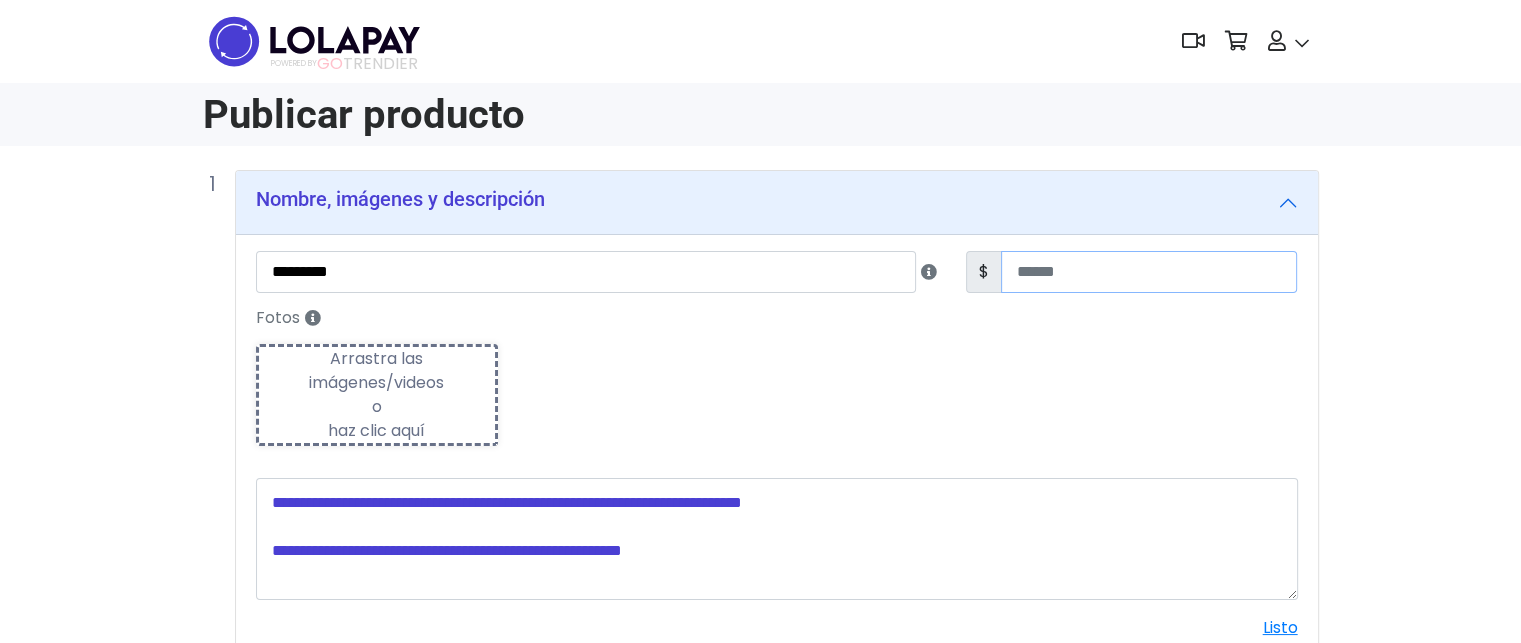 click at bounding box center (1149, 272) 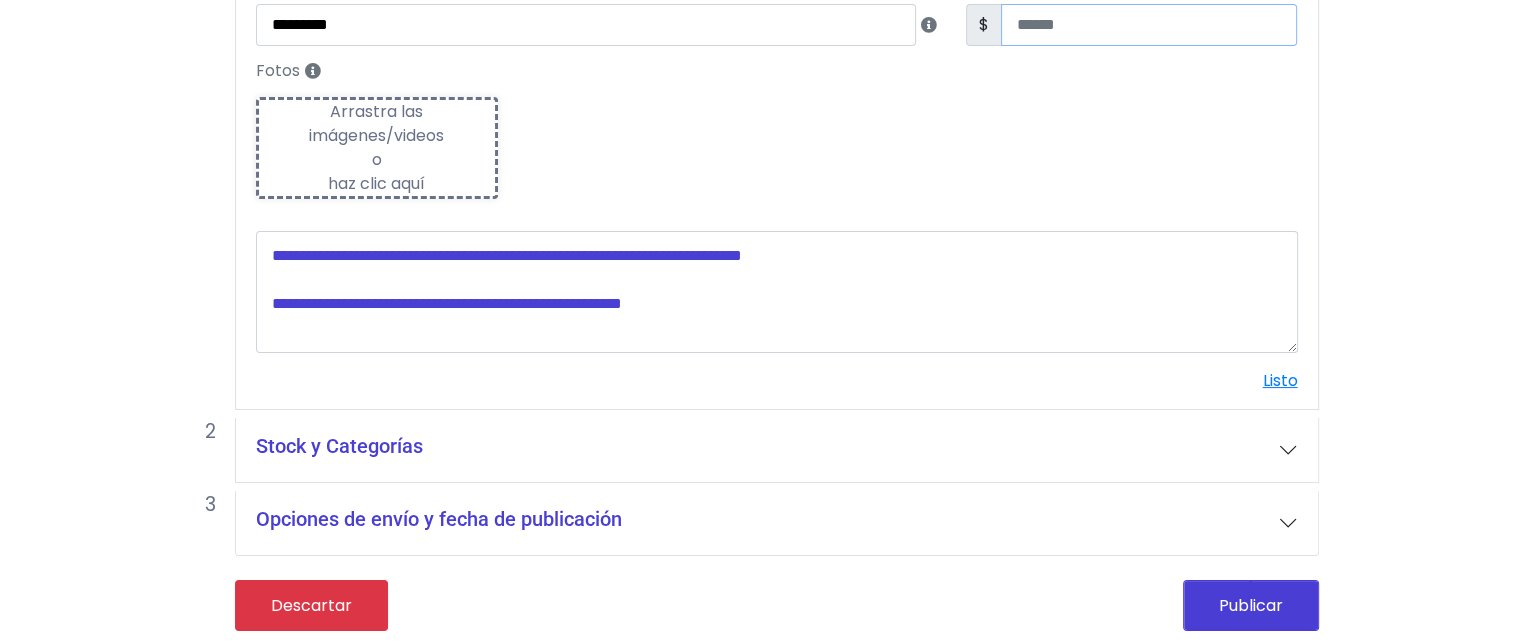scroll, scrollTop: 246, scrollLeft: 0, axis: vertical 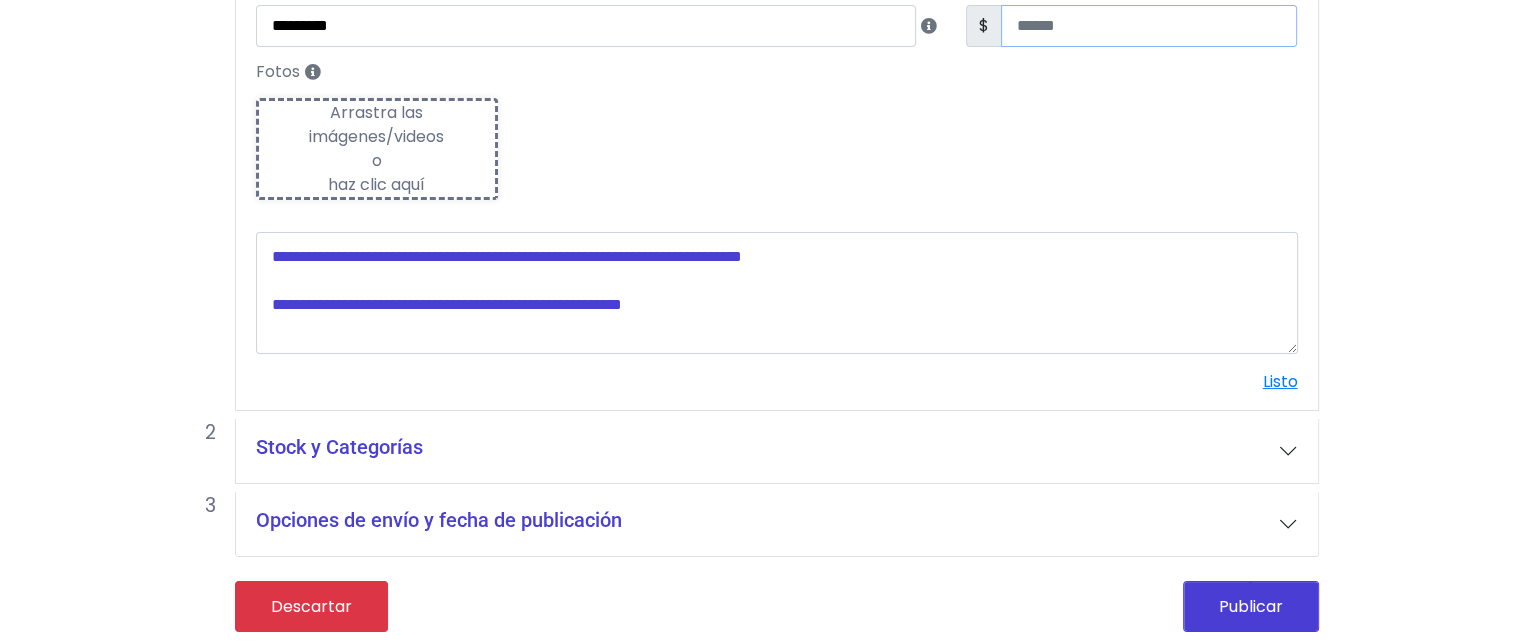 type on "****" 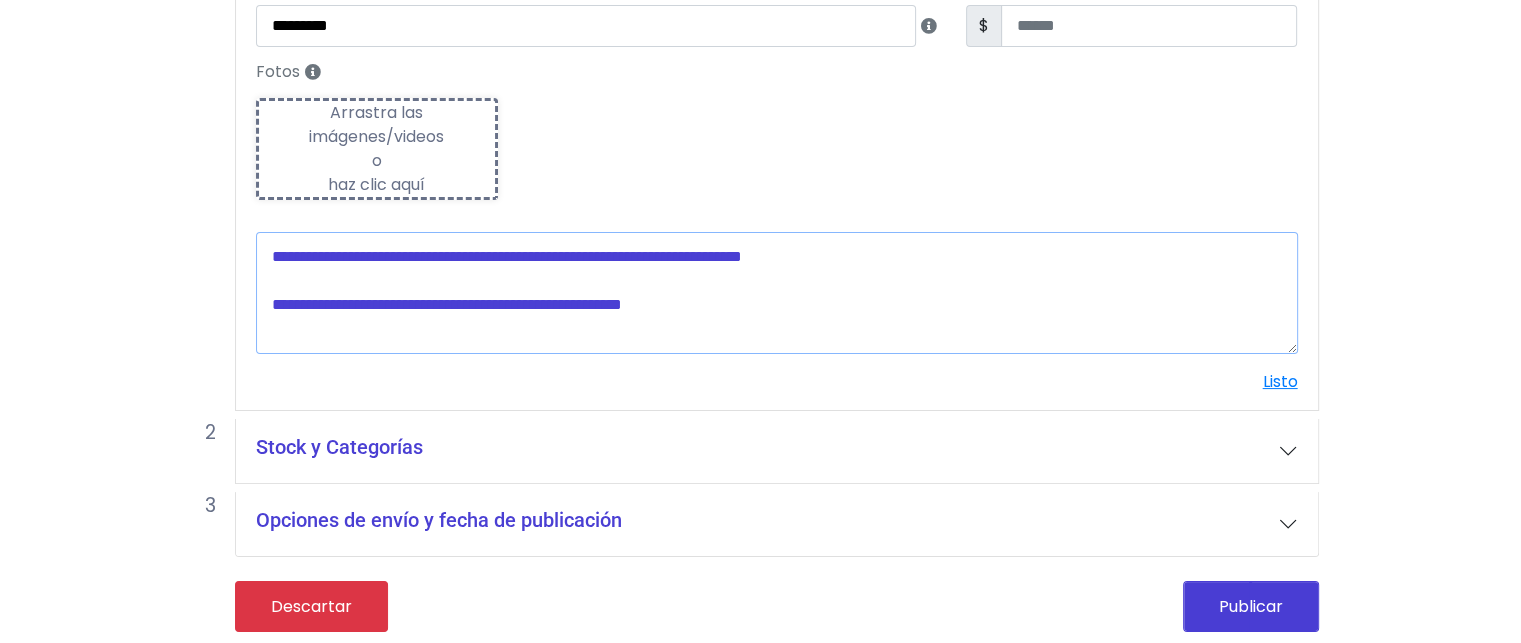 click at bounding box center (777, 293) 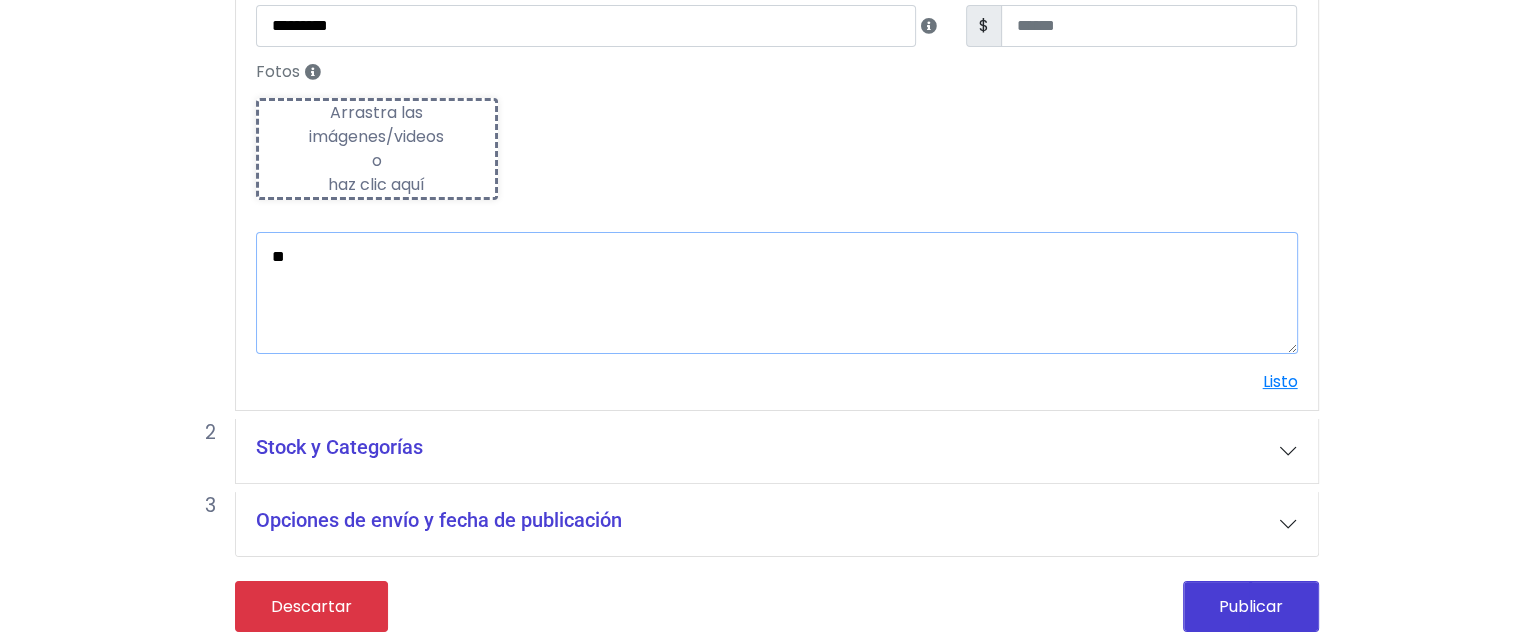 type on "*" 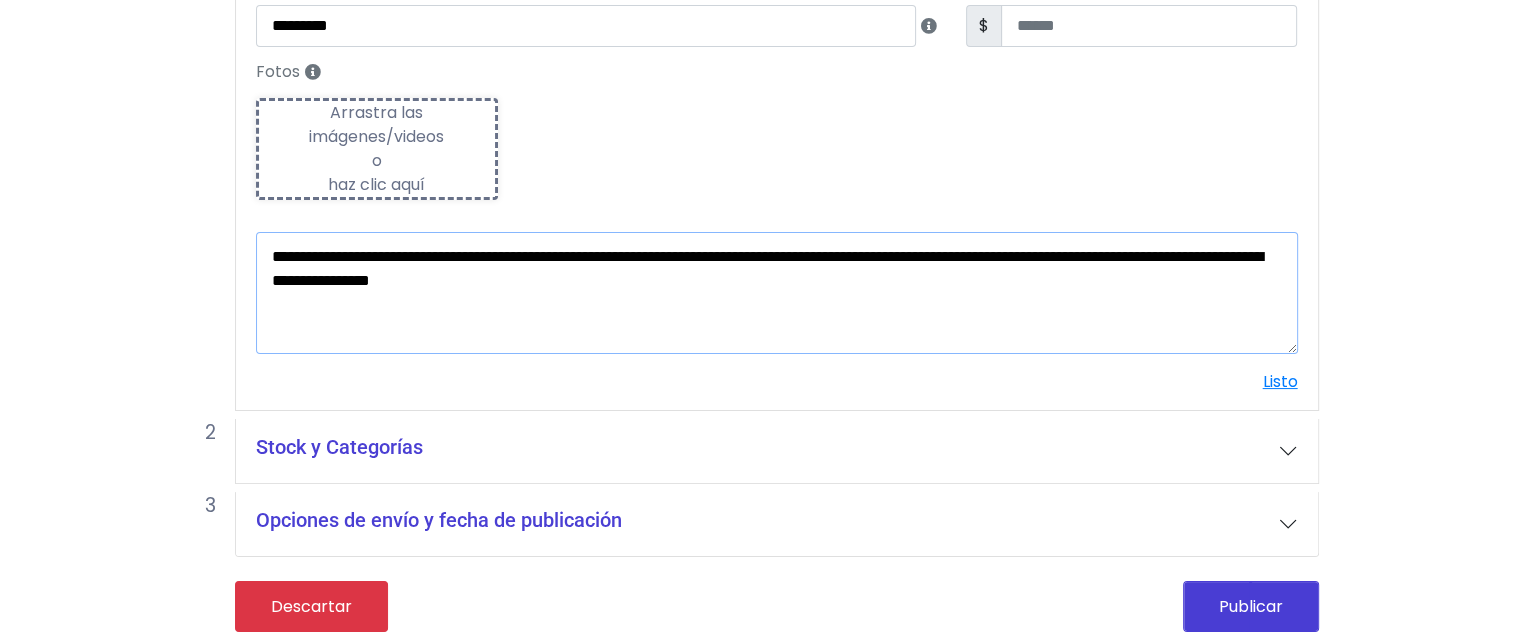 scroll, scrollTop: 247, scrollLeft: 0, axis: vertical 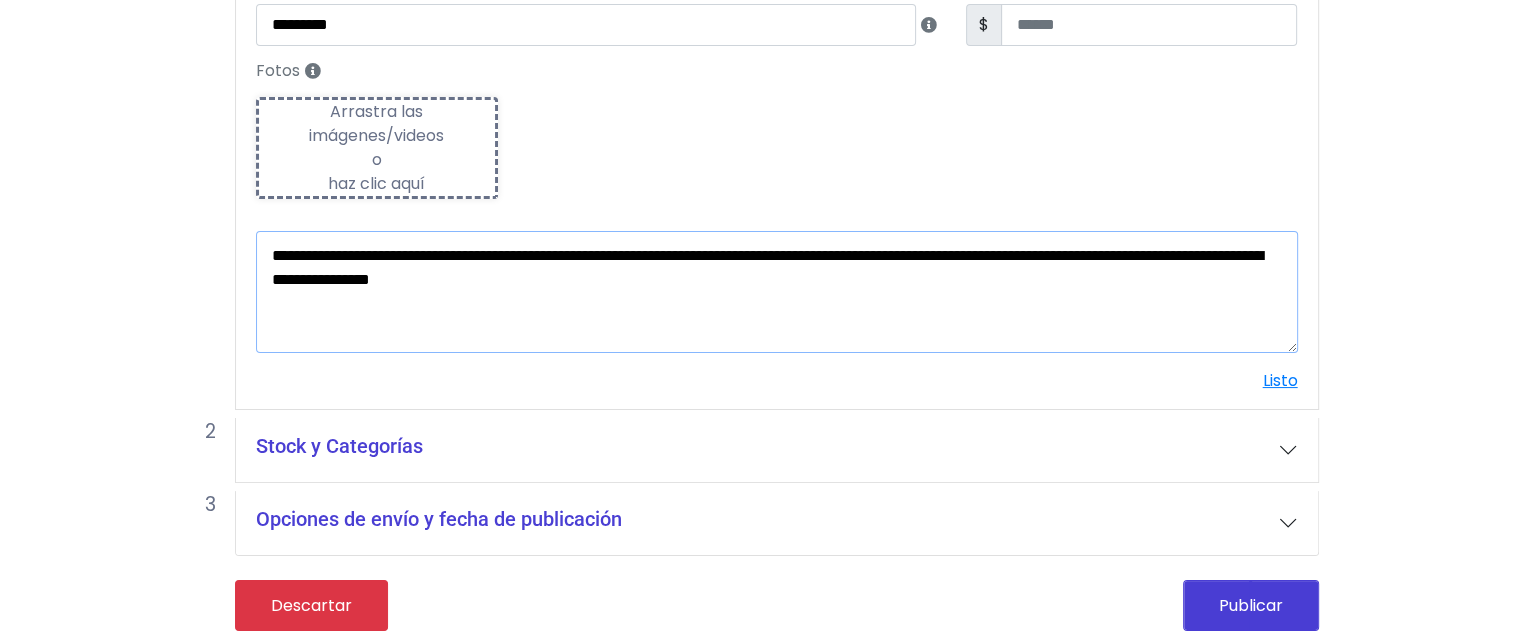 type on "**********" 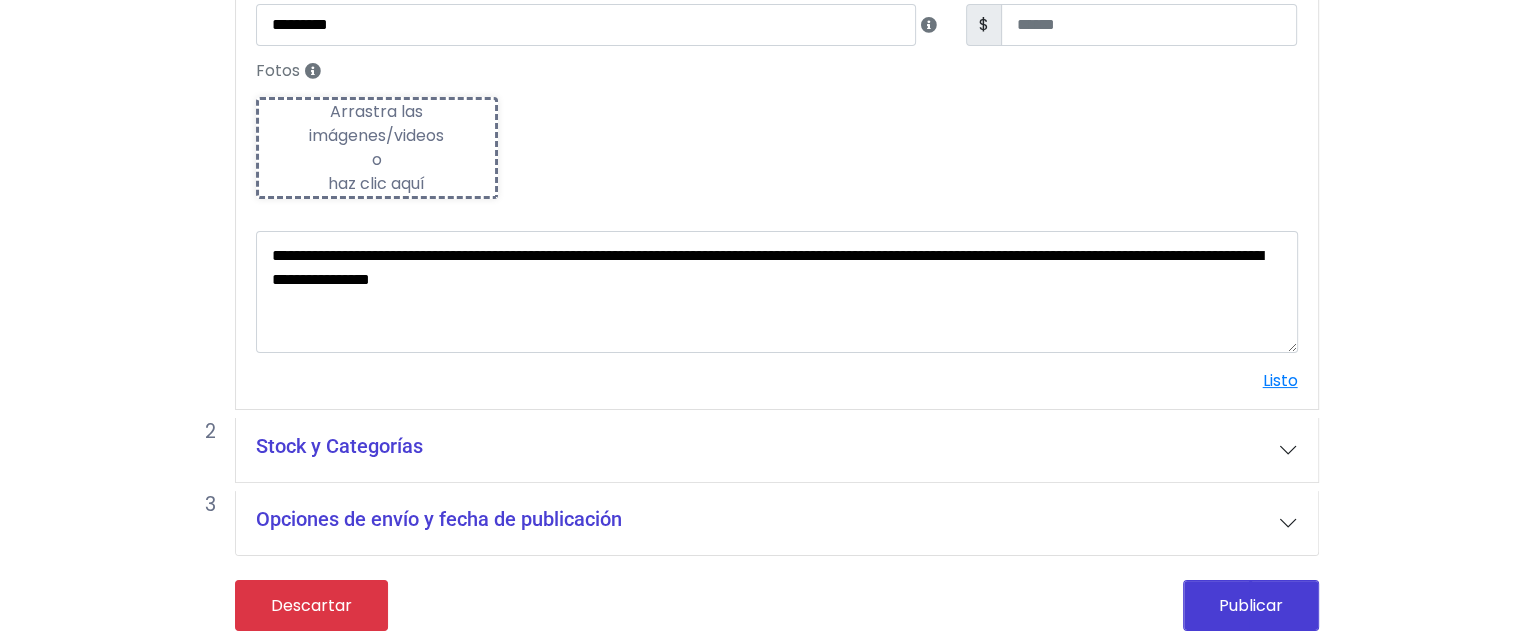 click on "Stock y Categorías" at bounding box center (777, 450) 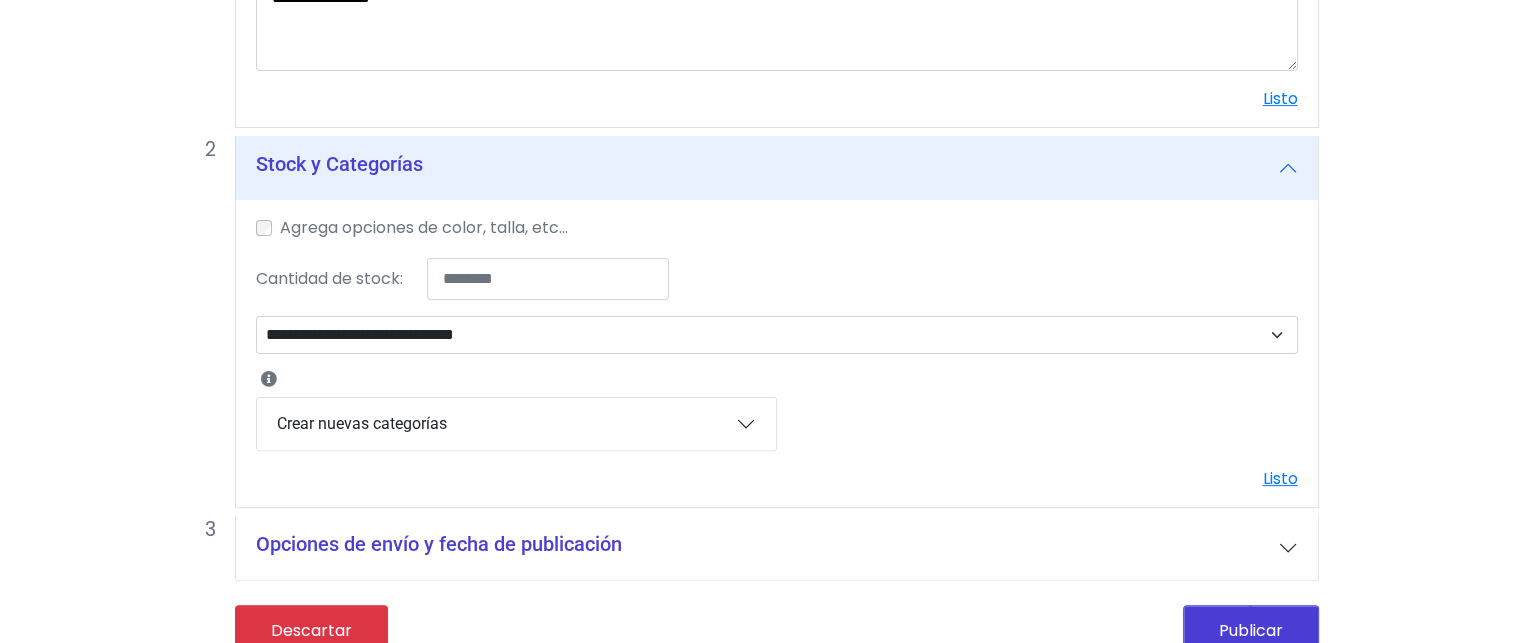 scroll, scrollTop: 531, scrollLeft: 0, axis: vertical 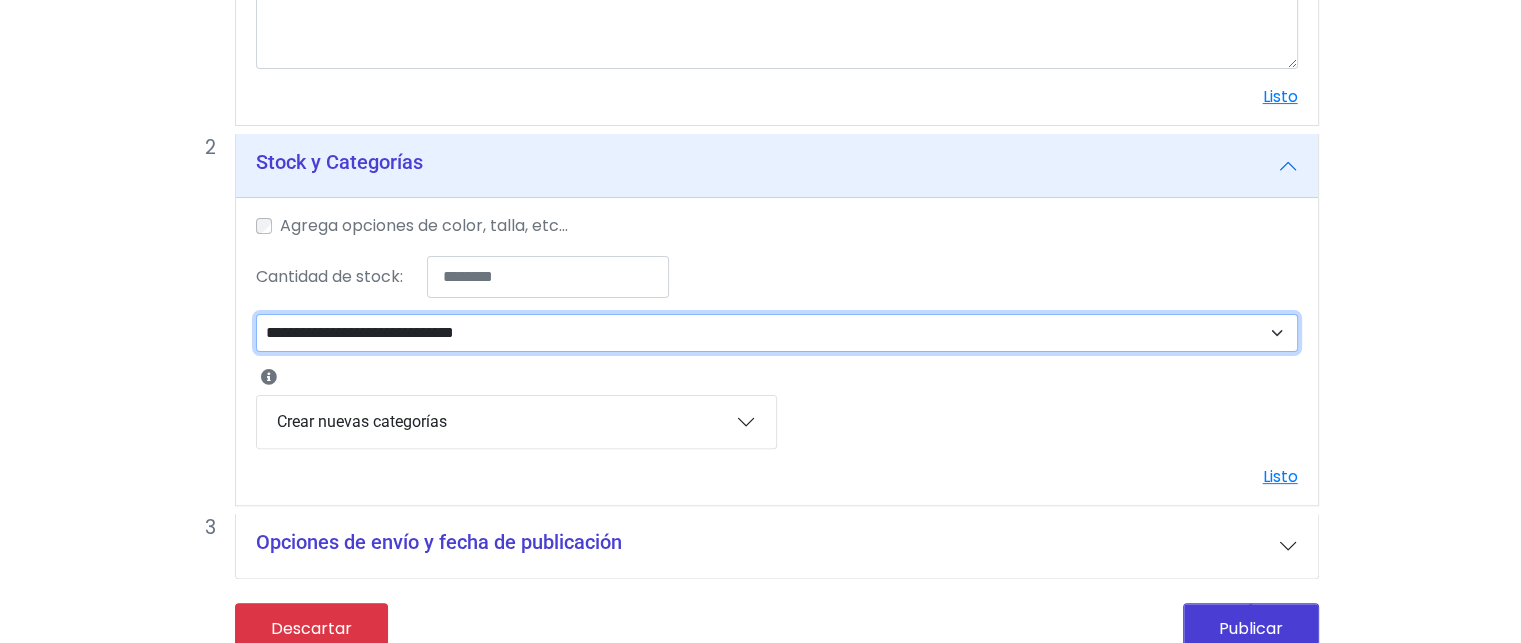click on "**********" at bounding box center (777, 333) 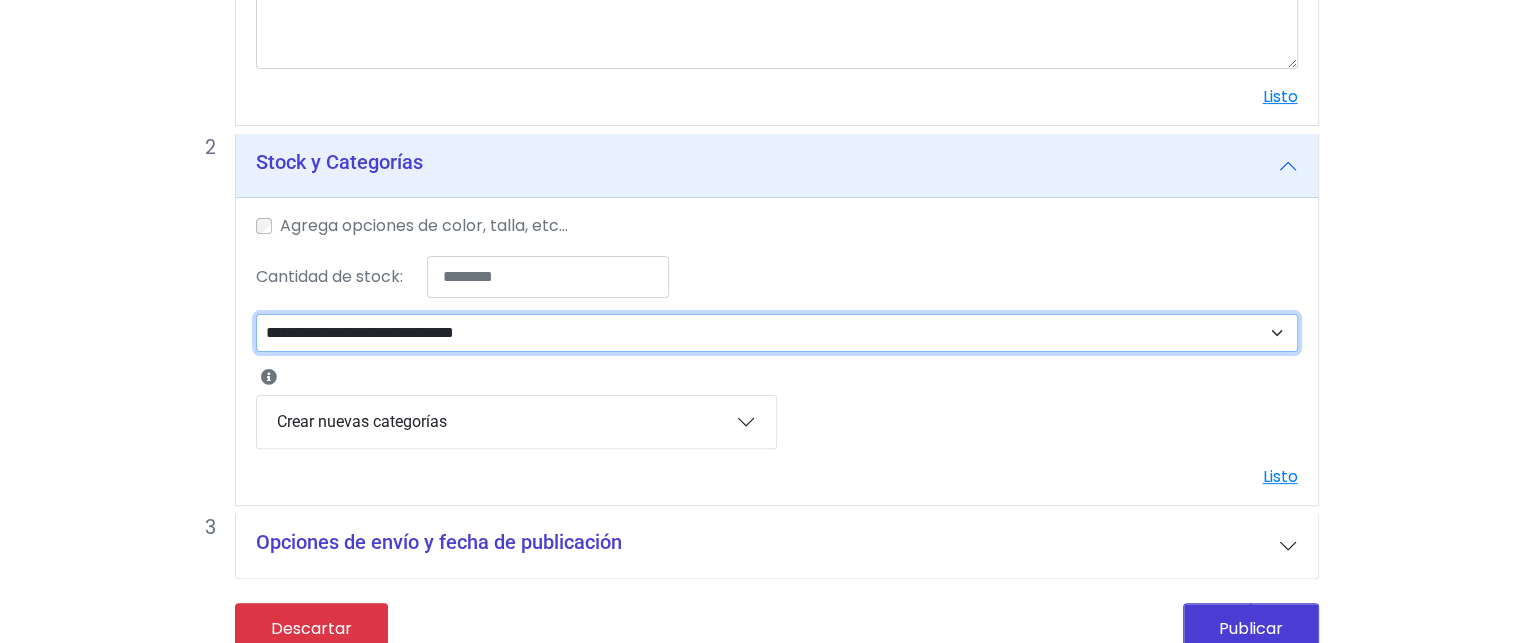select on "**" 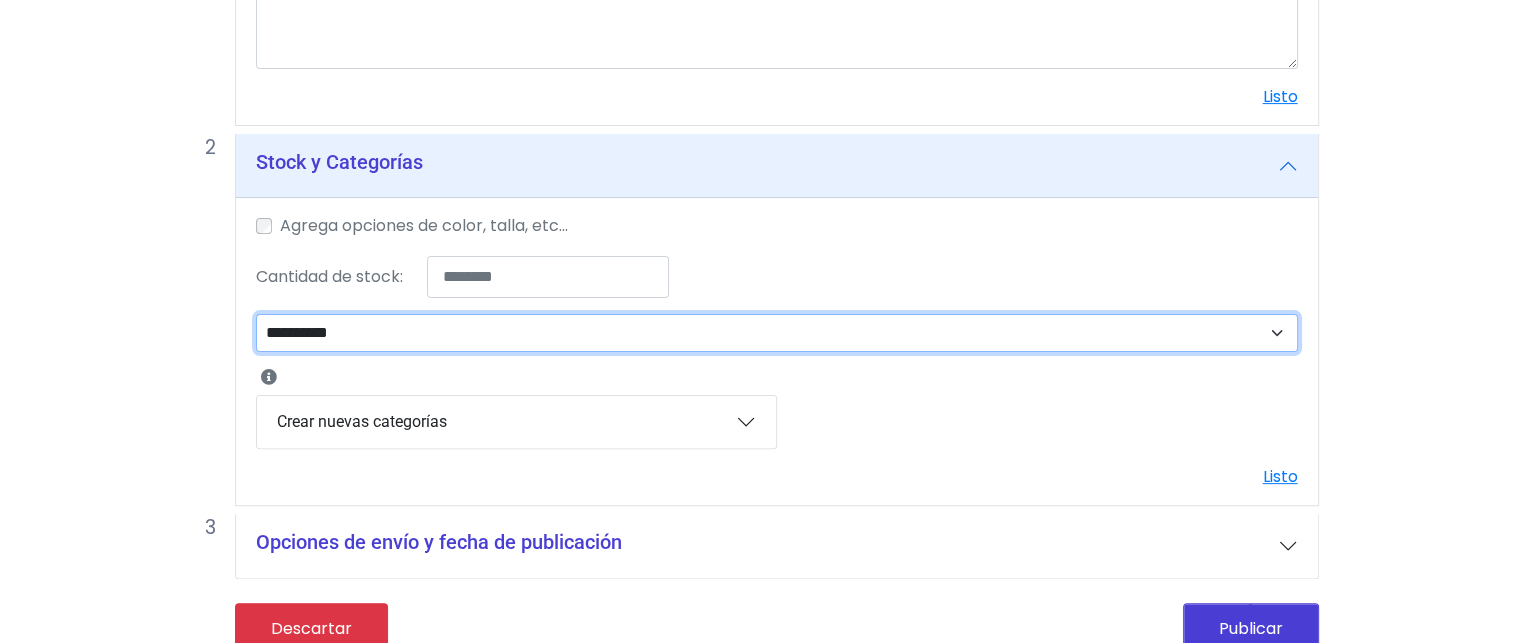 click on "**********" at bounding box center [777, 333] 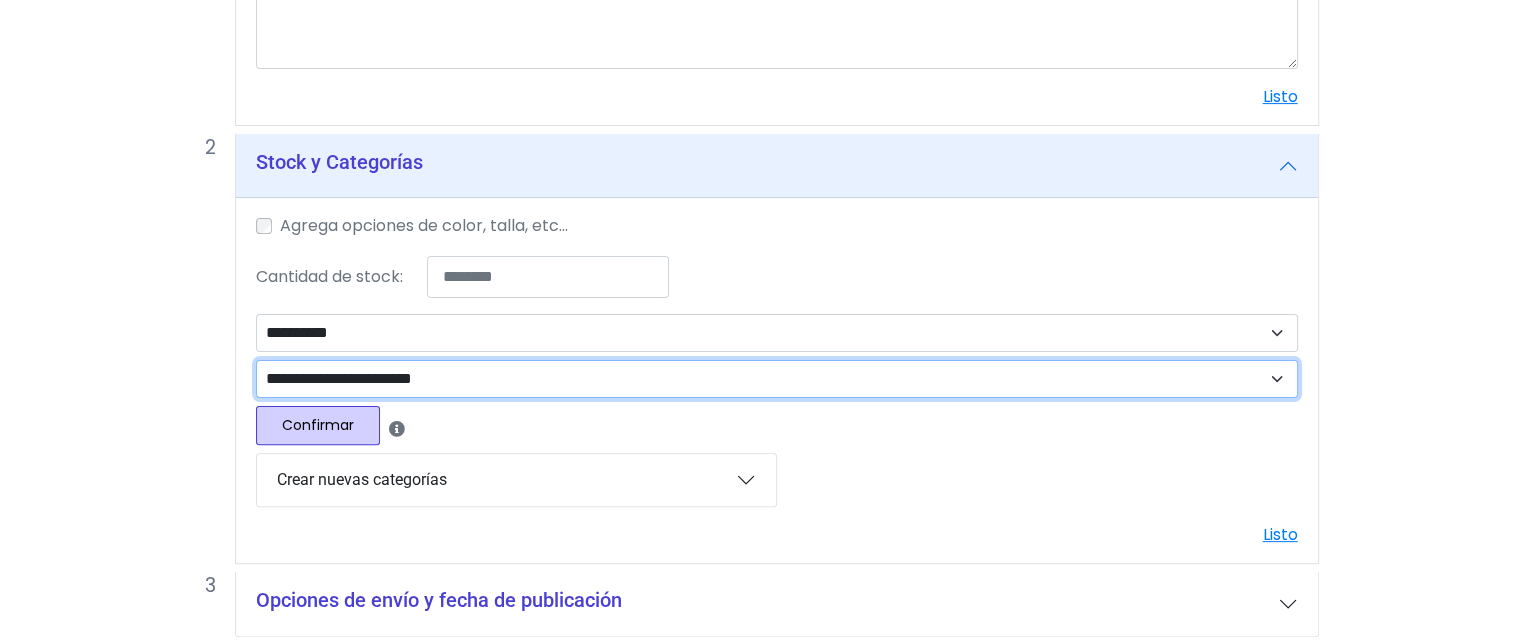 click on "**********" at bounding box center [777, 379] 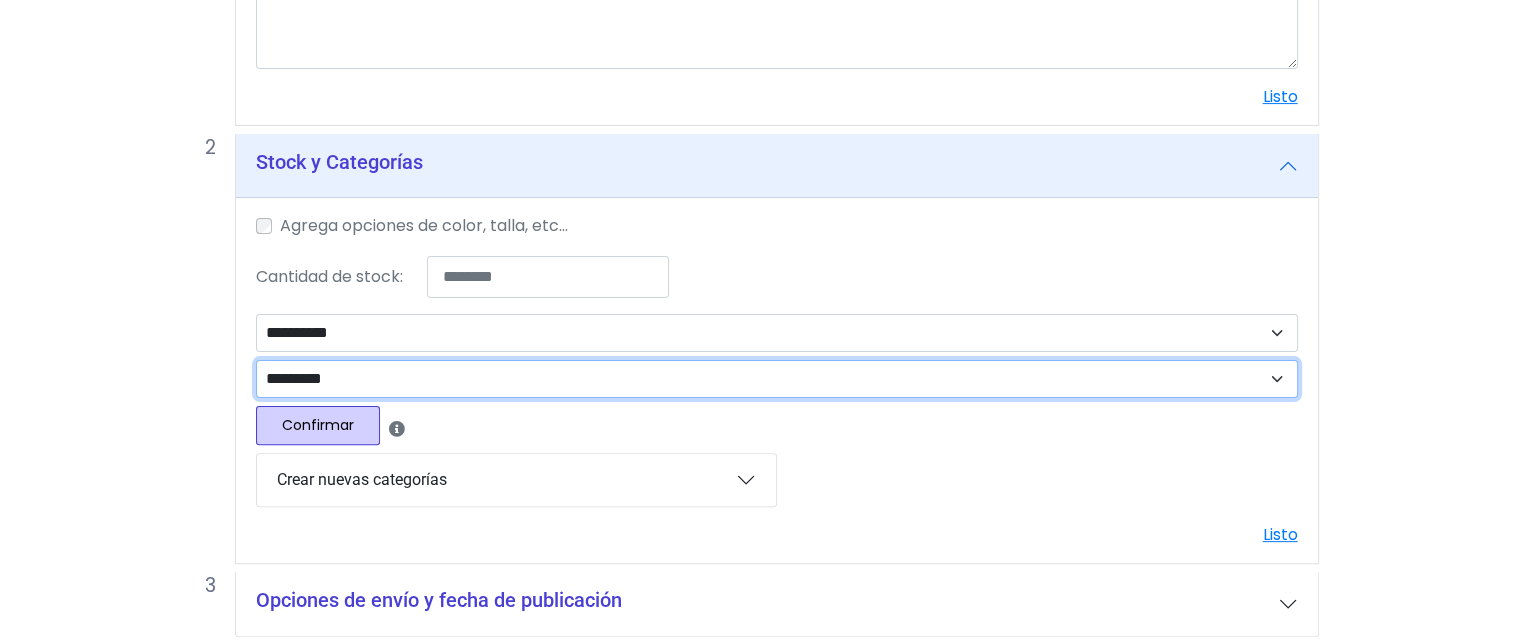 click on "**********" at bounding box center (777, 379) 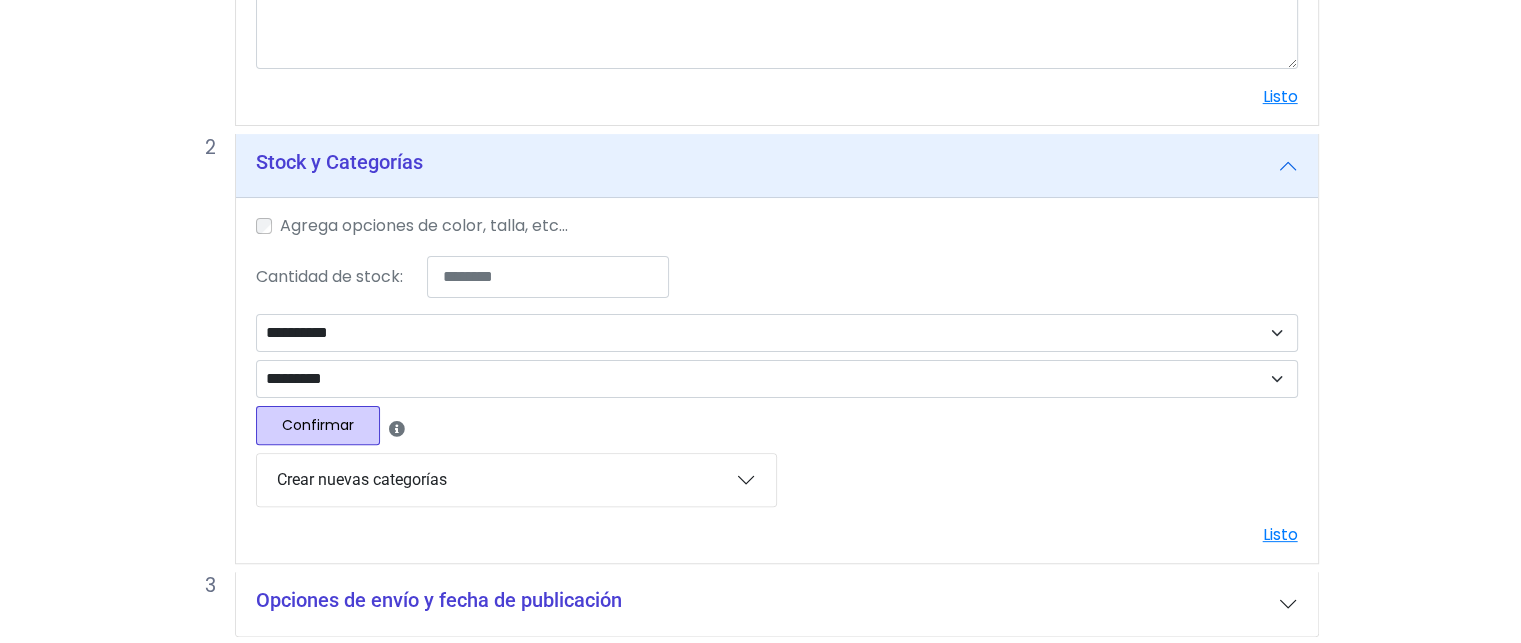 click on "Crear nuevas categorías" at bounding box center [516, 480] 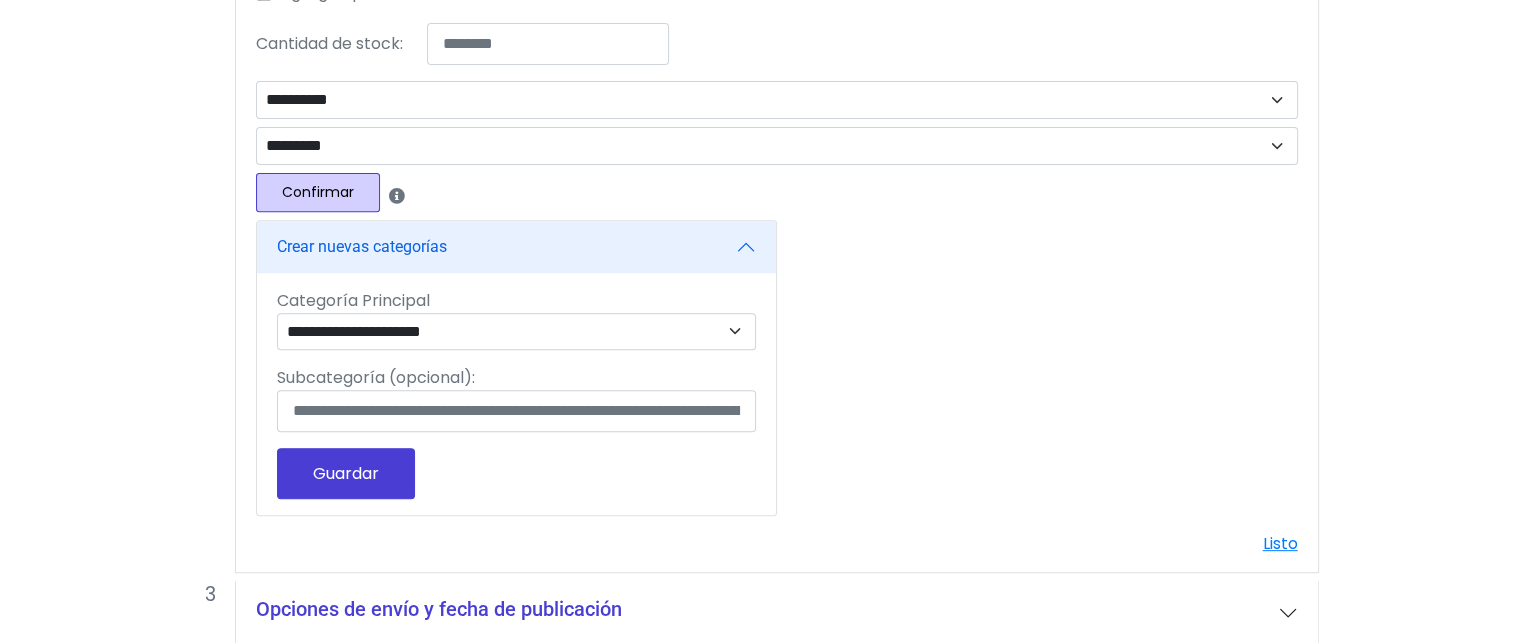 scroll, scrollTop: 813, scrollLeft: 0, axis: vertical 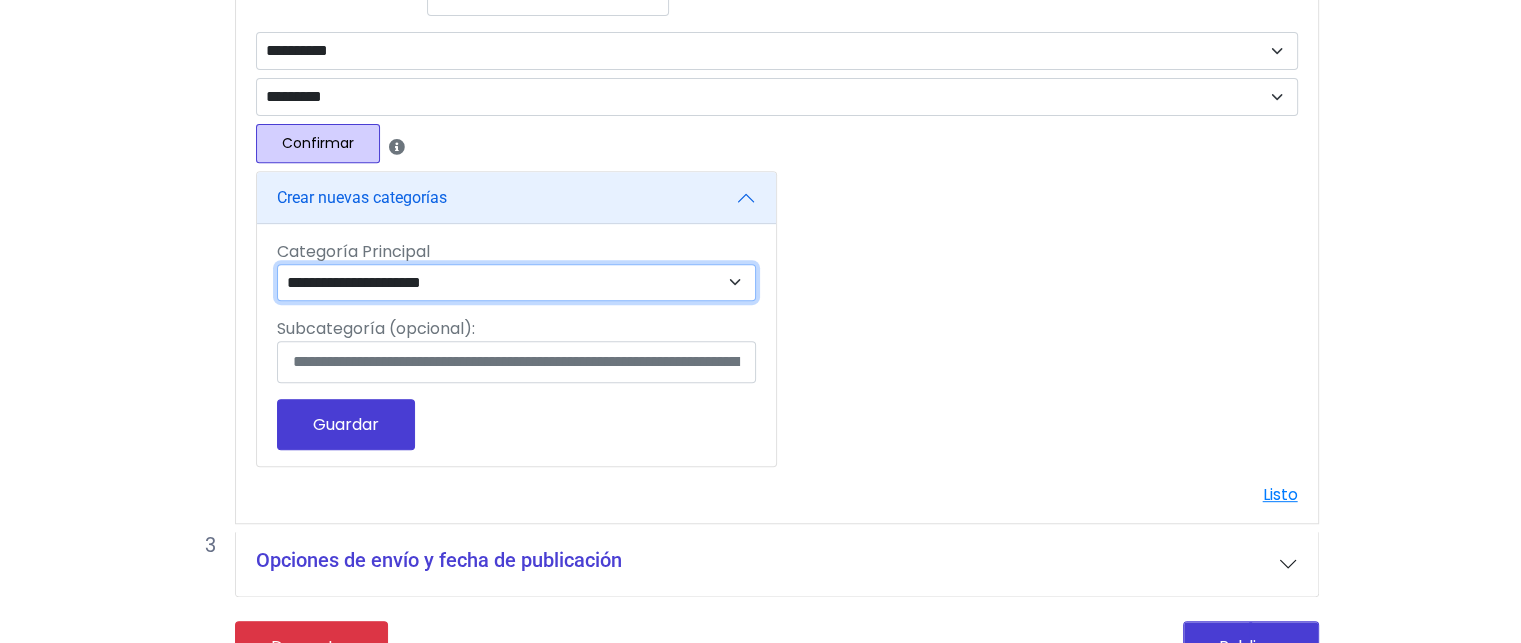 click on "**********" at bounding box center (517, 283) 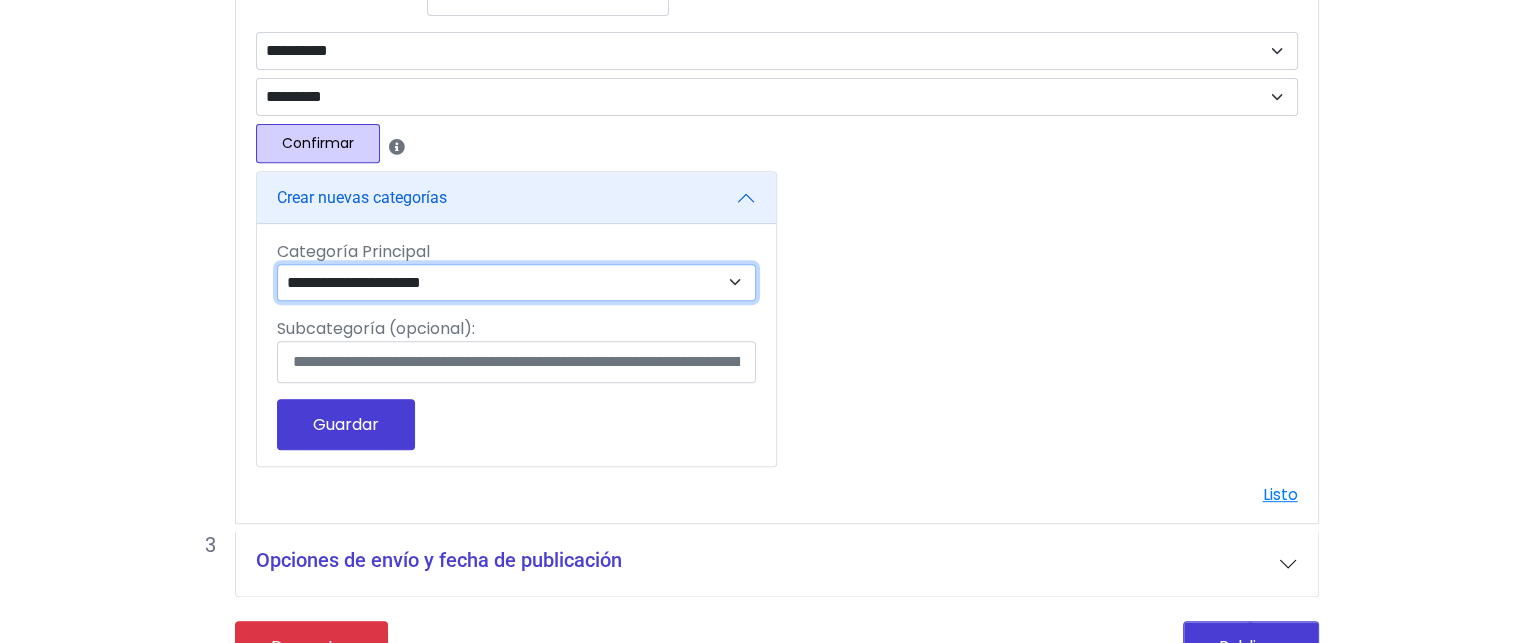 select on "***" 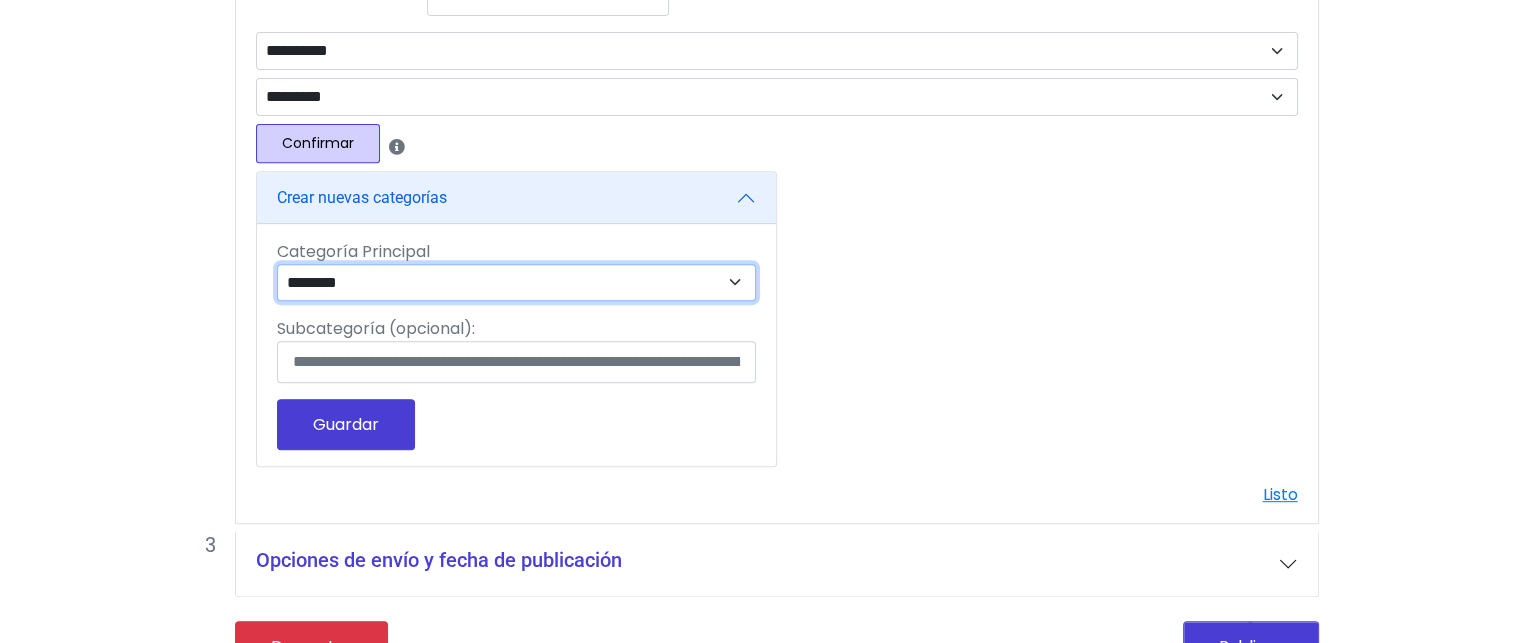 click on "**********" at bounding box center (517, 283) 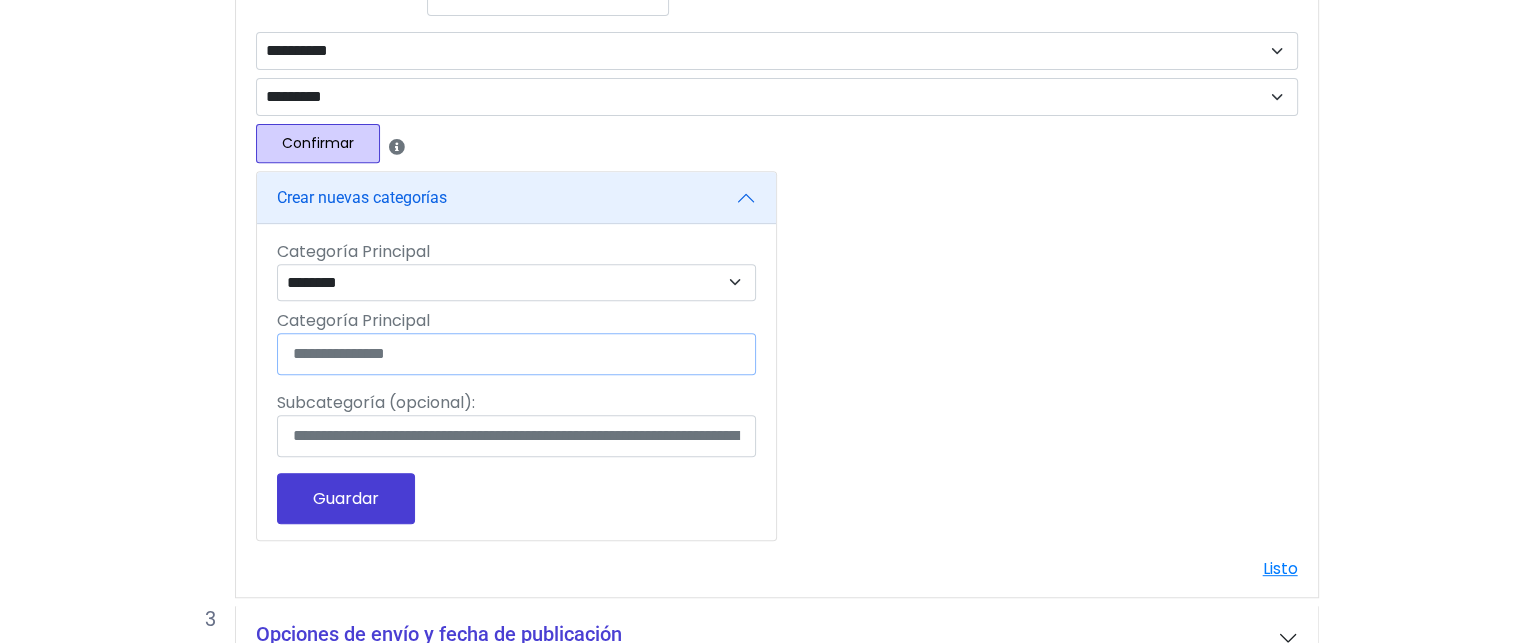 click on "Categoría Principal" at bounding box center [516, 354] 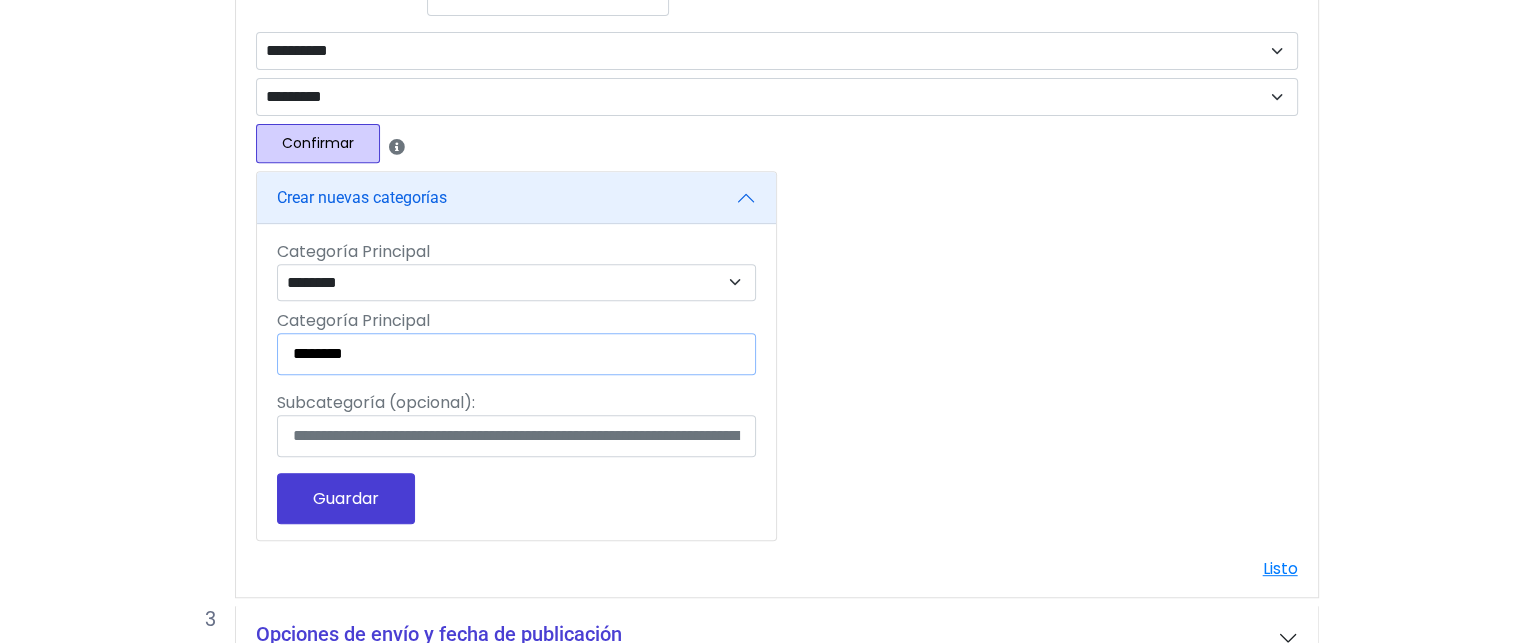 type on "********" 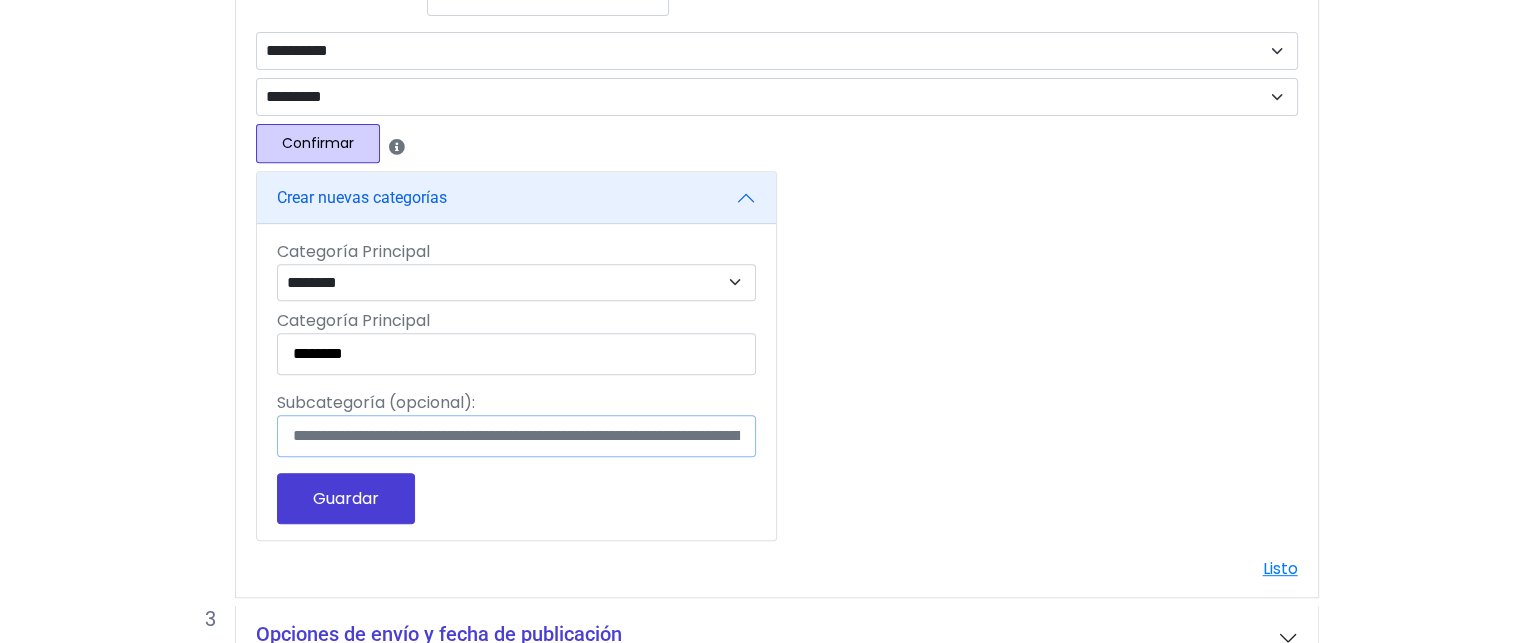 click on "Subcategoría (opcional):" at bounding box center [516, 436] 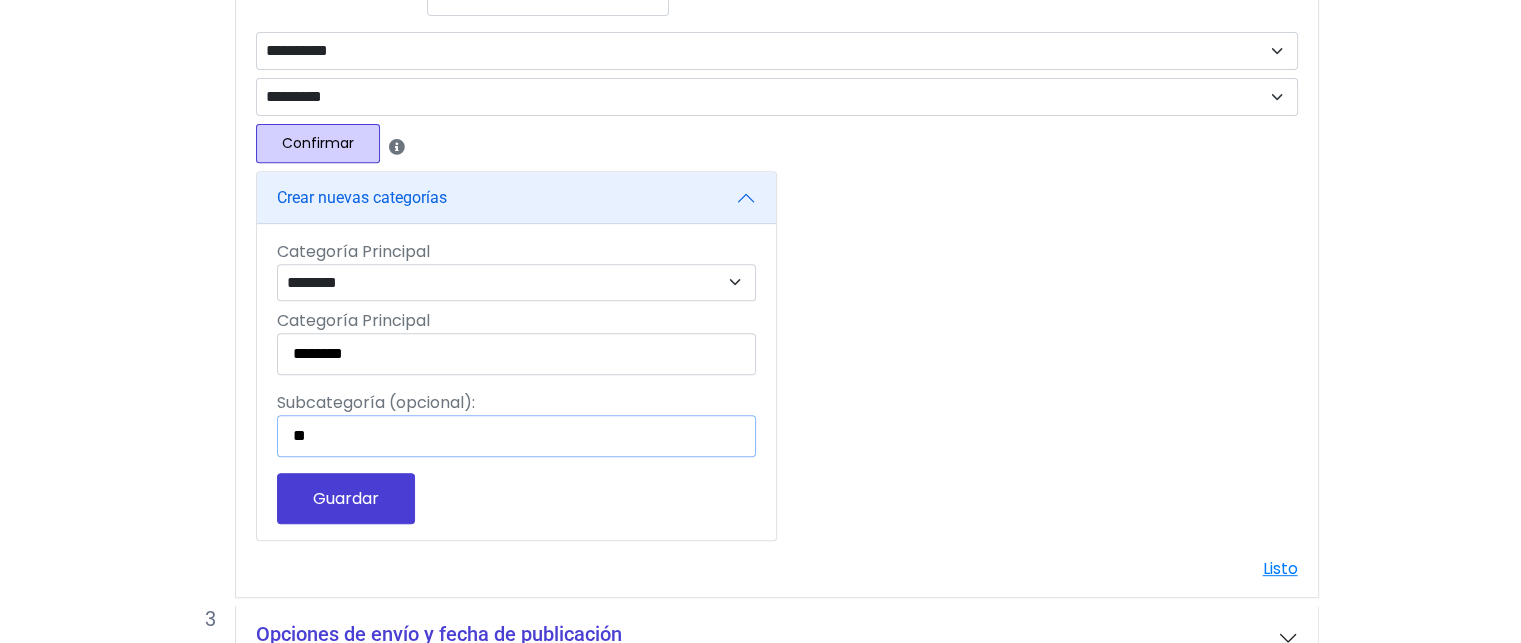 type on "*" 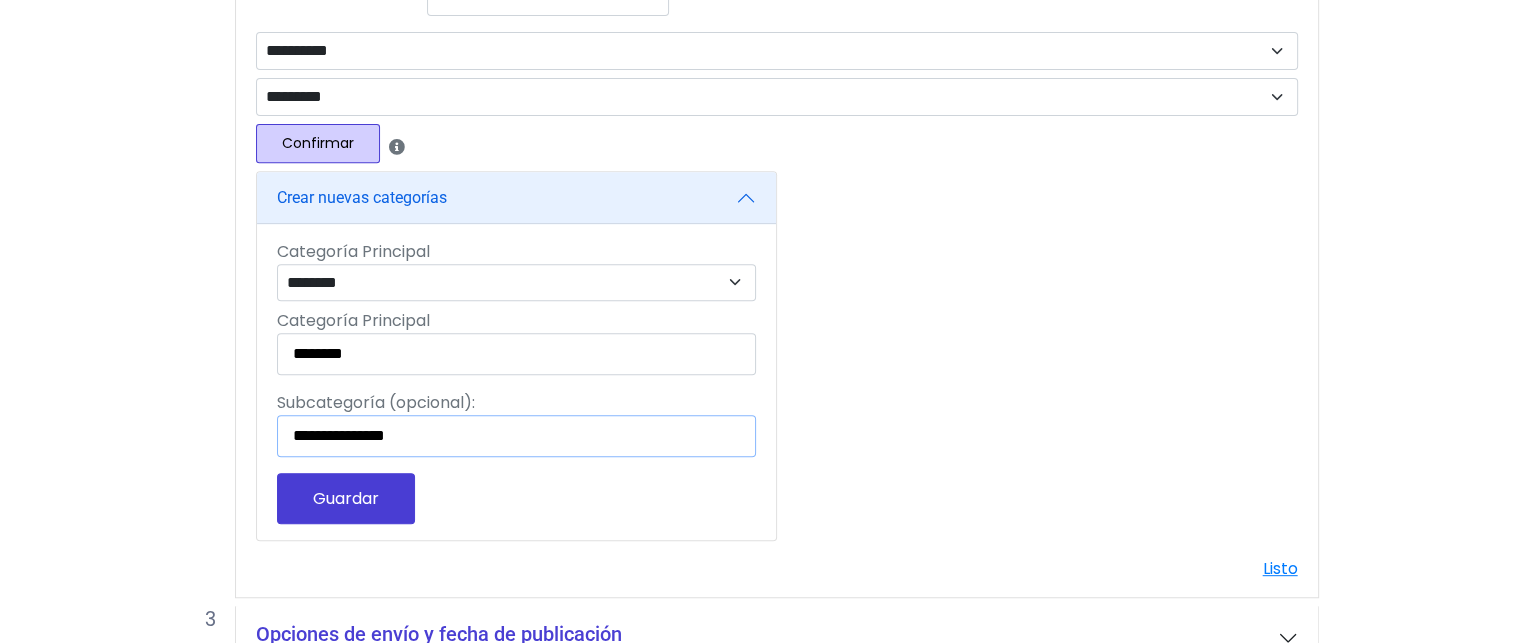 type on "**********" 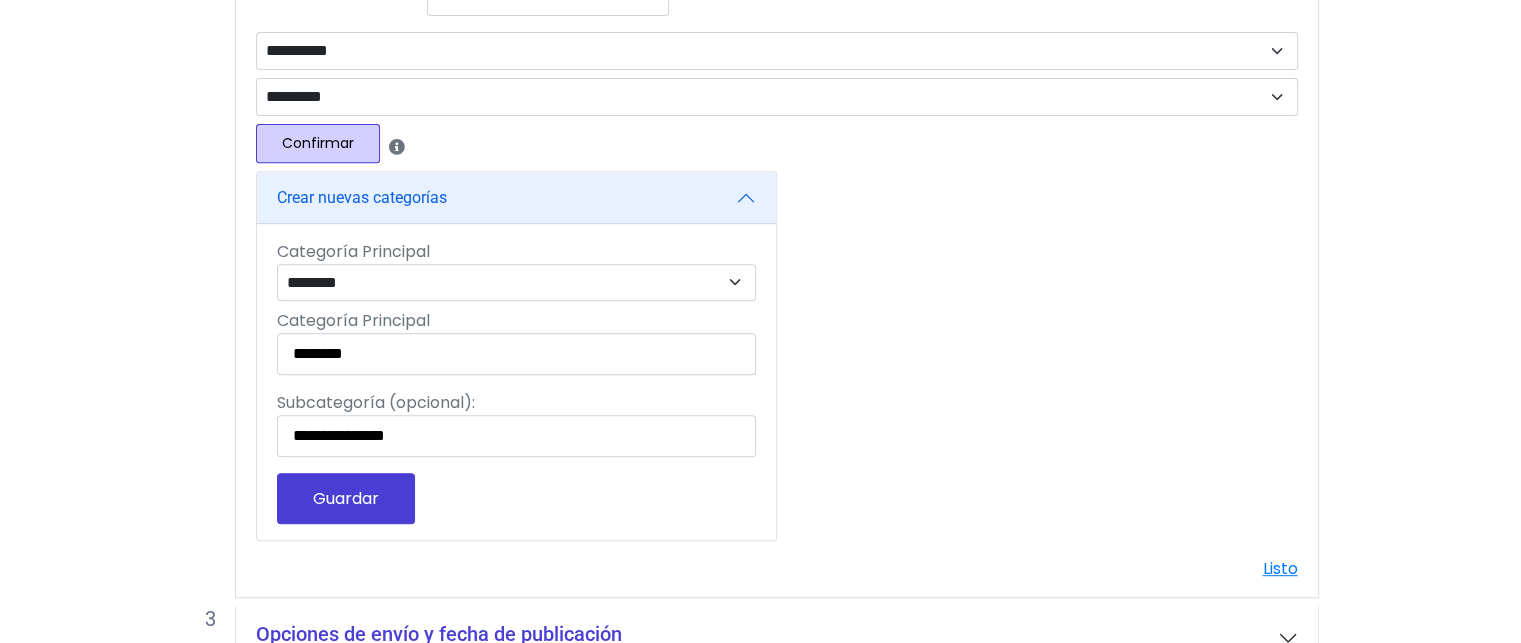 click on "Guardar" at bounding box center (346, 498) 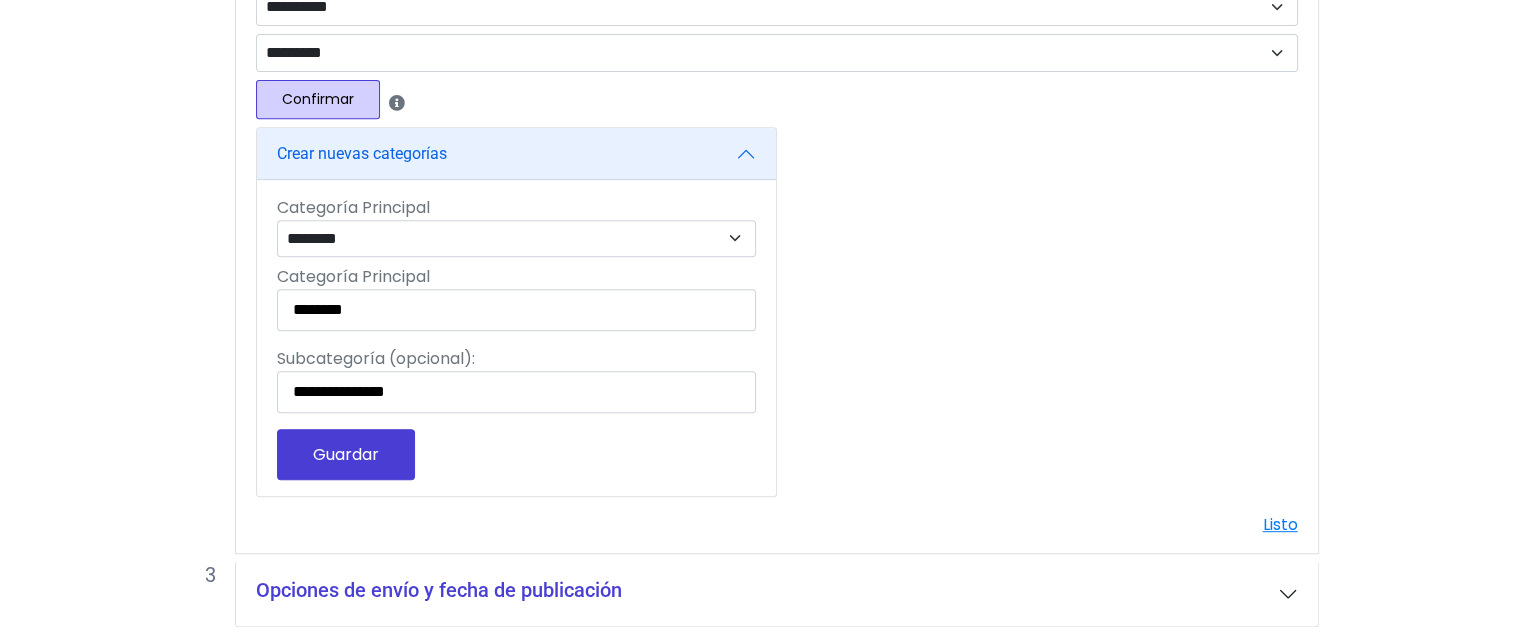scroll, scrollTop: 924, scrollLeft: 0, axis: vertical 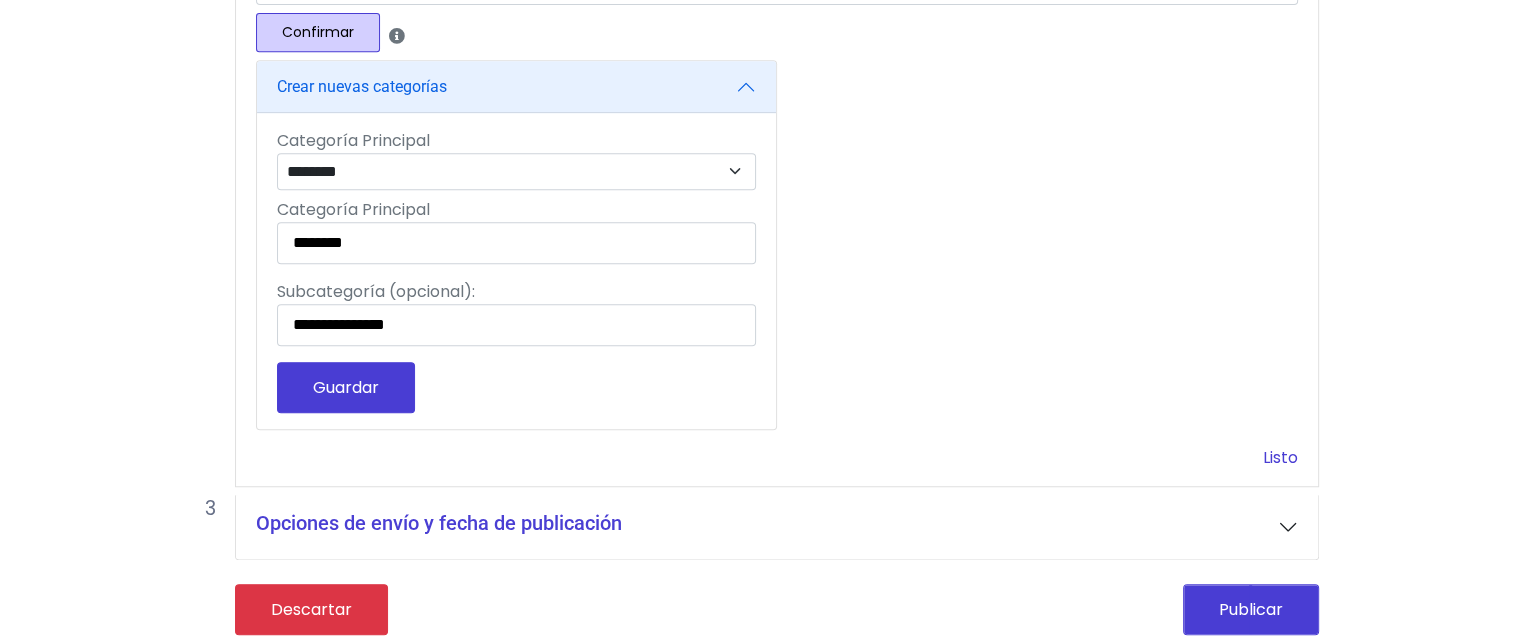 click on "Listo" at bounding box center [1280, 457] 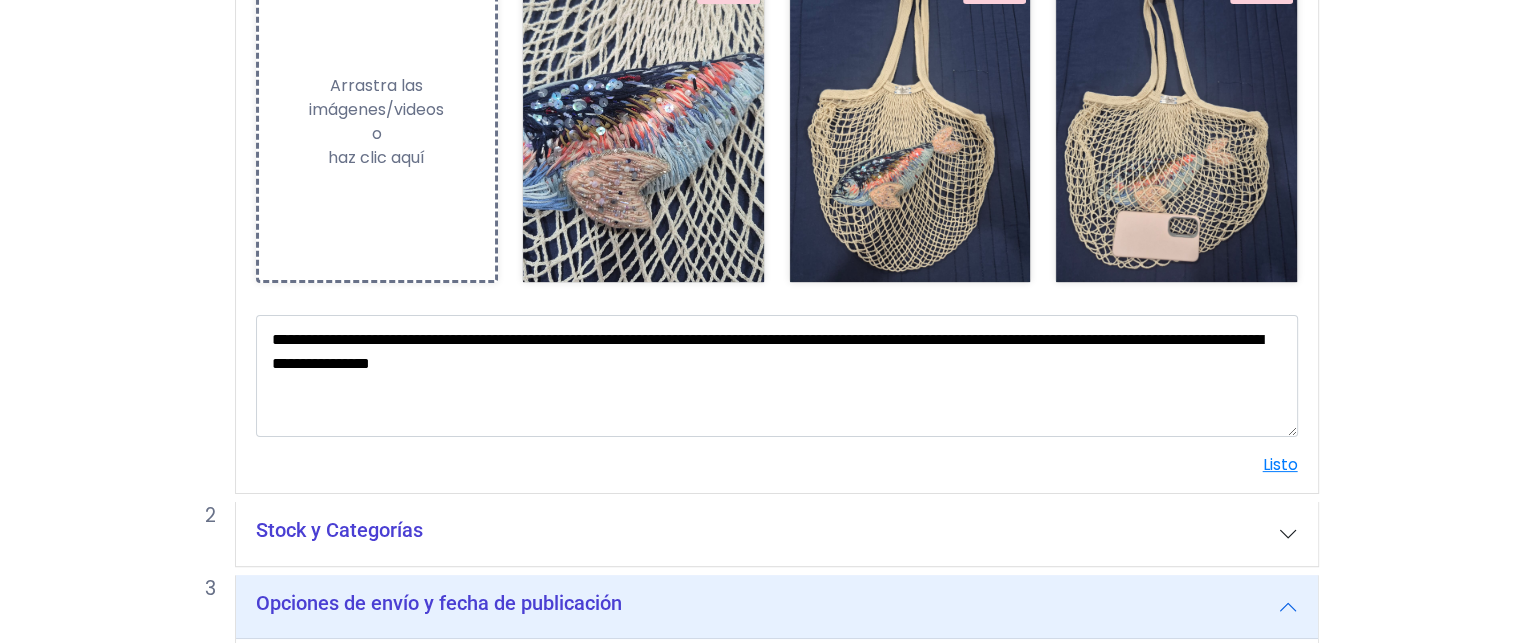scroll, scrollTop: 385, scrollLeft: 0, axis: vertical 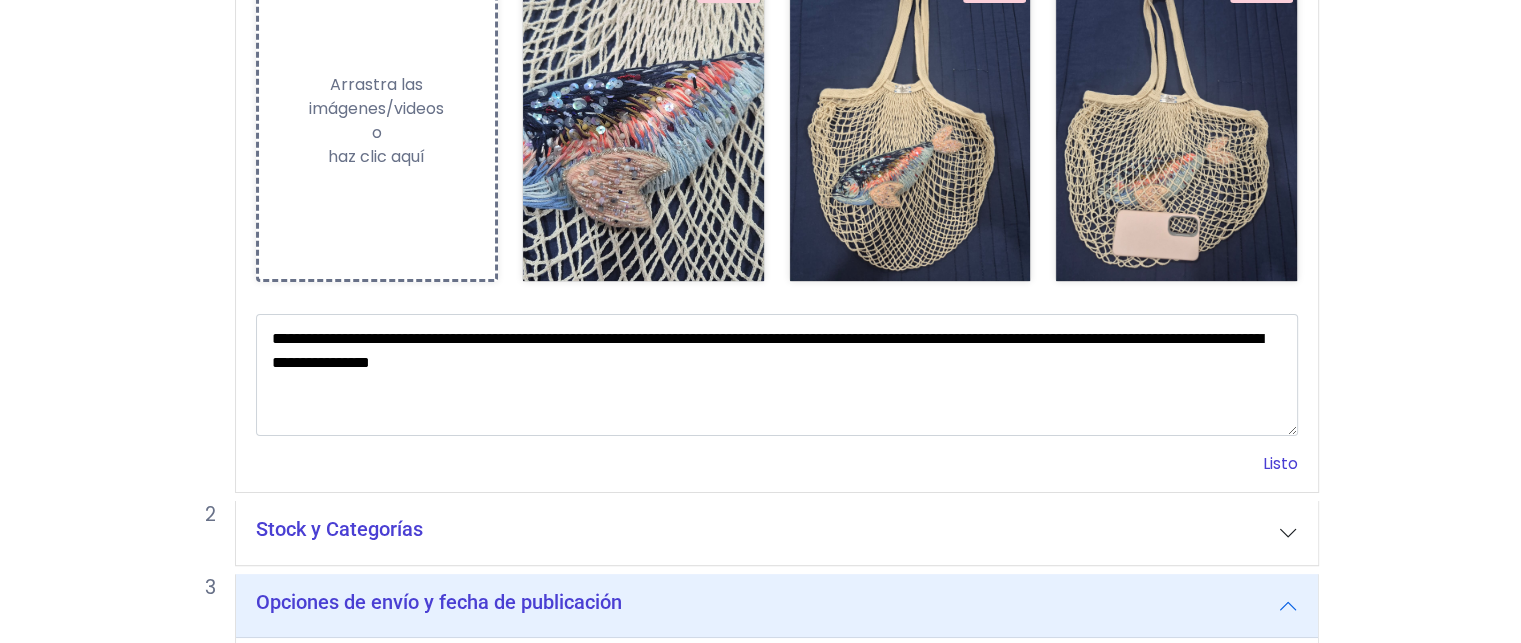 click on "Listo" at bounding box center [1280, 463] 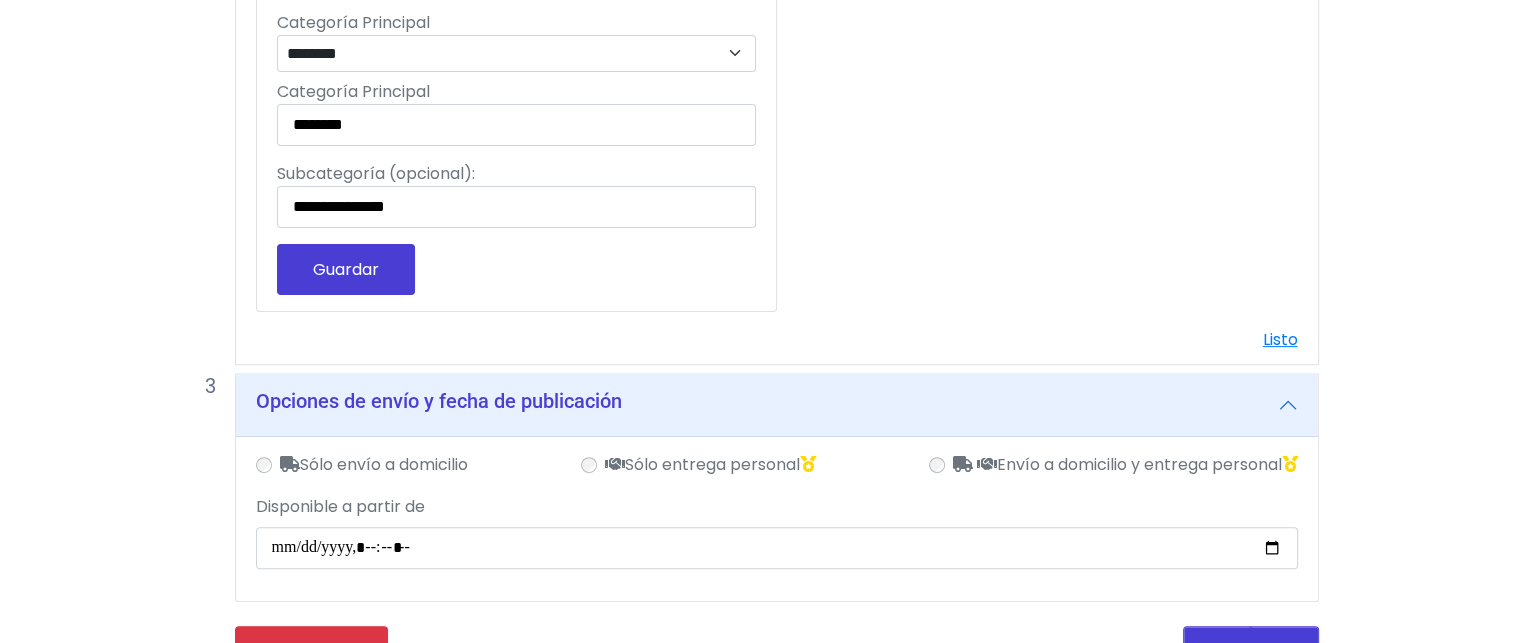 scroll, scrollTop: 632, scrollLeft: 0, axis: vertical 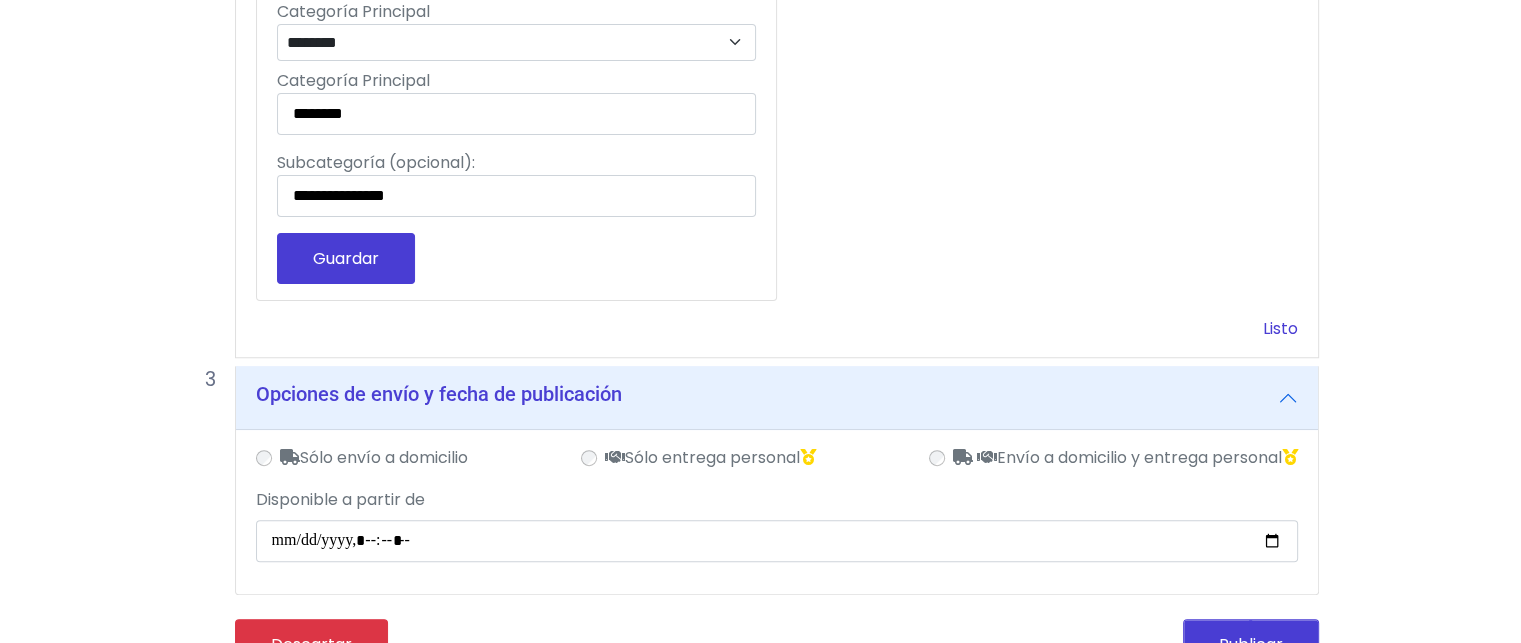 click on "Listo" at bounding box center (1280, 328) 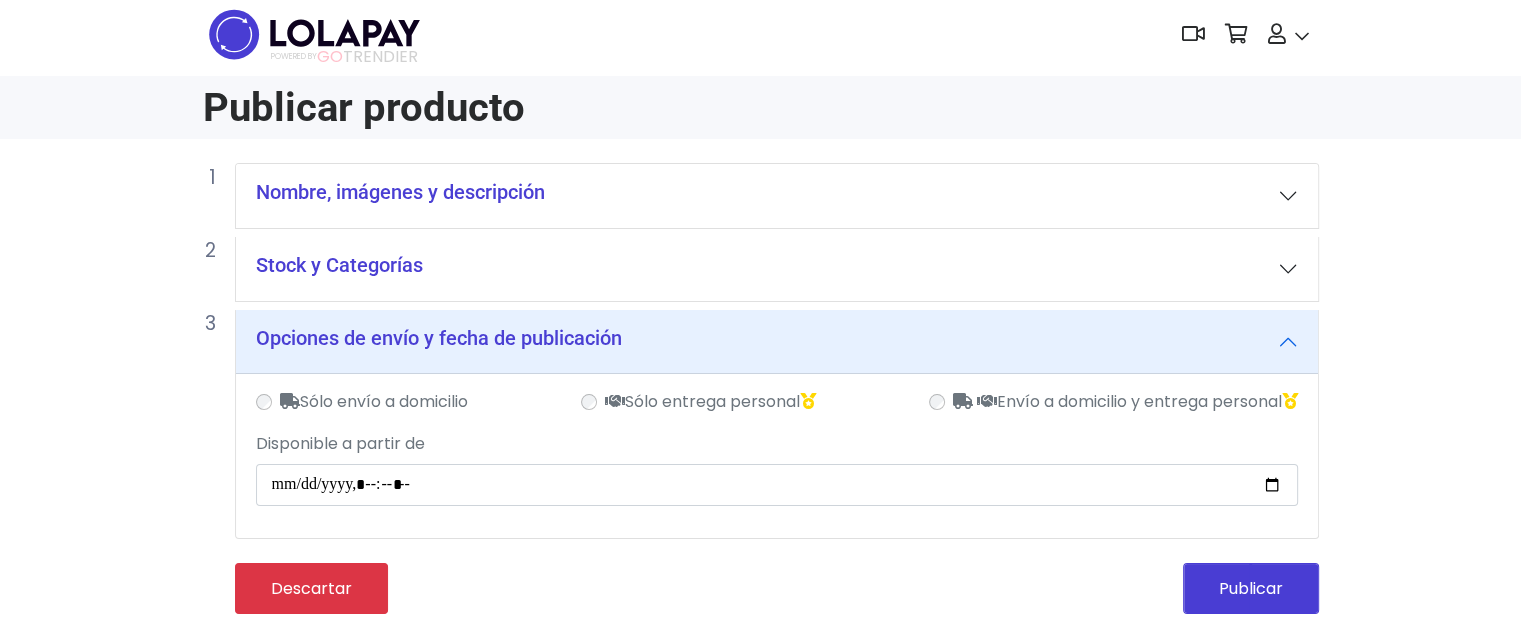 scroll, scrollTop: 7, scrollLeft: 0, axis: vertical 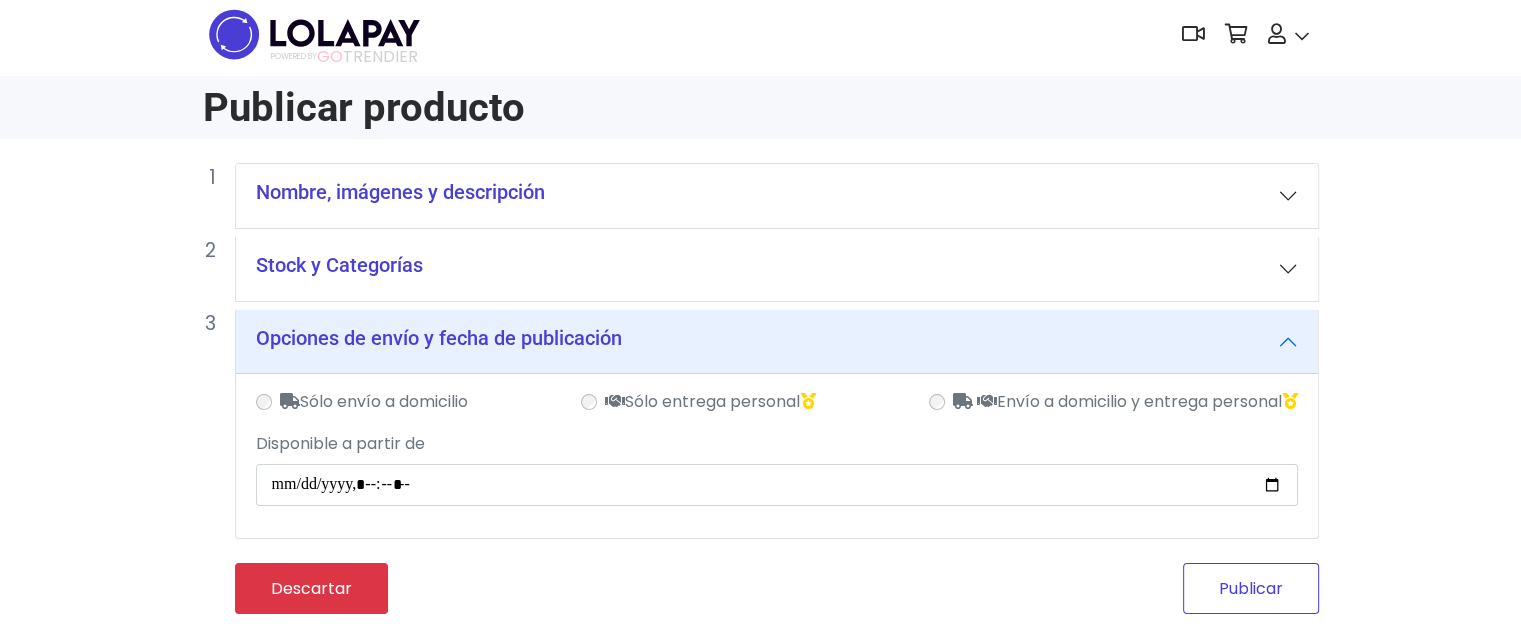 click on "Publicar" at bounding box center (1251, 588) 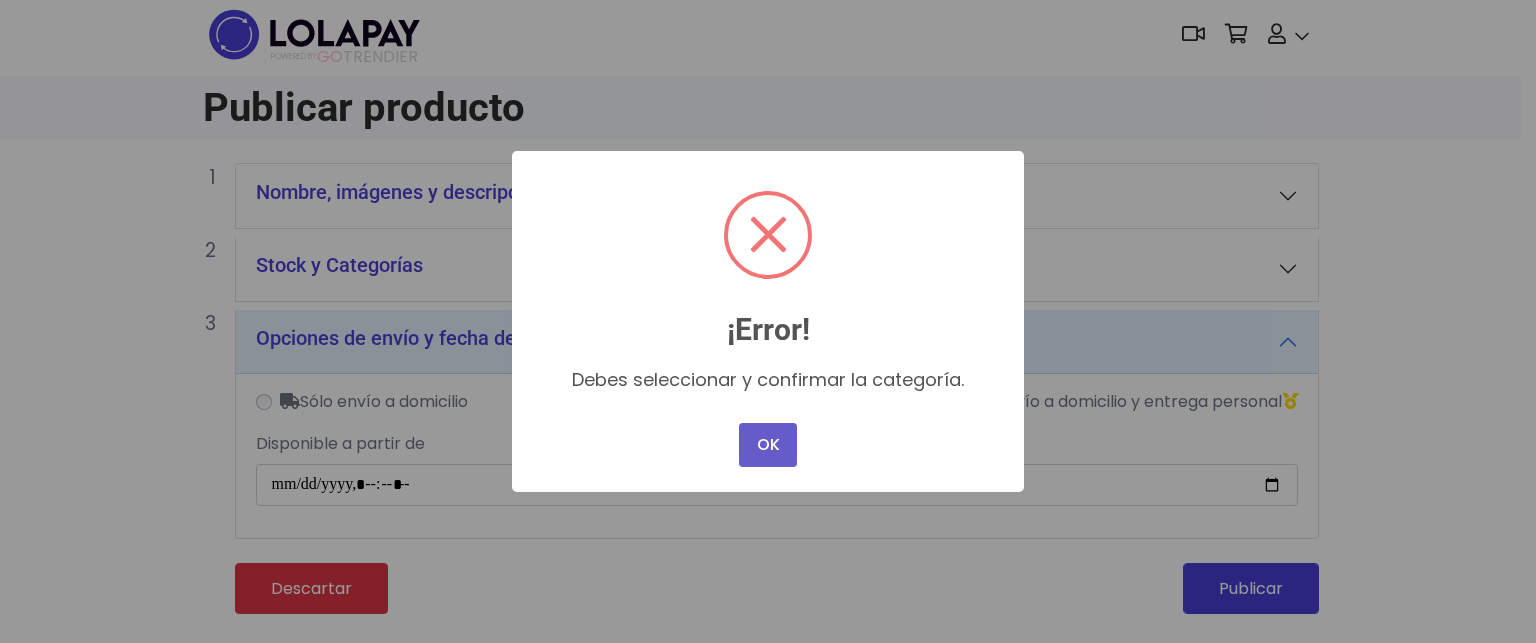 click on "OK" at bounding box center (768, 445) 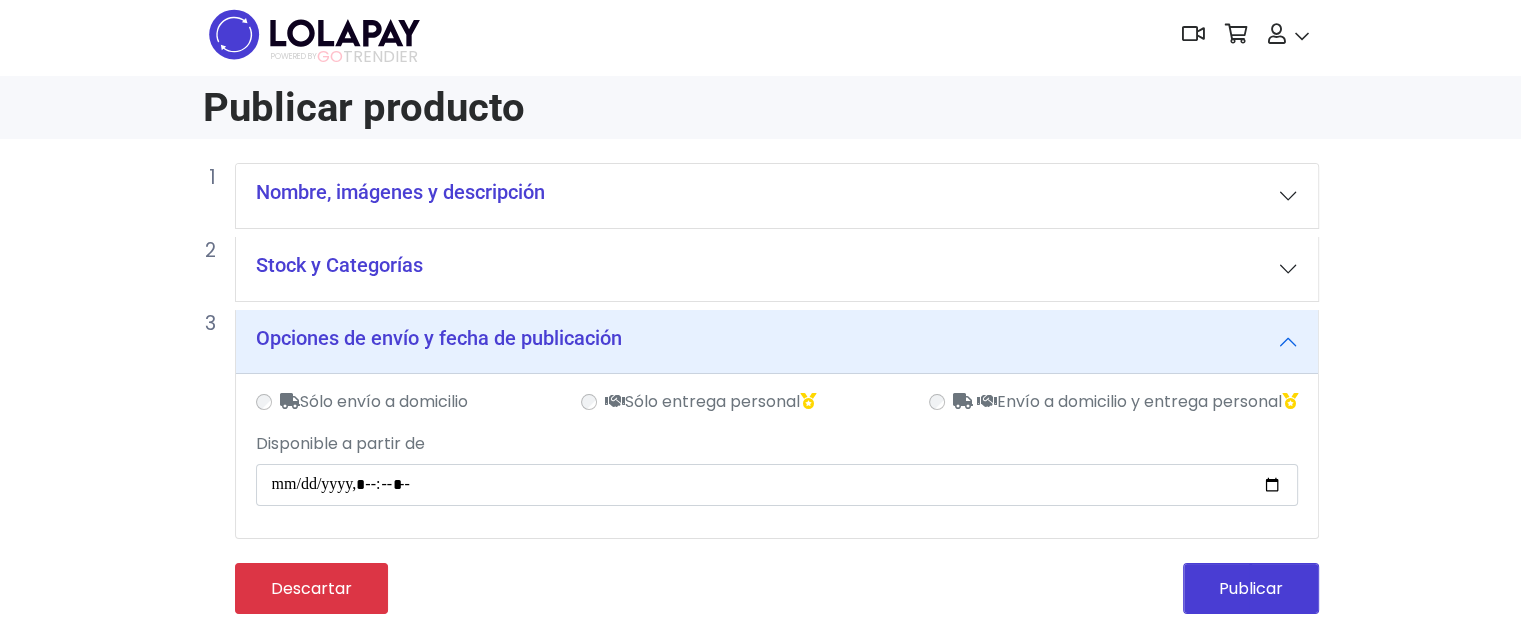 click on "Stock y Categorías" at bounding box center [777, 269] 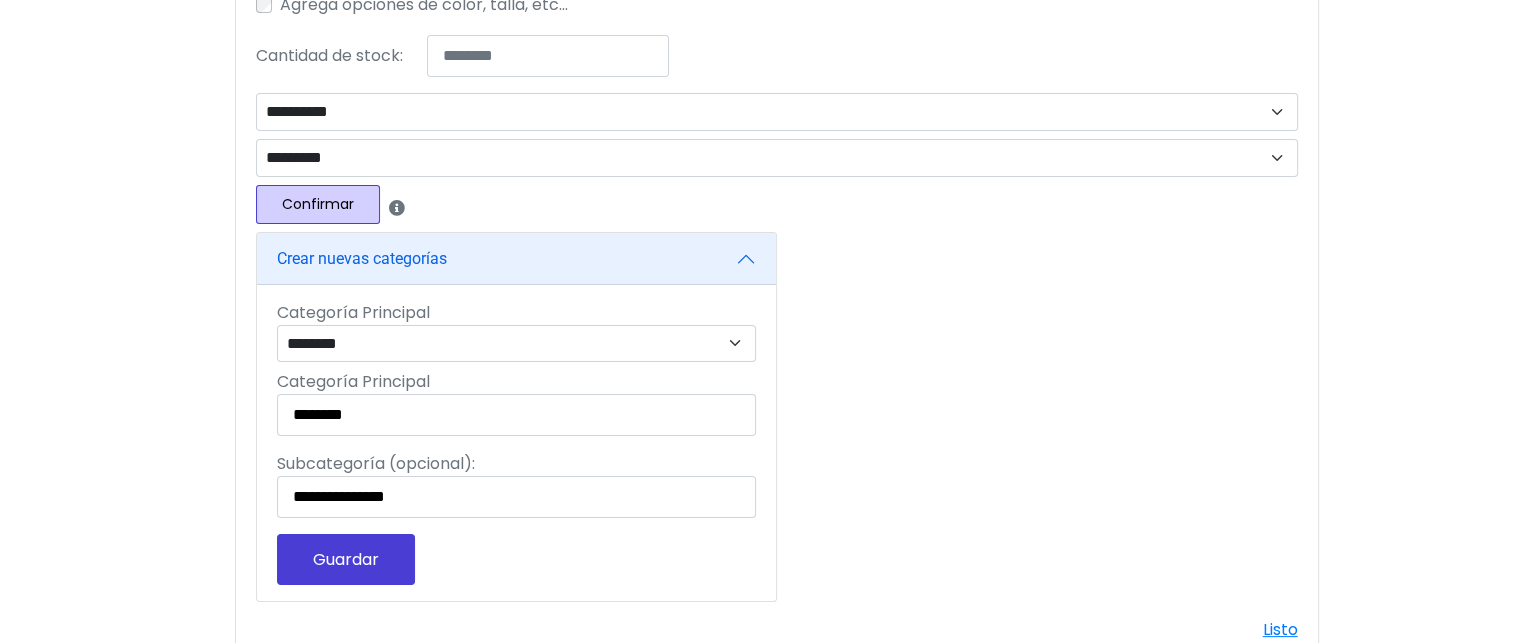 scroll, scrollTop: 333, scrollLeft: 0, axis: vertical 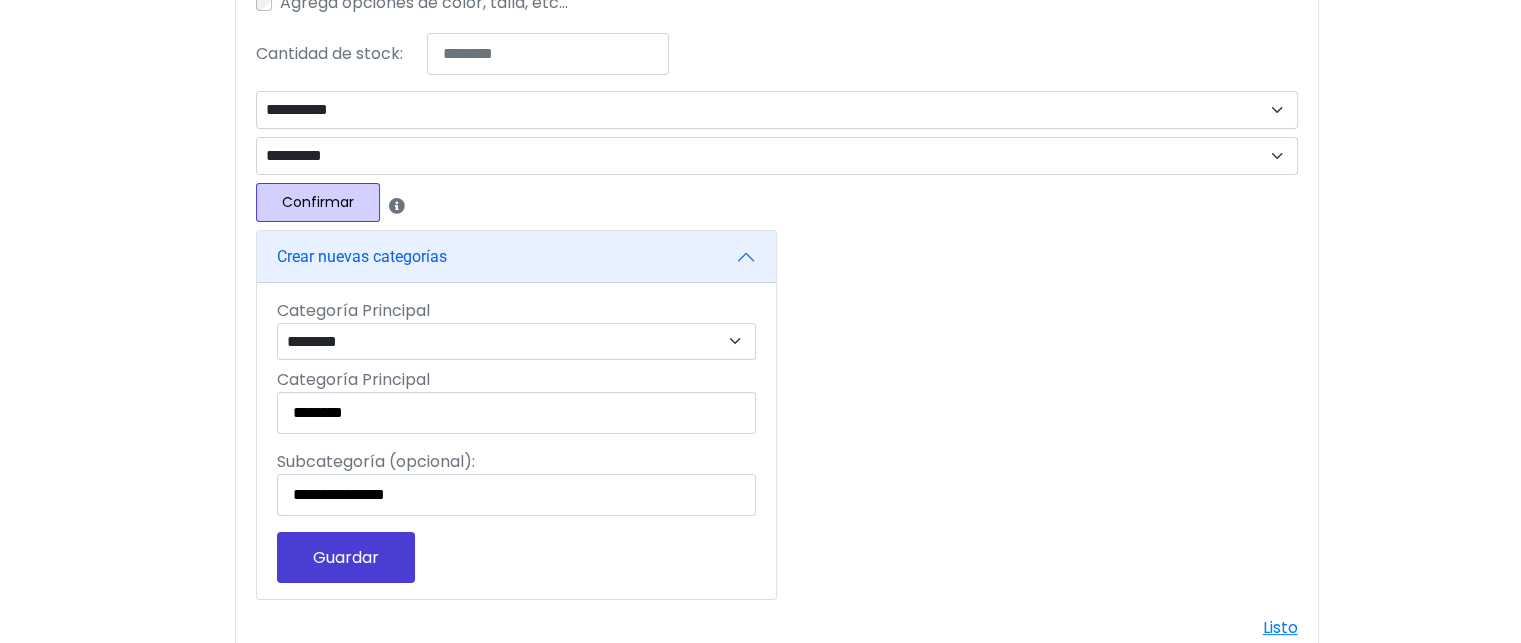click on "Confirmar" at bounding box center (318, 202) 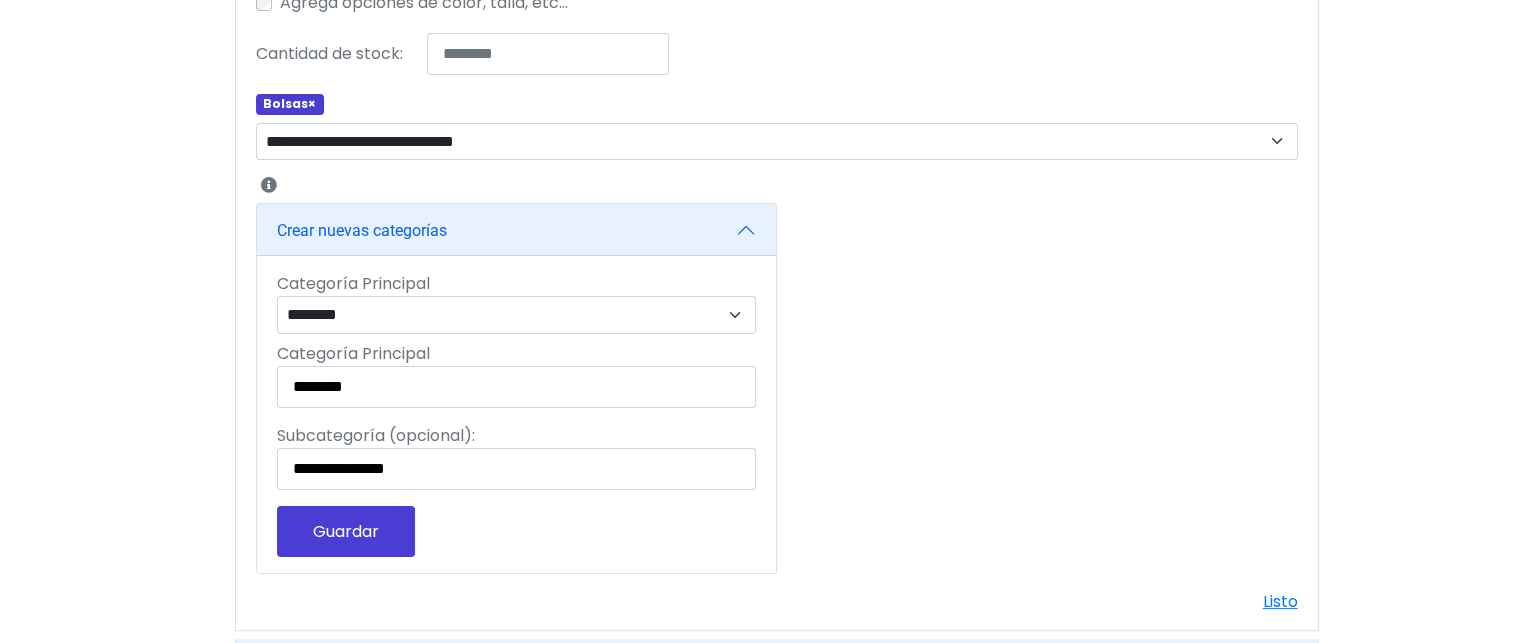 click on "Guardar" at bounding box center [346, 531] 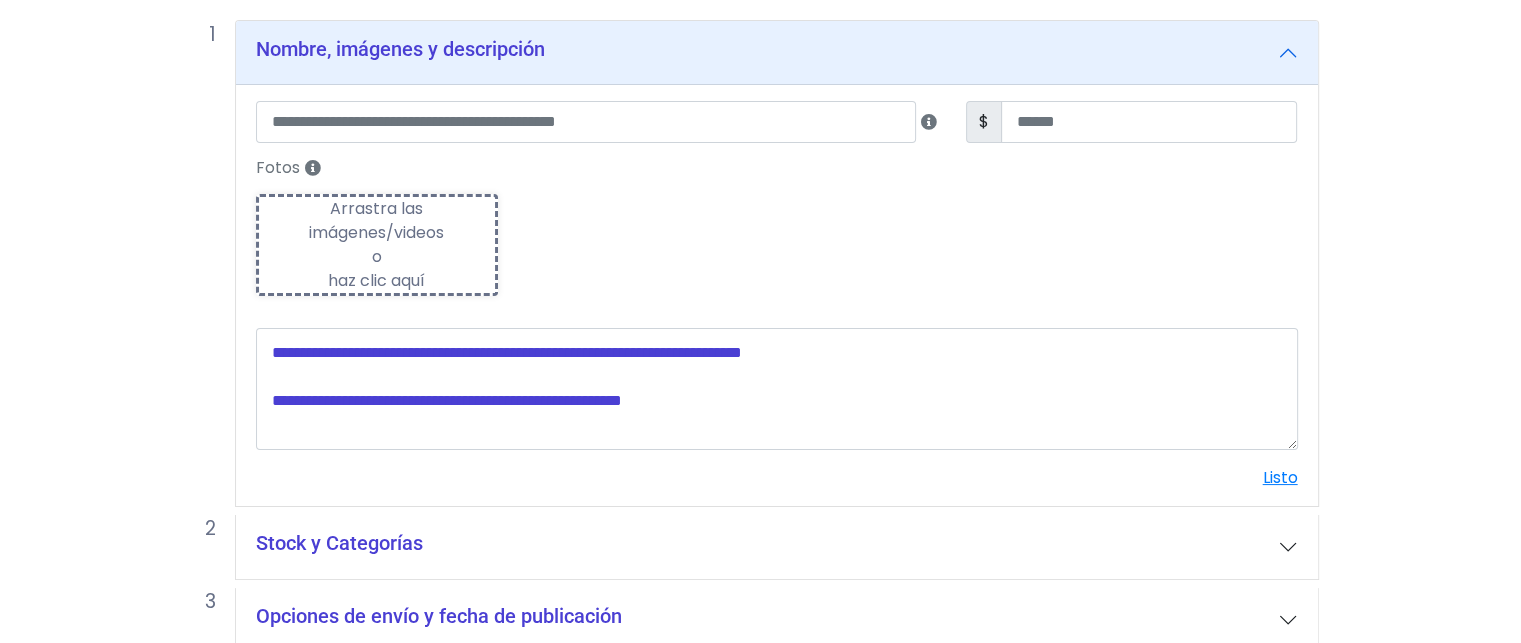scroll, scrollTop: 247, scrollLeft: 0, axis: vertical 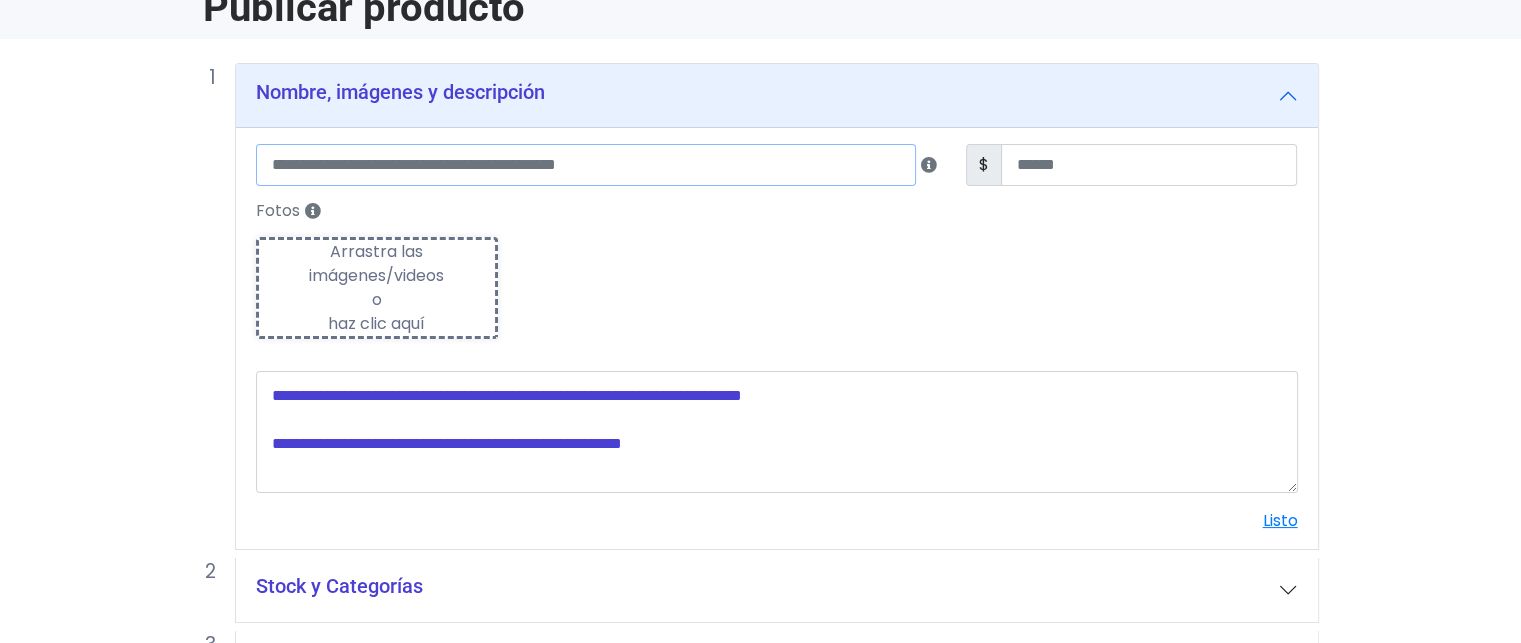 click at bounding box center [586, 165] 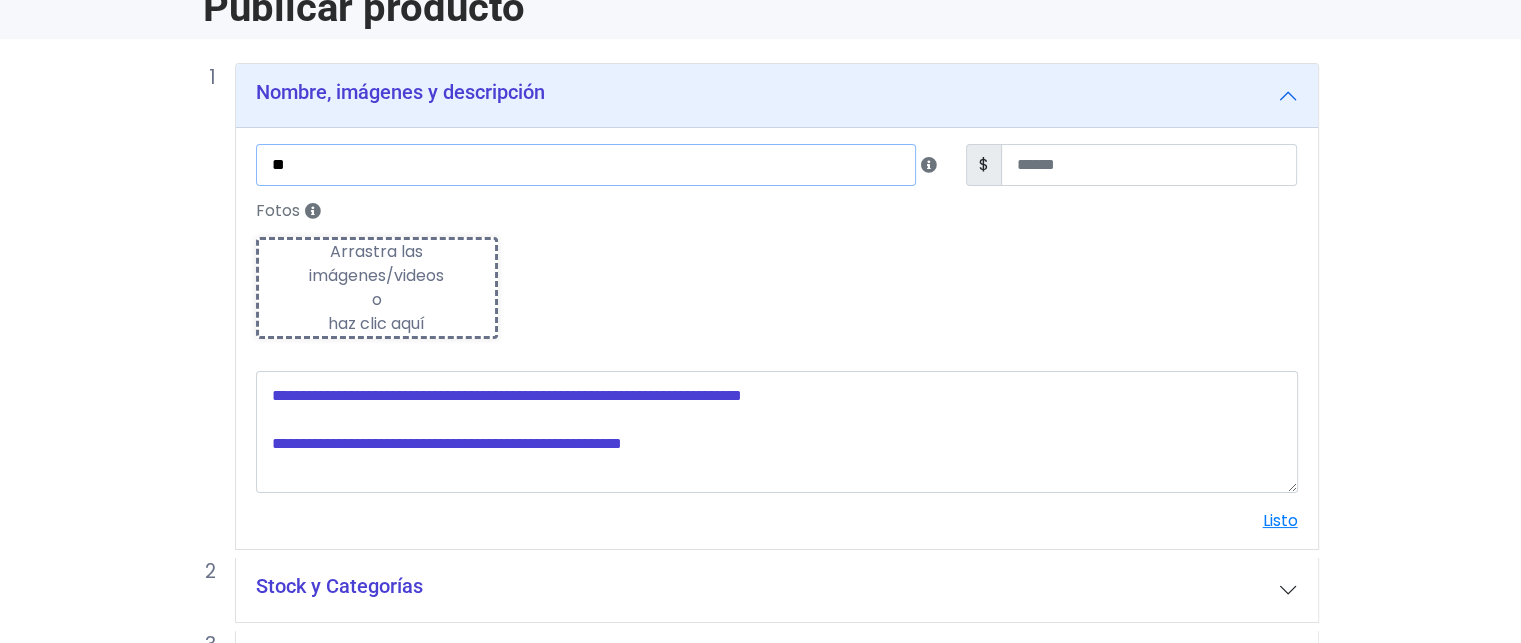 type on "*" 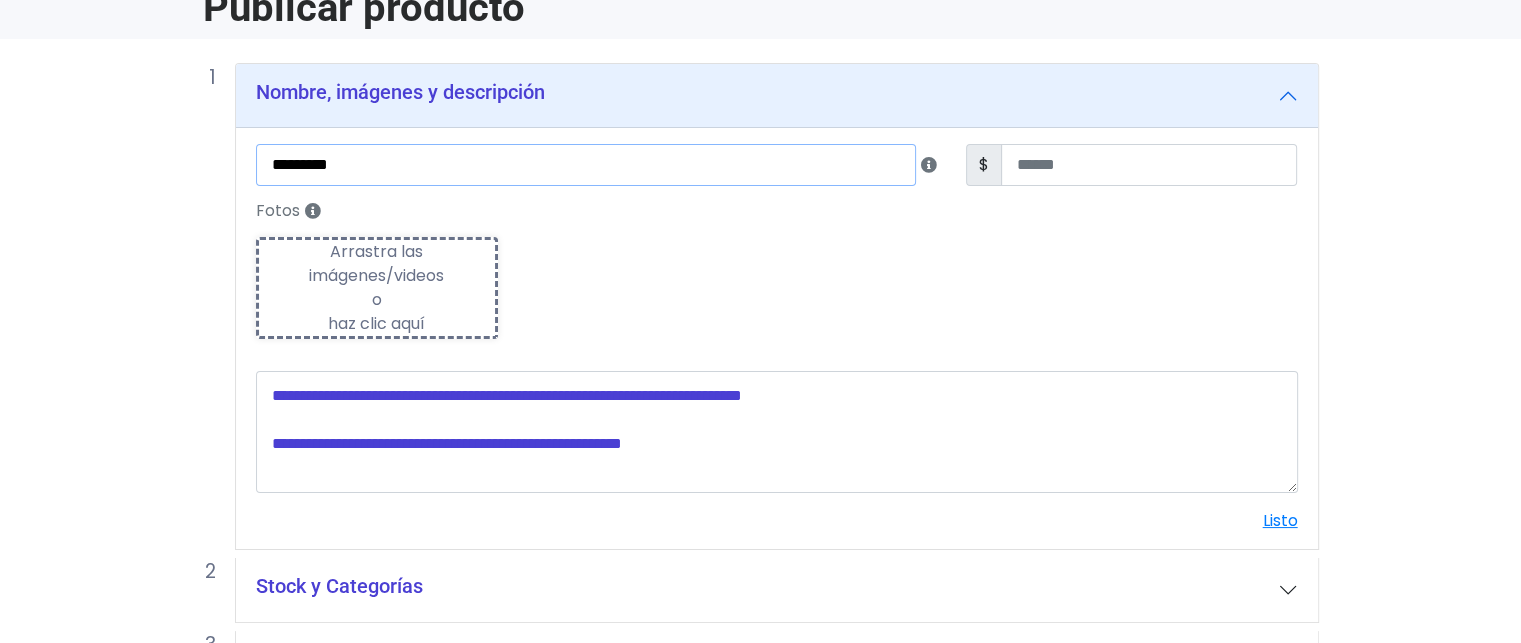 type on "*********" 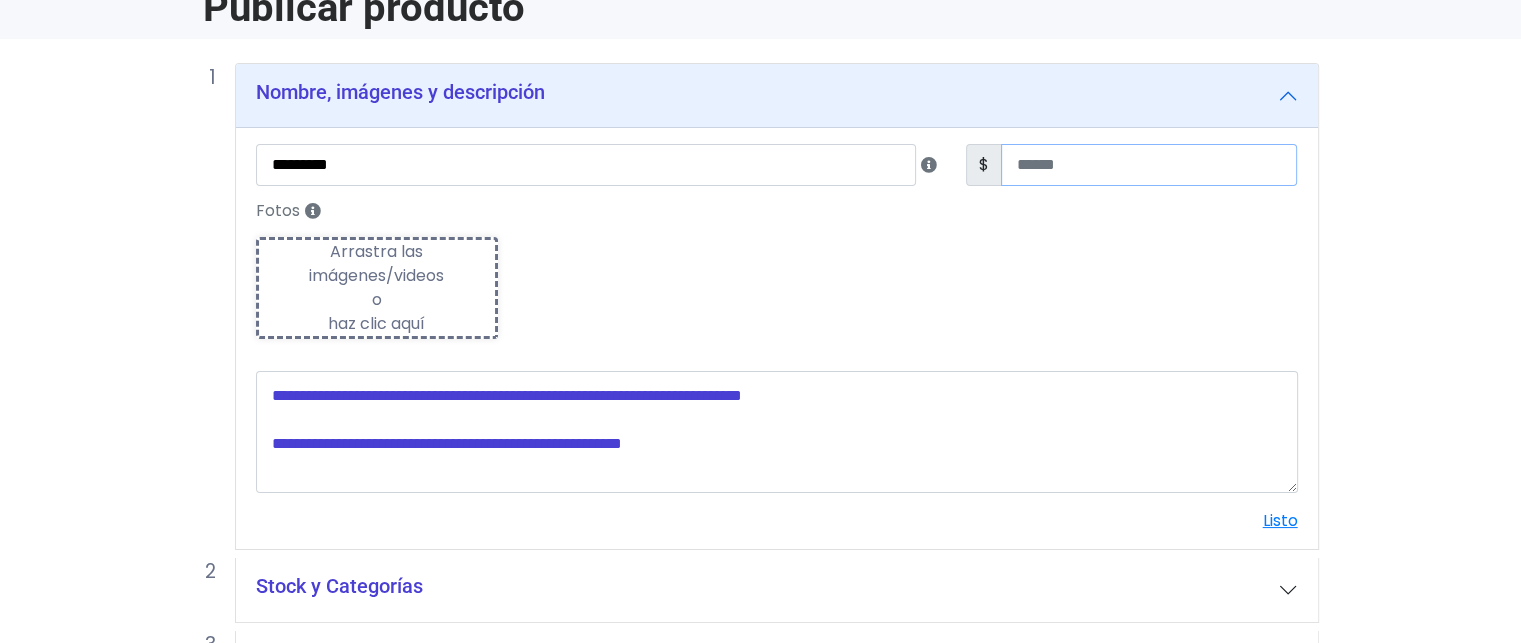 click at bounding box center [1149, 165] 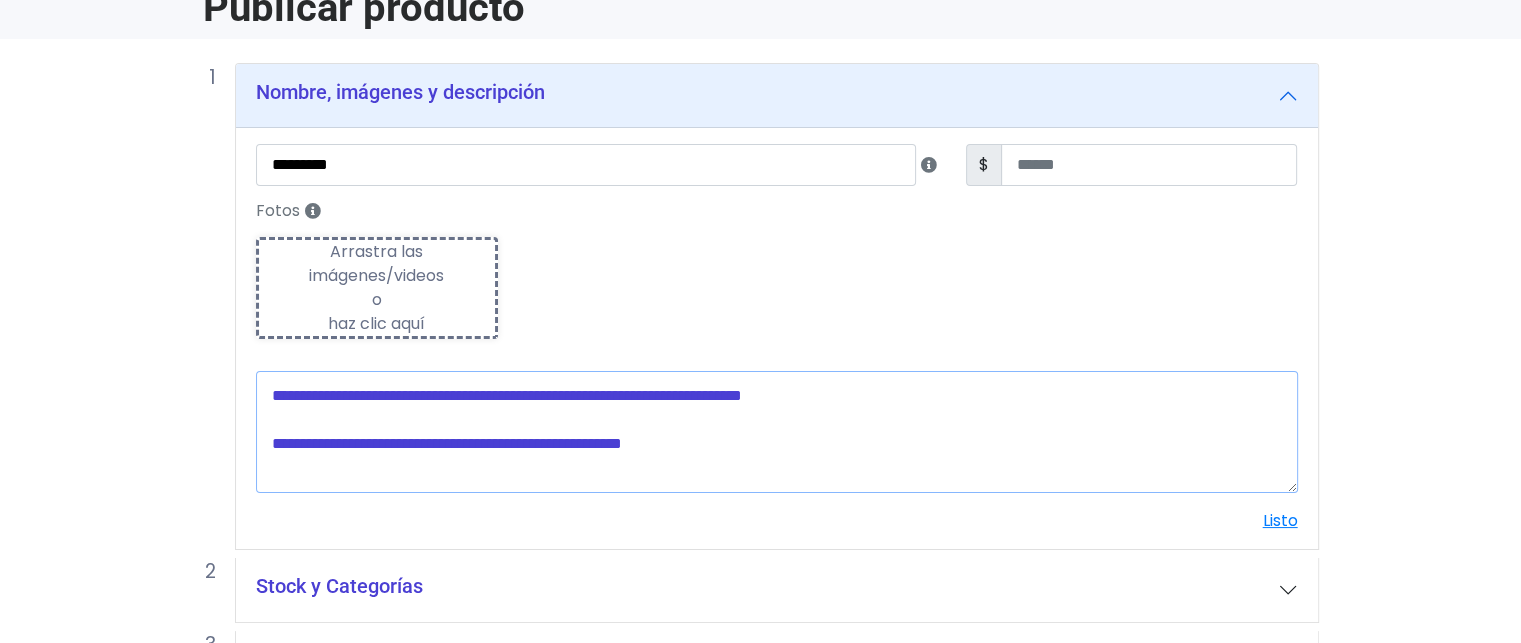 click at bounding box center (777, 432) 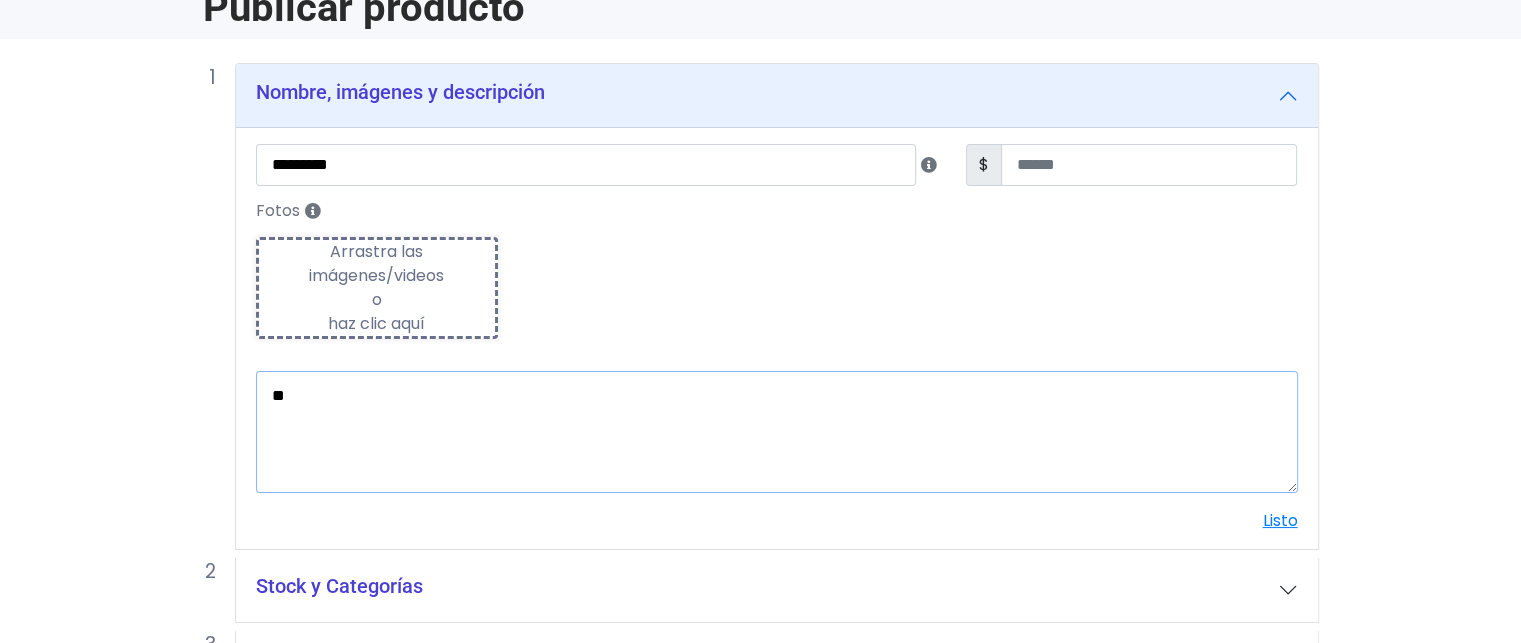 type on "*" 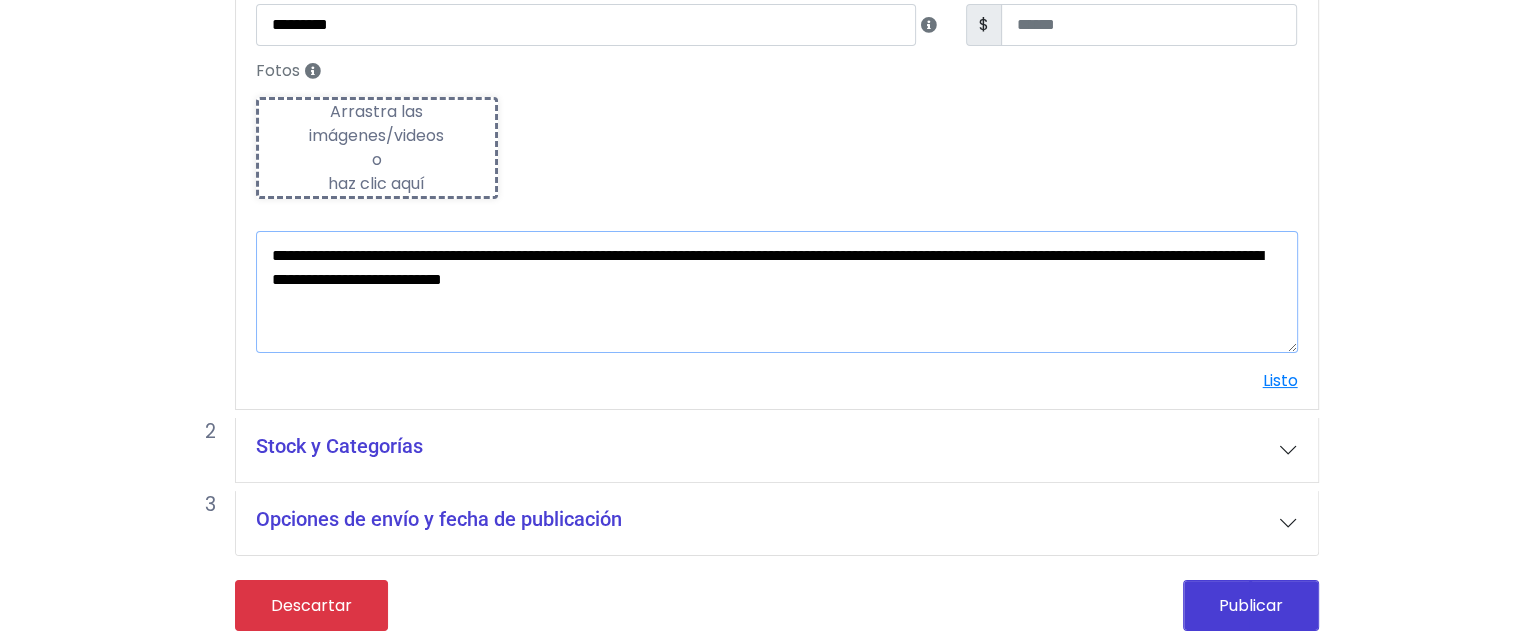 scroll, scrollTop: 241, scrollLeft: 0, axis: vertical 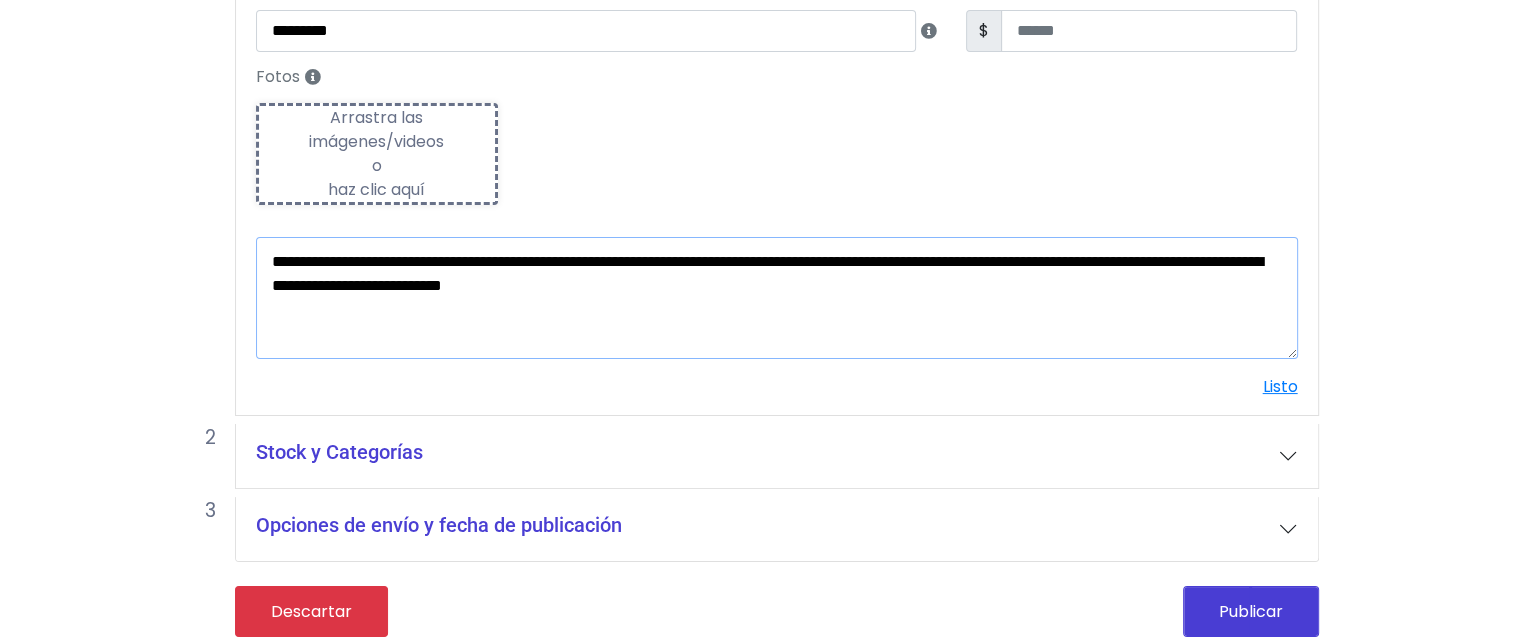 type on "**********" 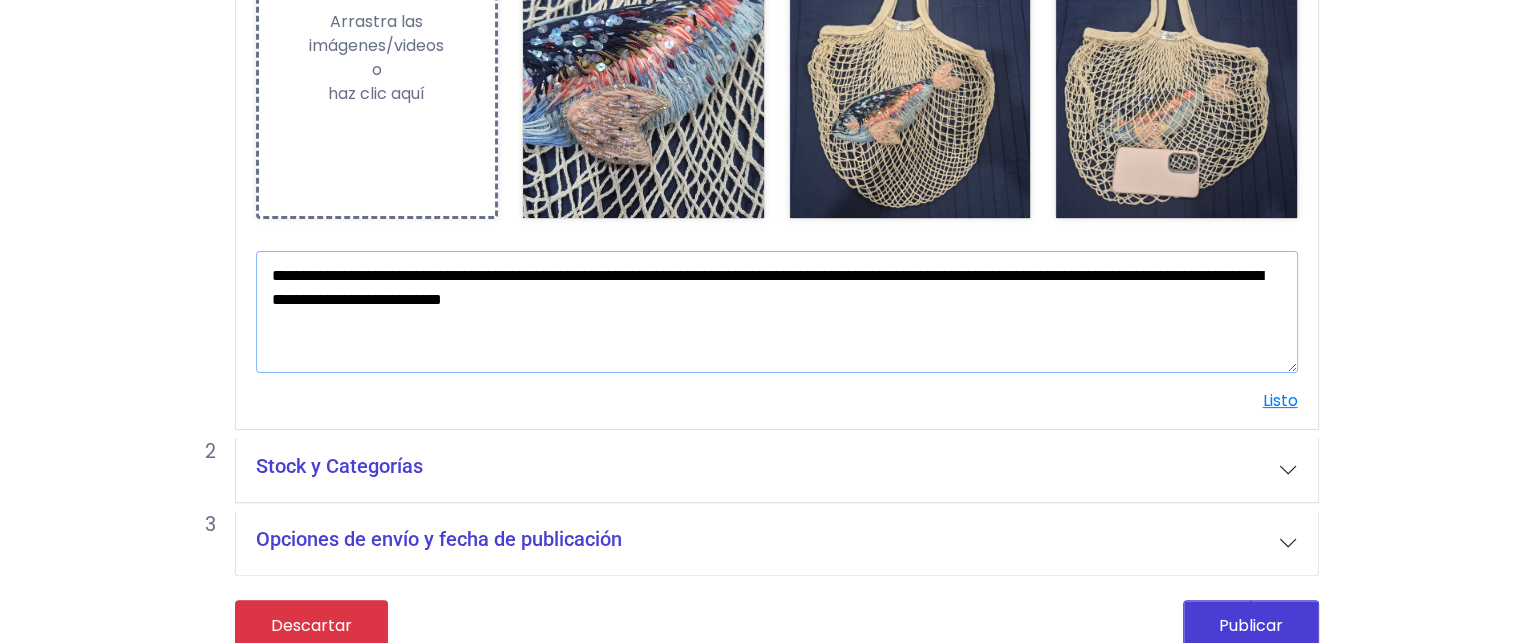 scroll, scrollTop: 454, scrollLeft: 0, axis: vertical 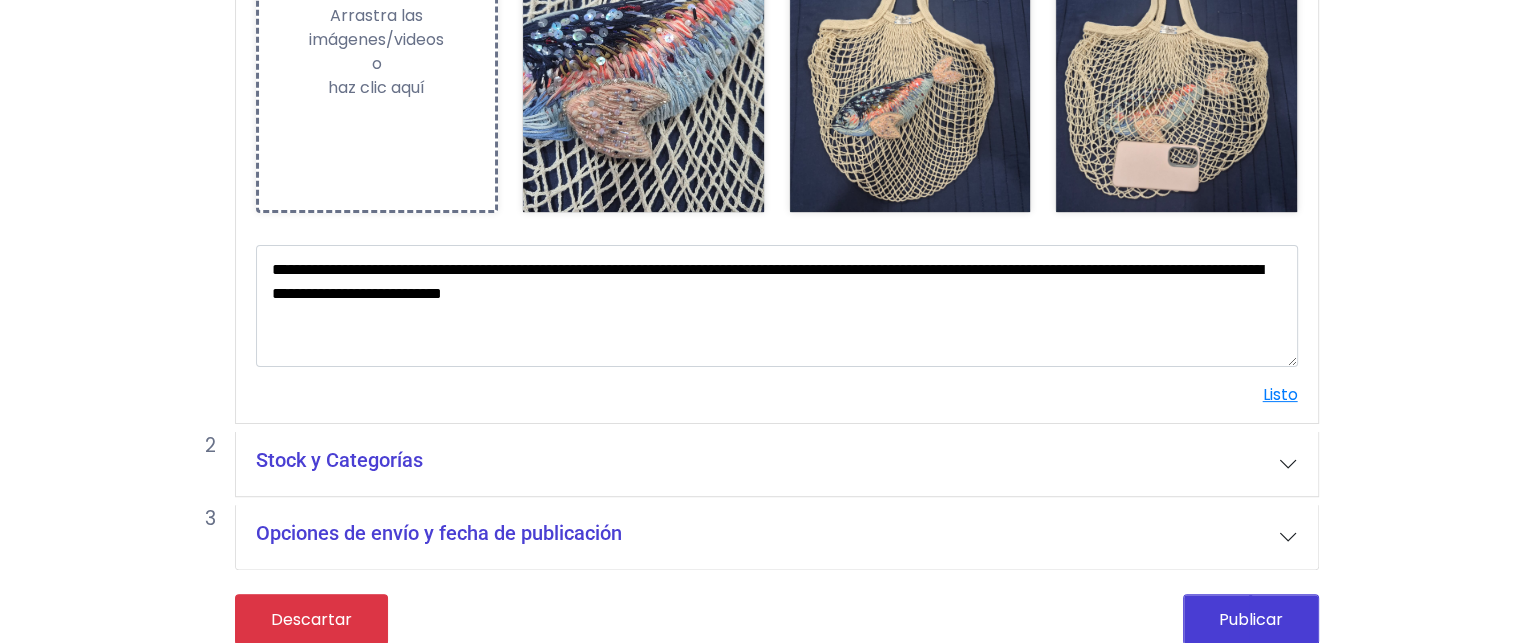 click on "Listo" at bounding box center [777, 395] 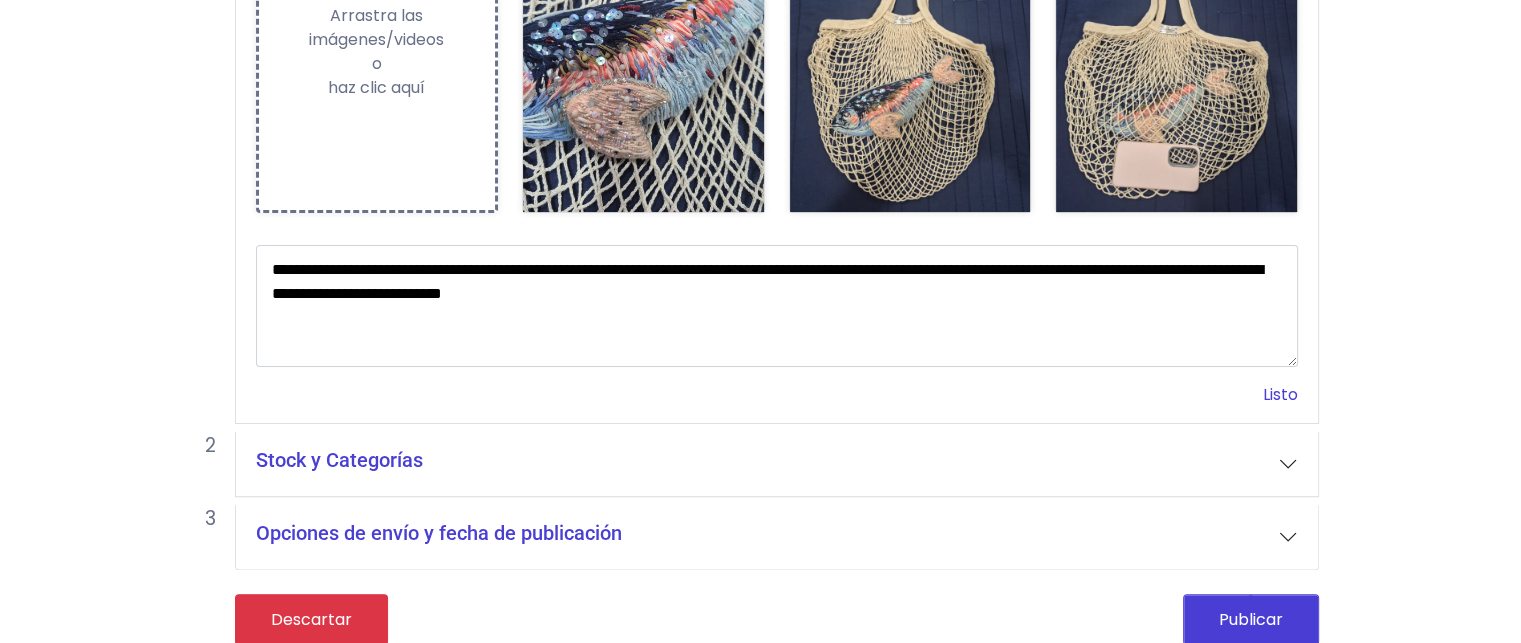 click on "Listo" at bounding box center (1280, 394) 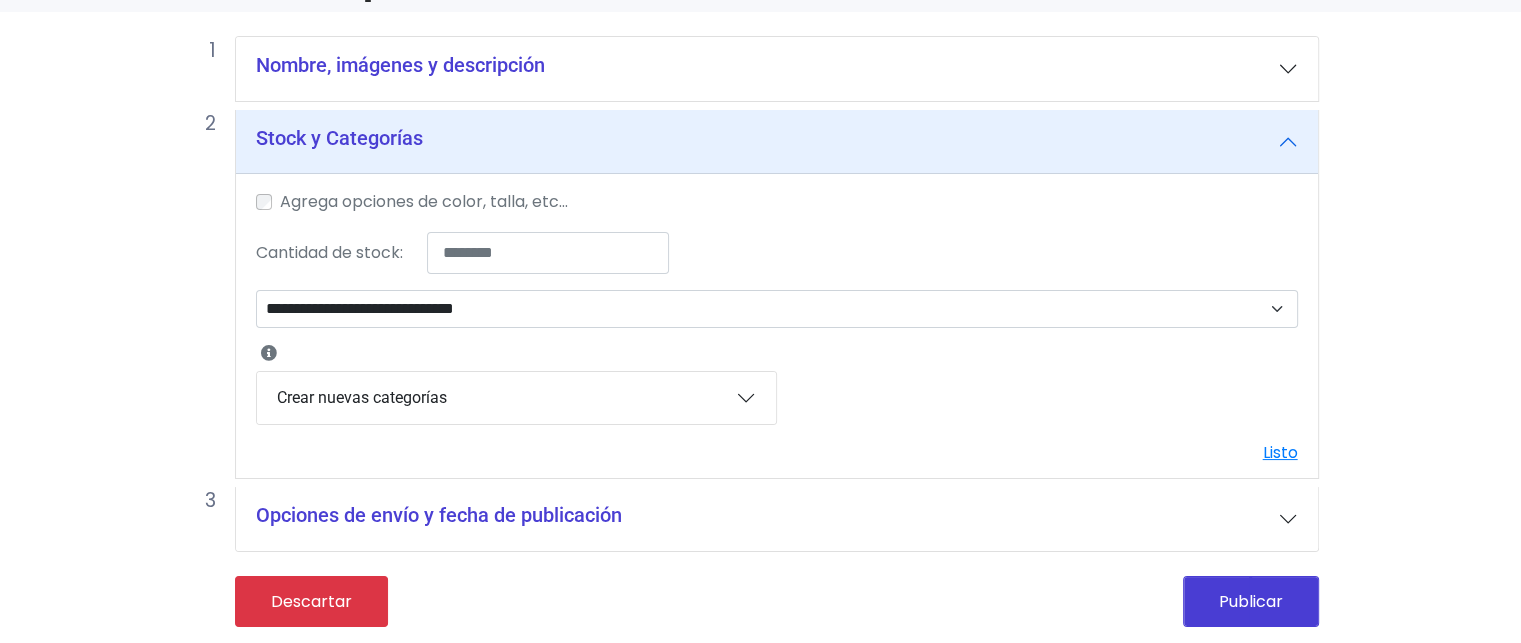 scroll, scrollTop: 134, scrollLeft: 0, axis: vertical 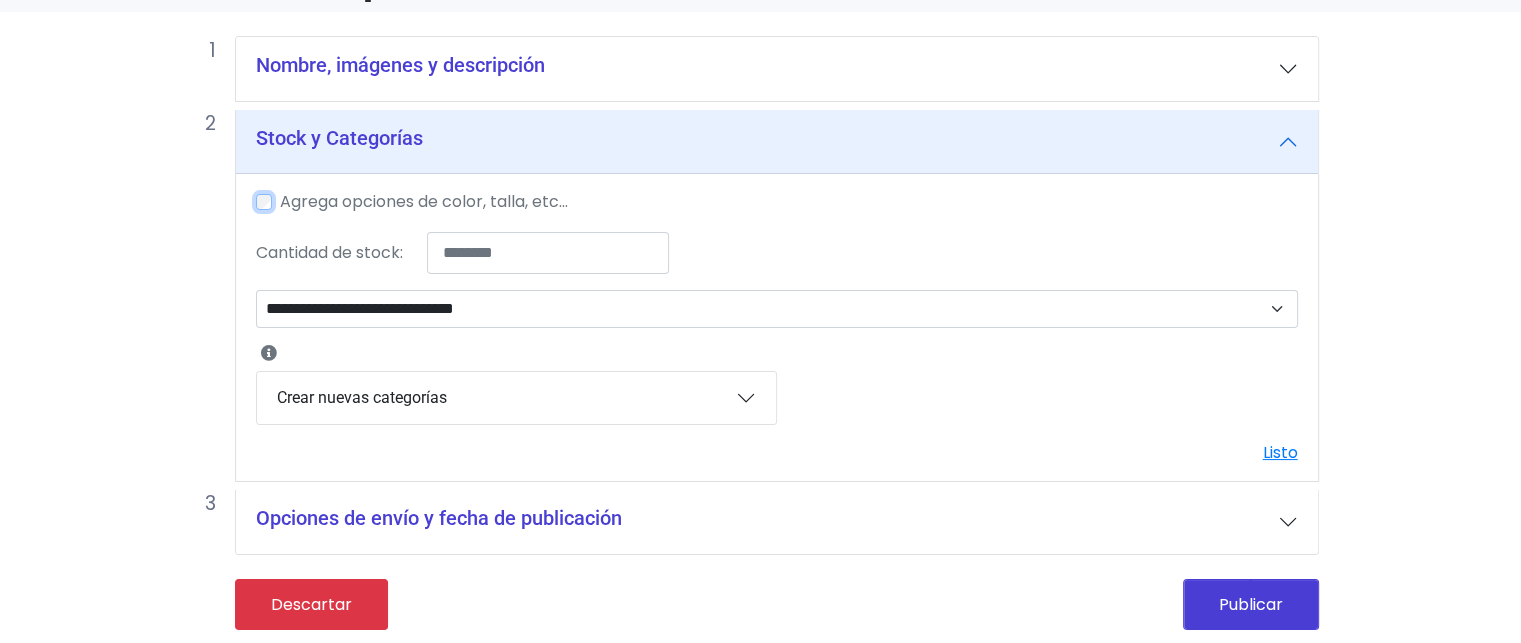 click on "Agrega opciones de color, talla, etc..." at bounding box center [777, 202] 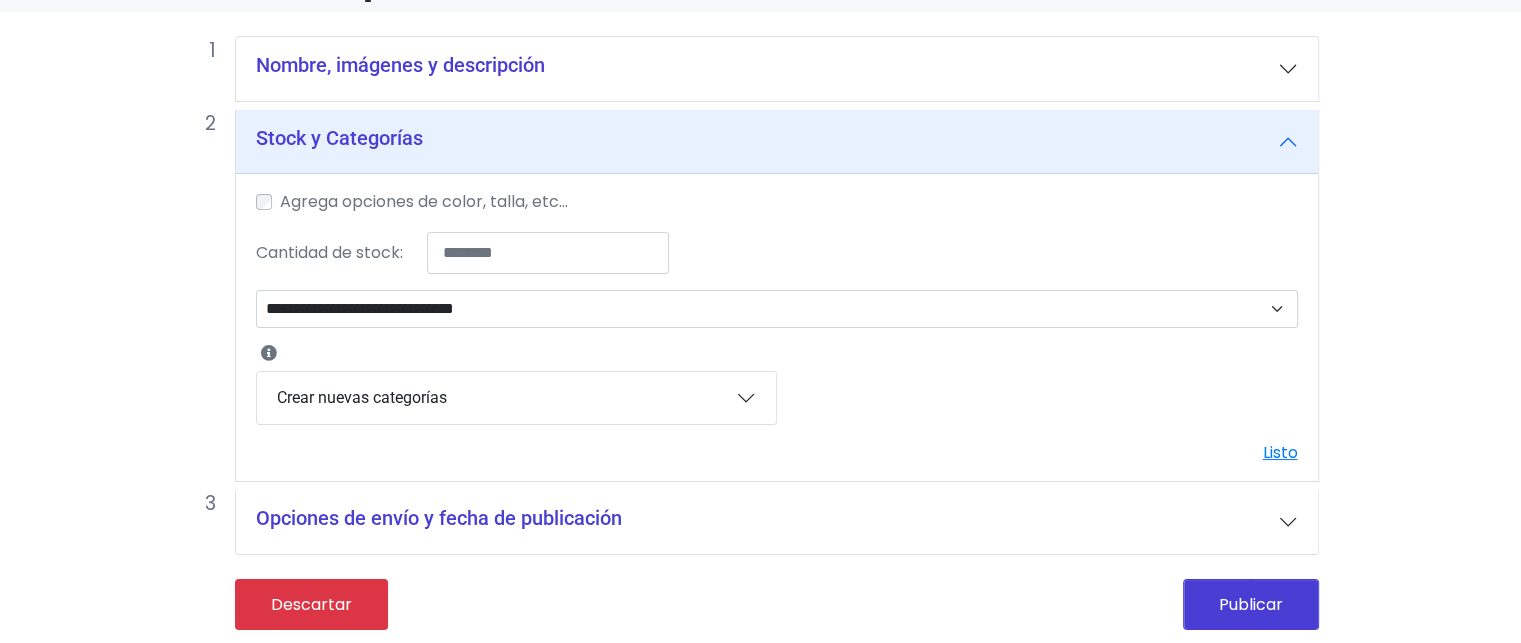 click on "Agrega opciones de color, talla, etc..." at bounding box center (424, 202) 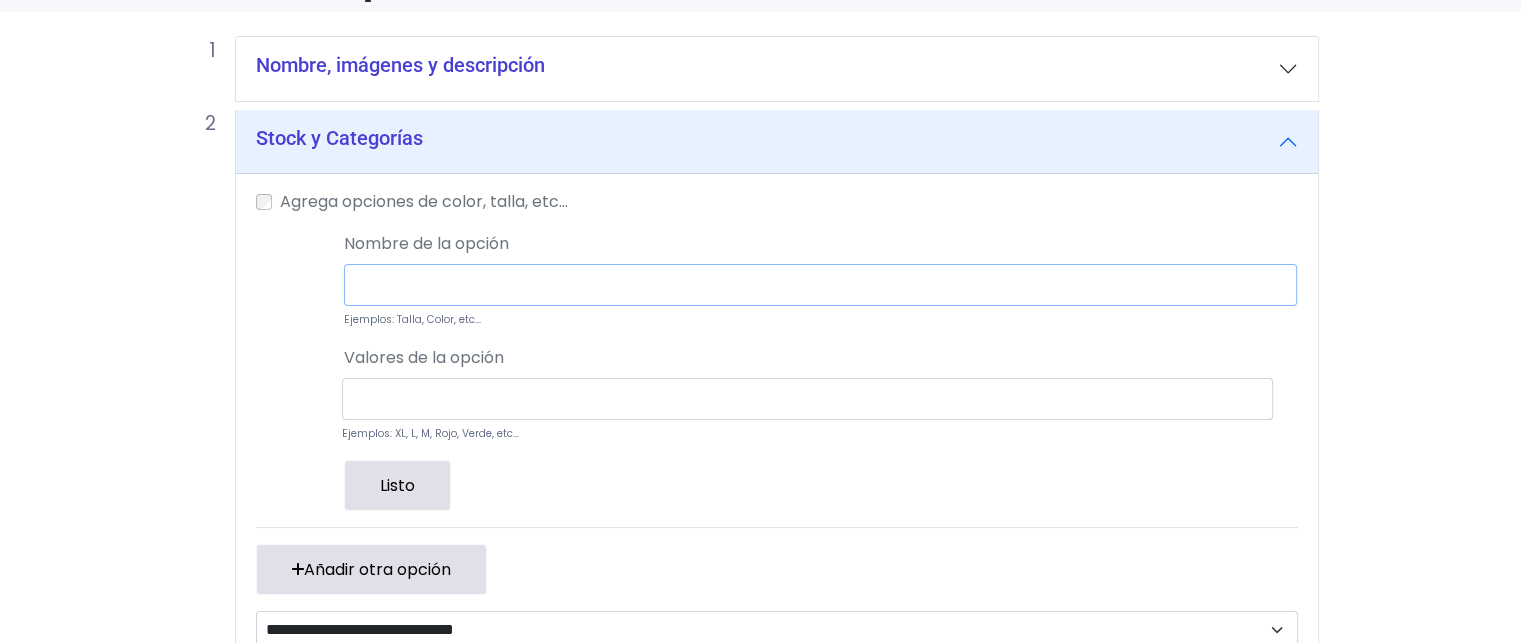 click at bounding box center [820, 285] 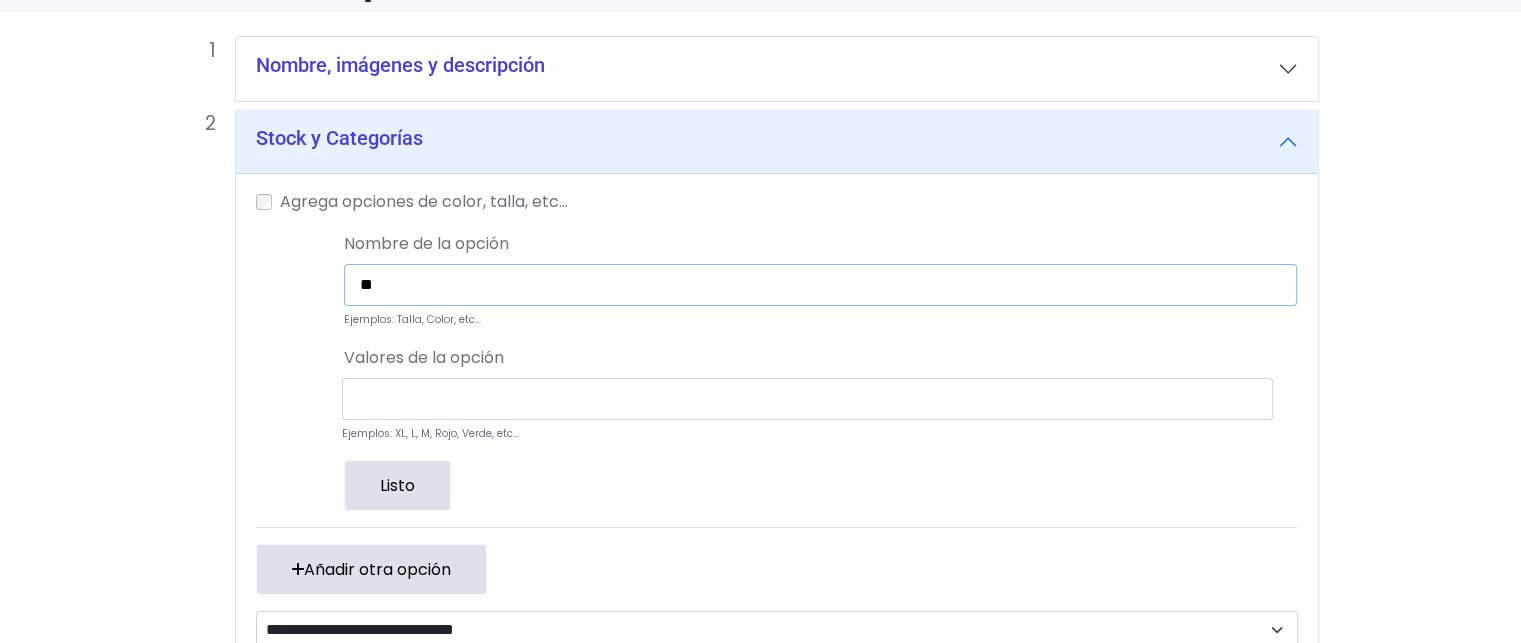 type on "*" 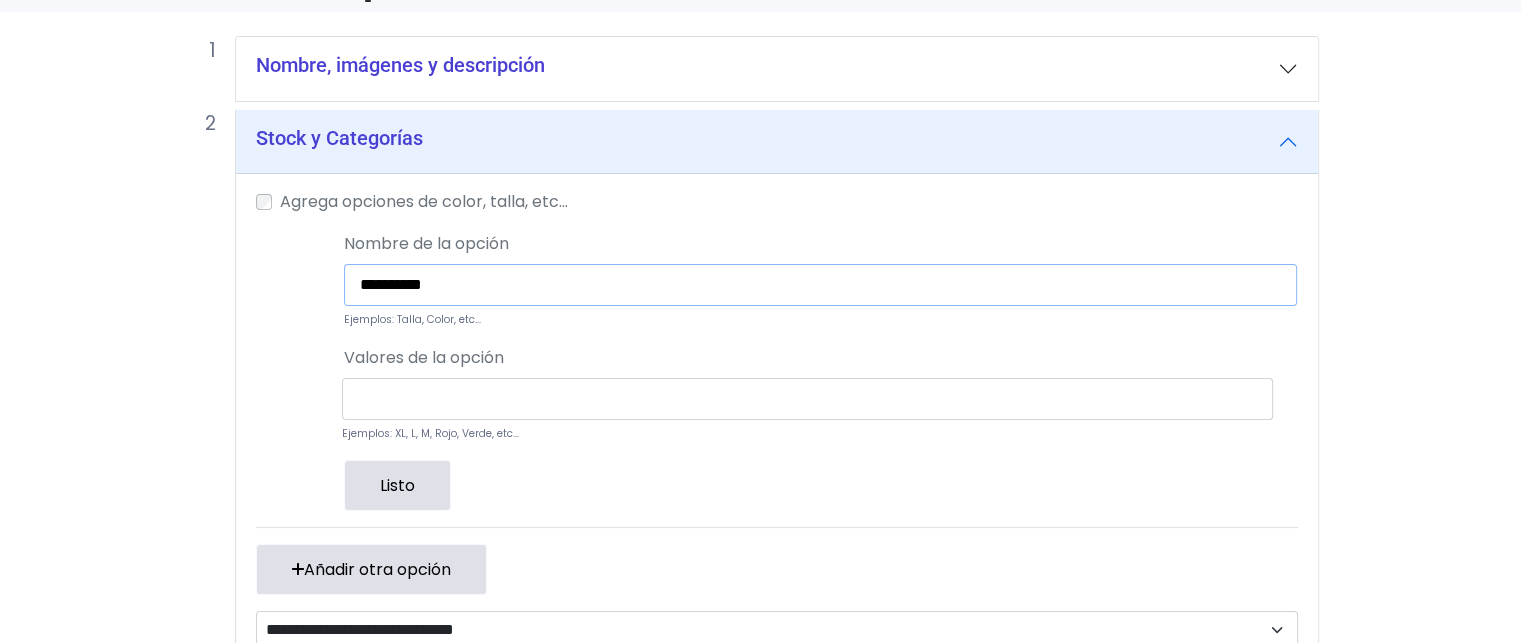 type on "**********" 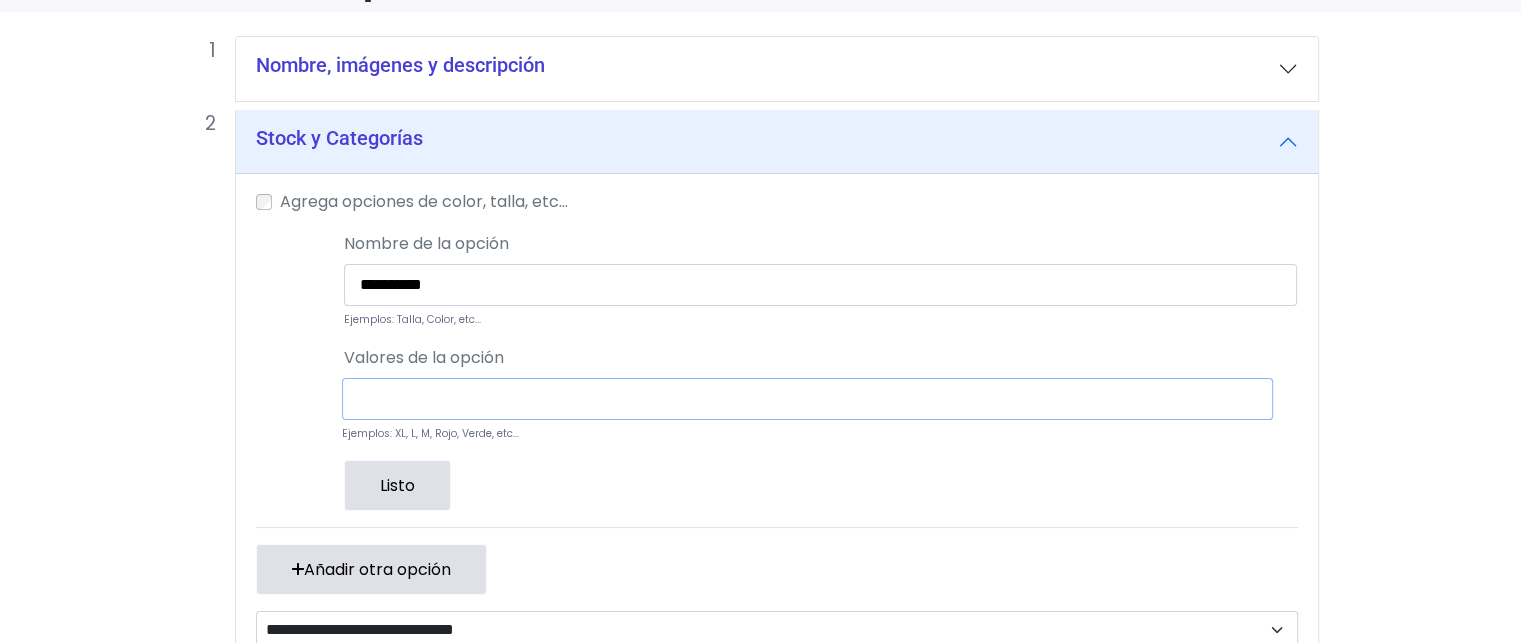 click at bounding box center [807, 399] 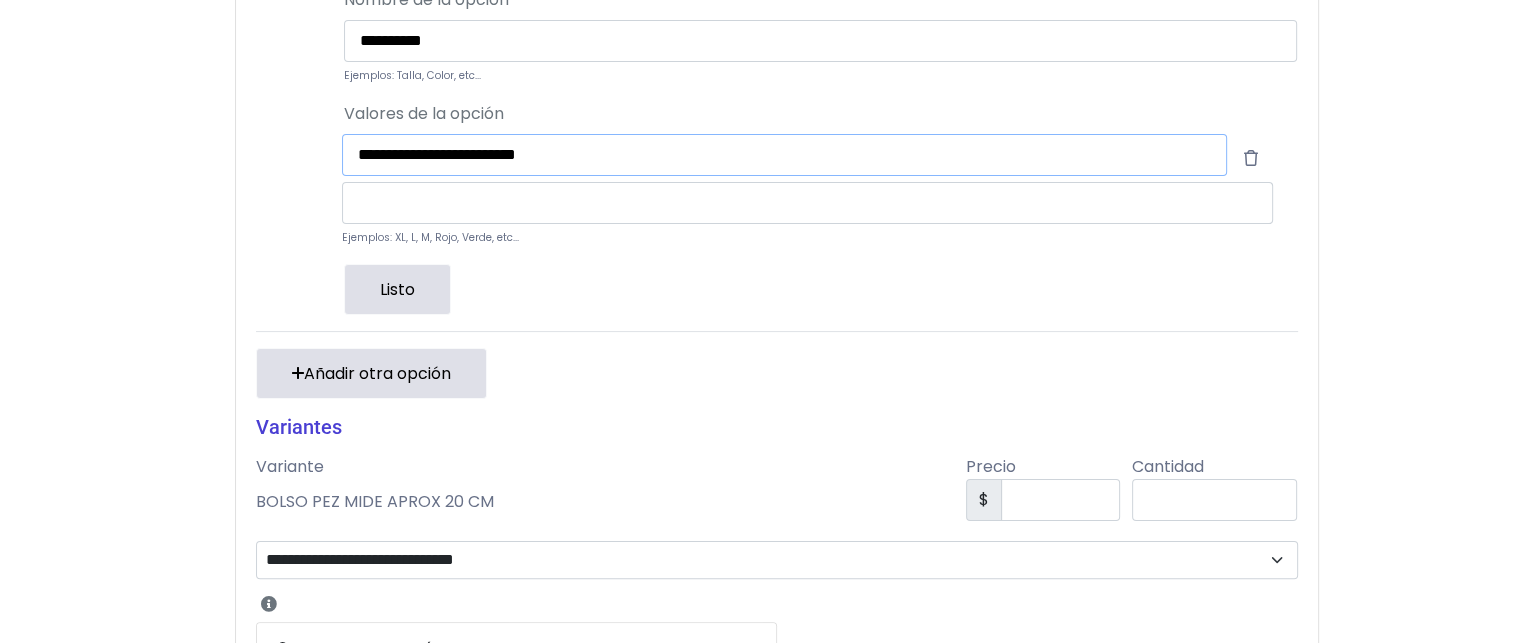 scroll, scrollTop: 381, scrollLeft: 0, axis: vertical 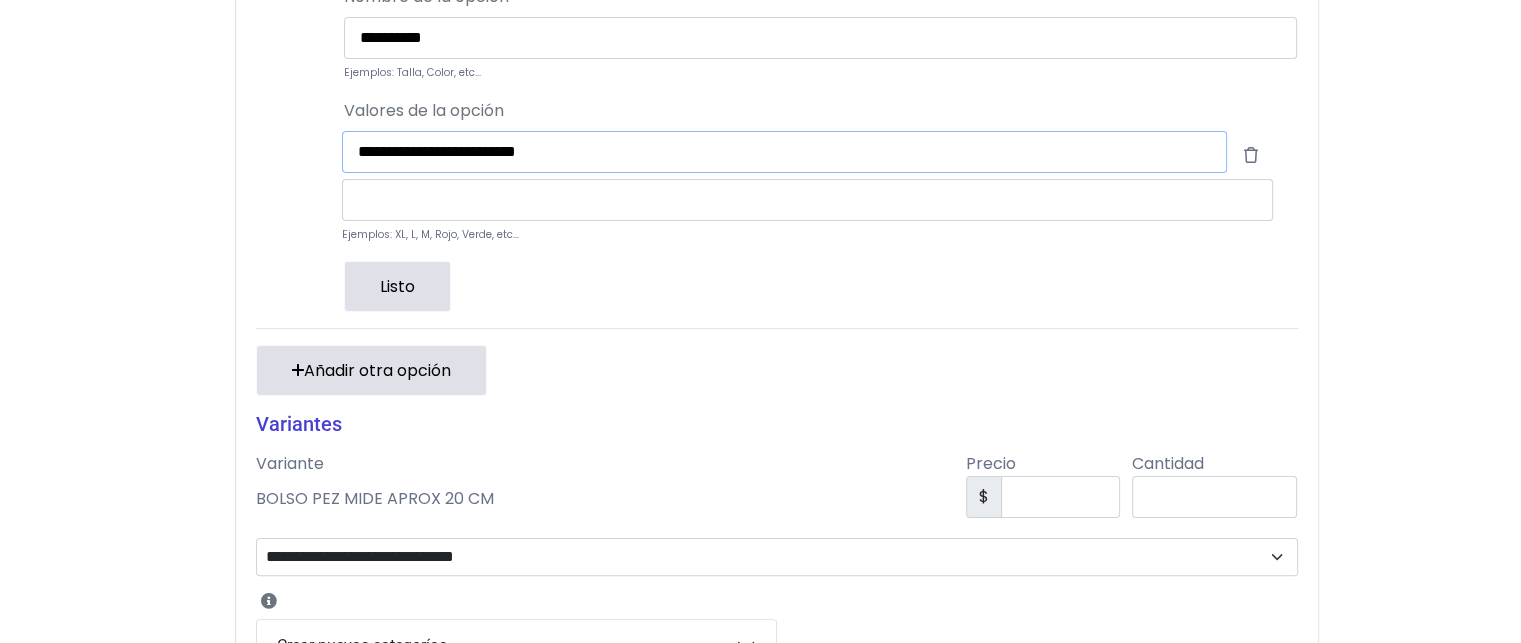 type on "**********" 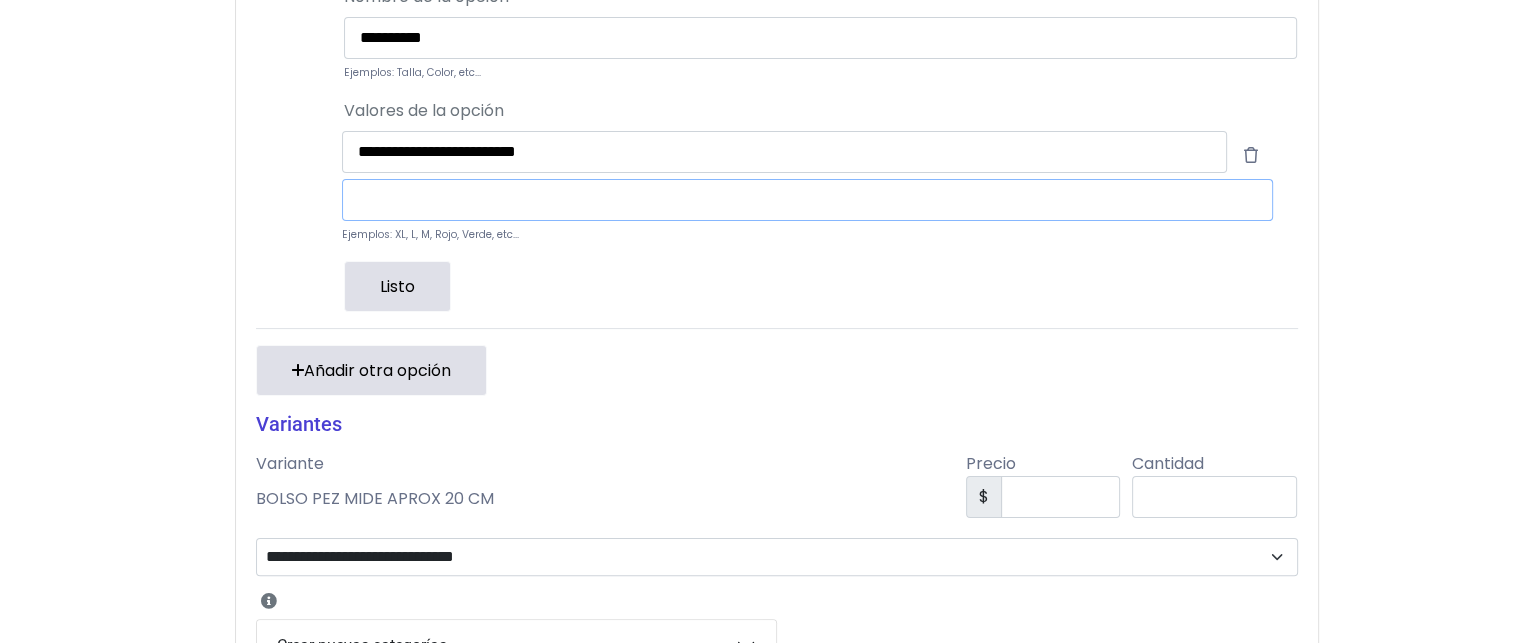 click at bounding box center (807, 200) 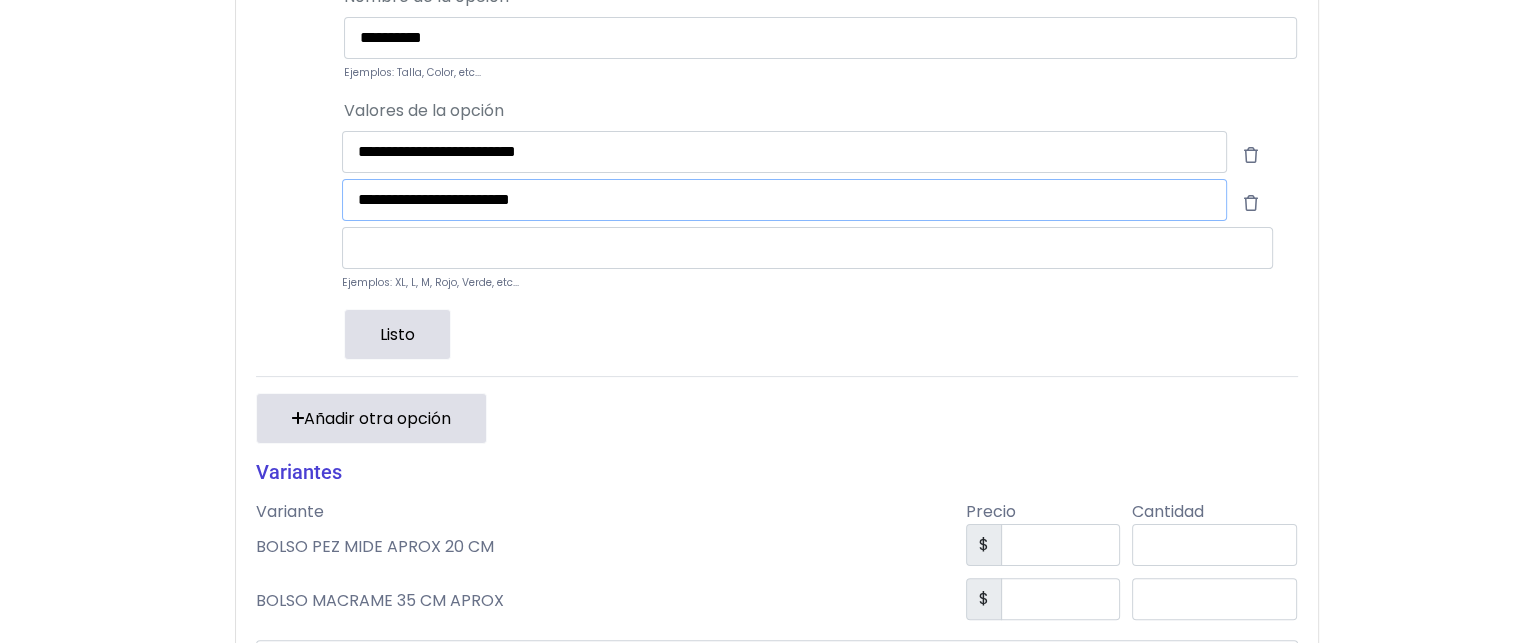 type on "**********" 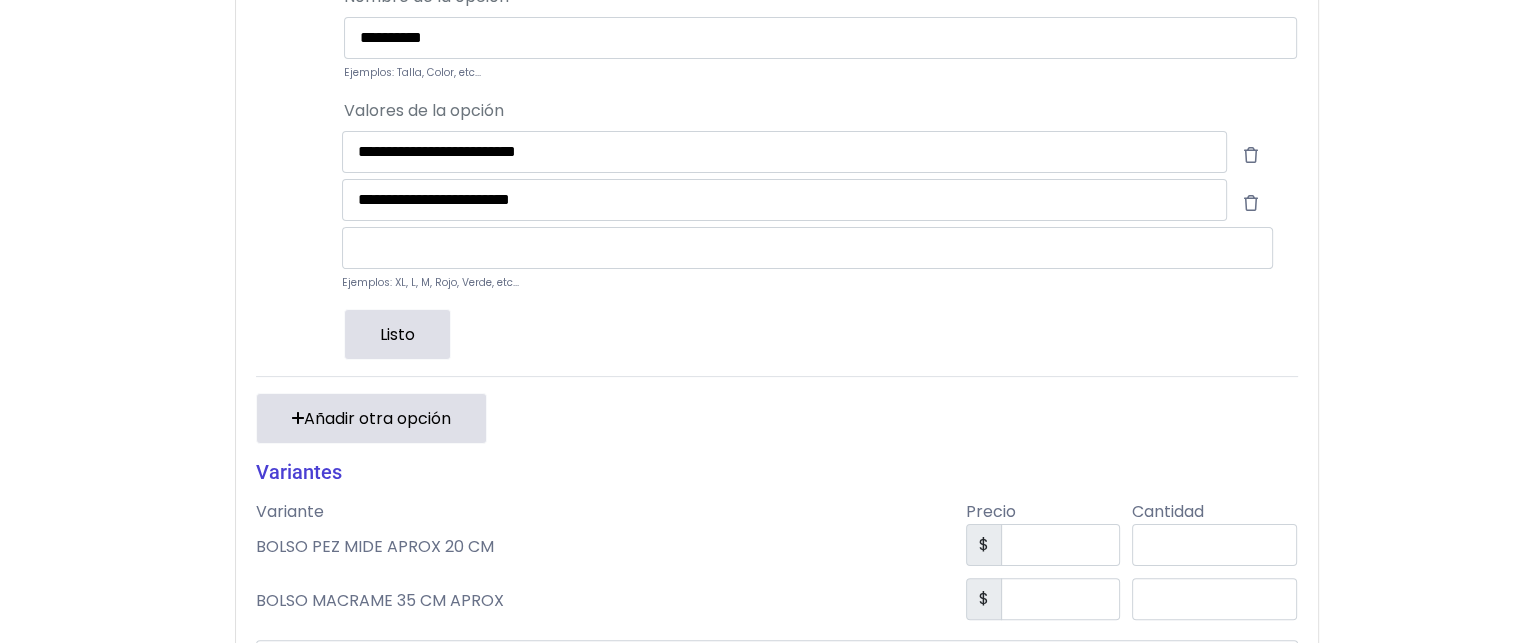 click on "Listo" at bounding box center [397, 334] 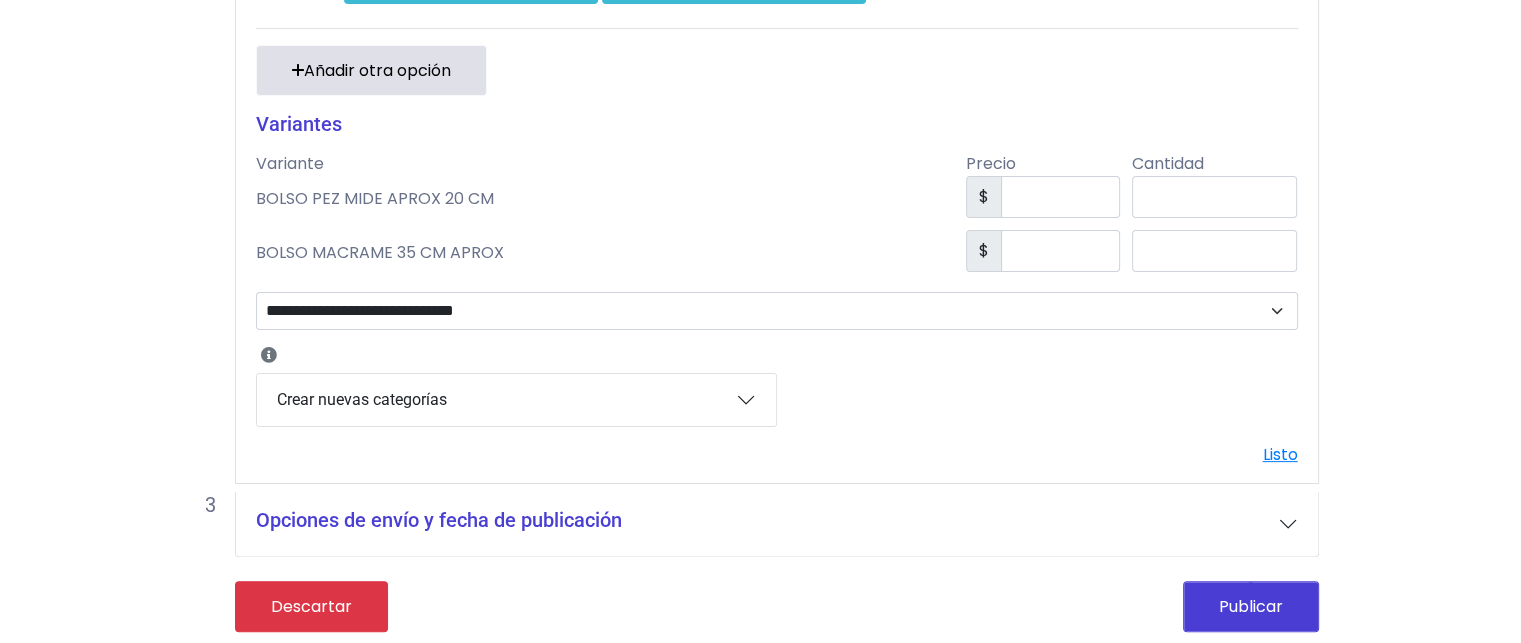 scroll, scrollTop: 425, scrollLeft: 0, axis: vertical 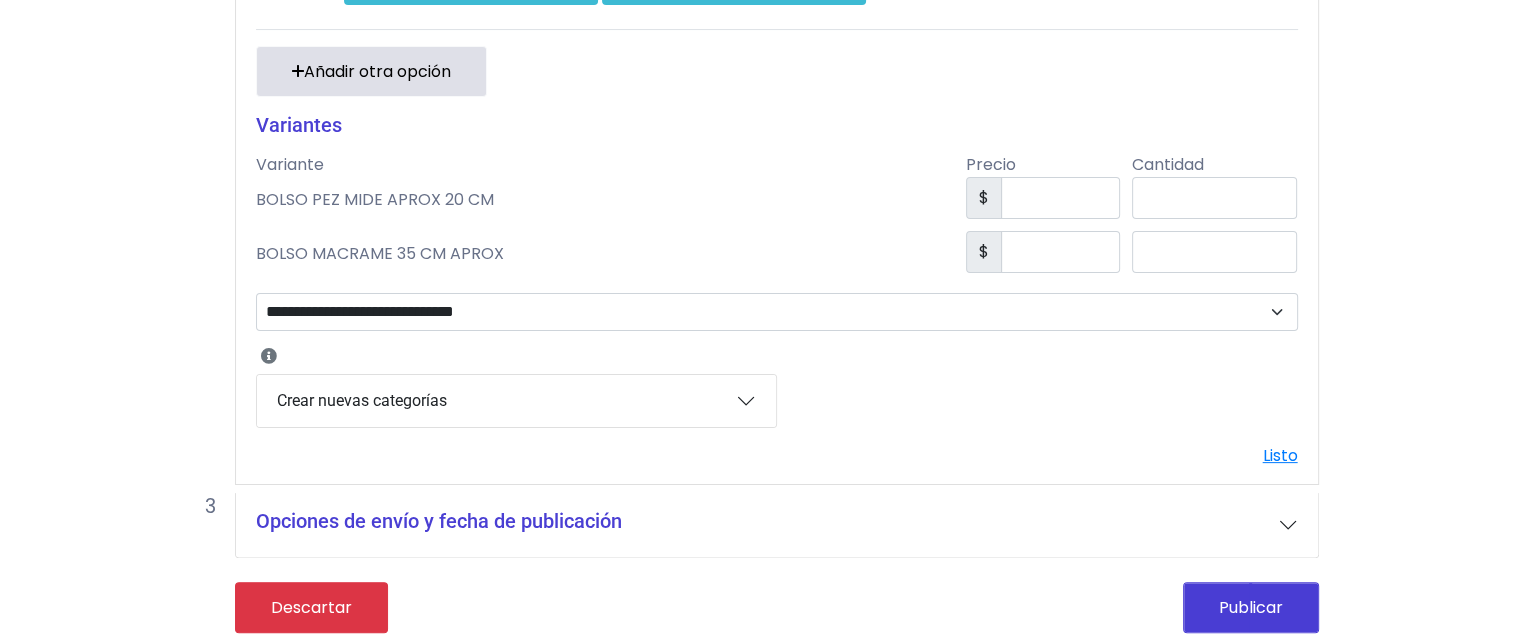 click on "Crear nuevas categorías" at bounding box center (516, 401) 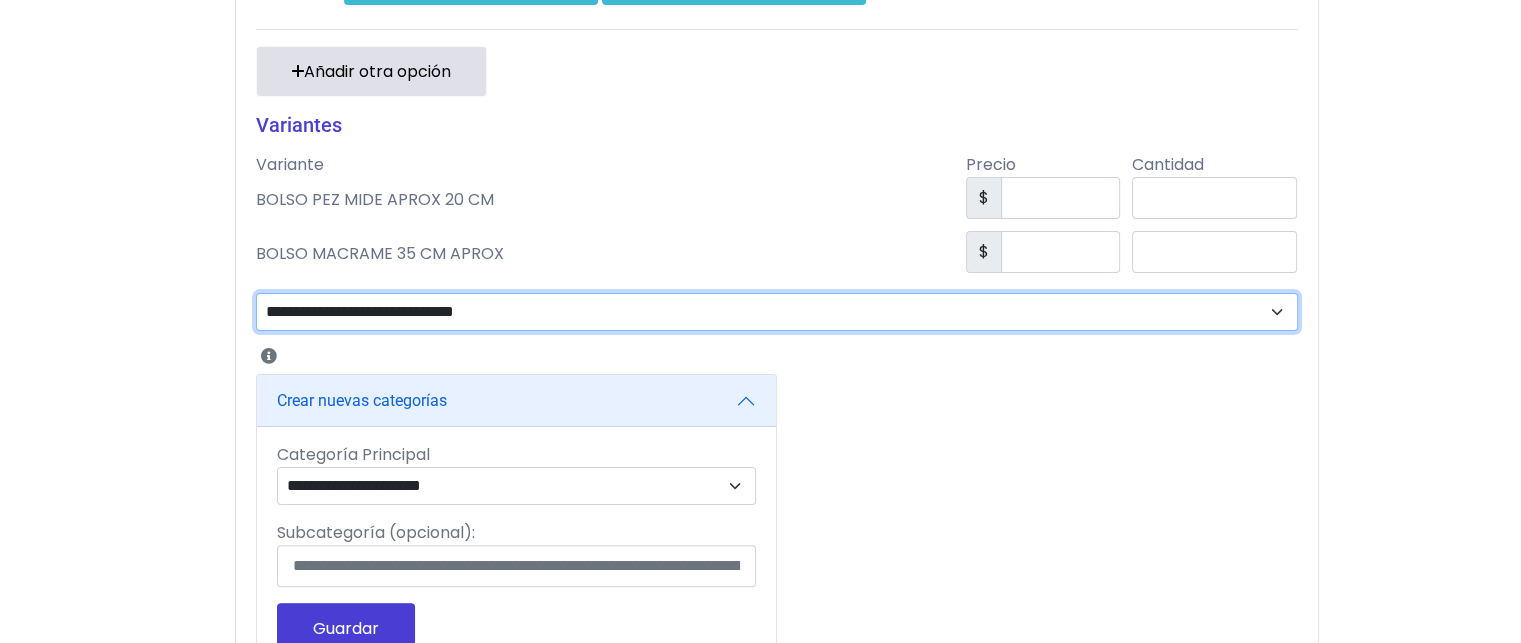 click on "**********" at bounding box center (777, 312) 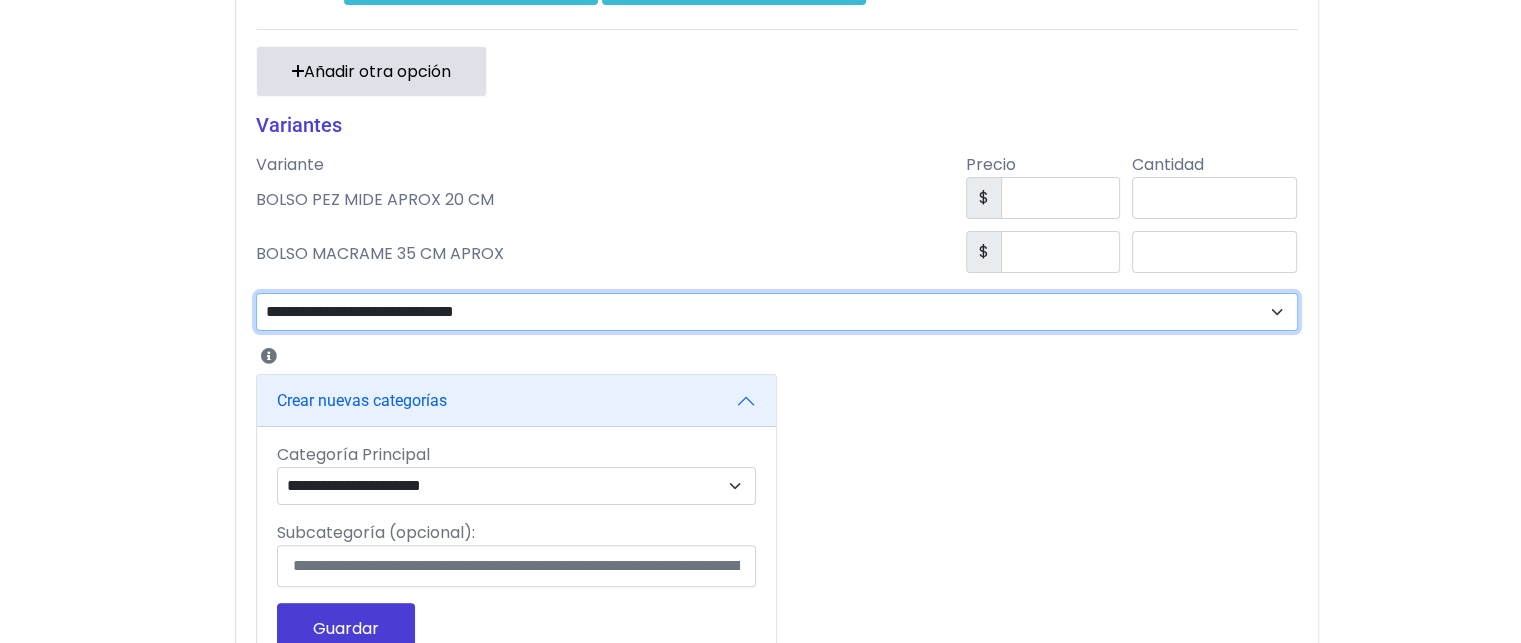 select on "**" 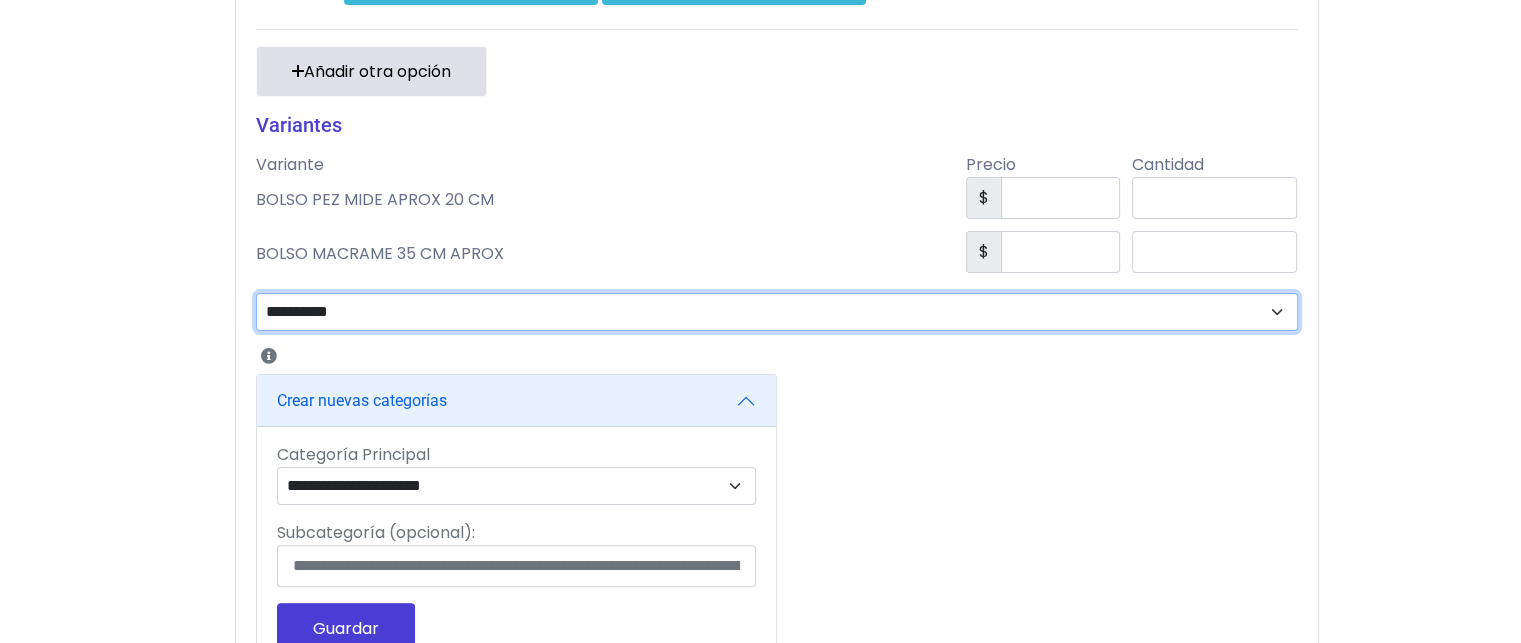 click on "**********" at bounding box center (777, 312) 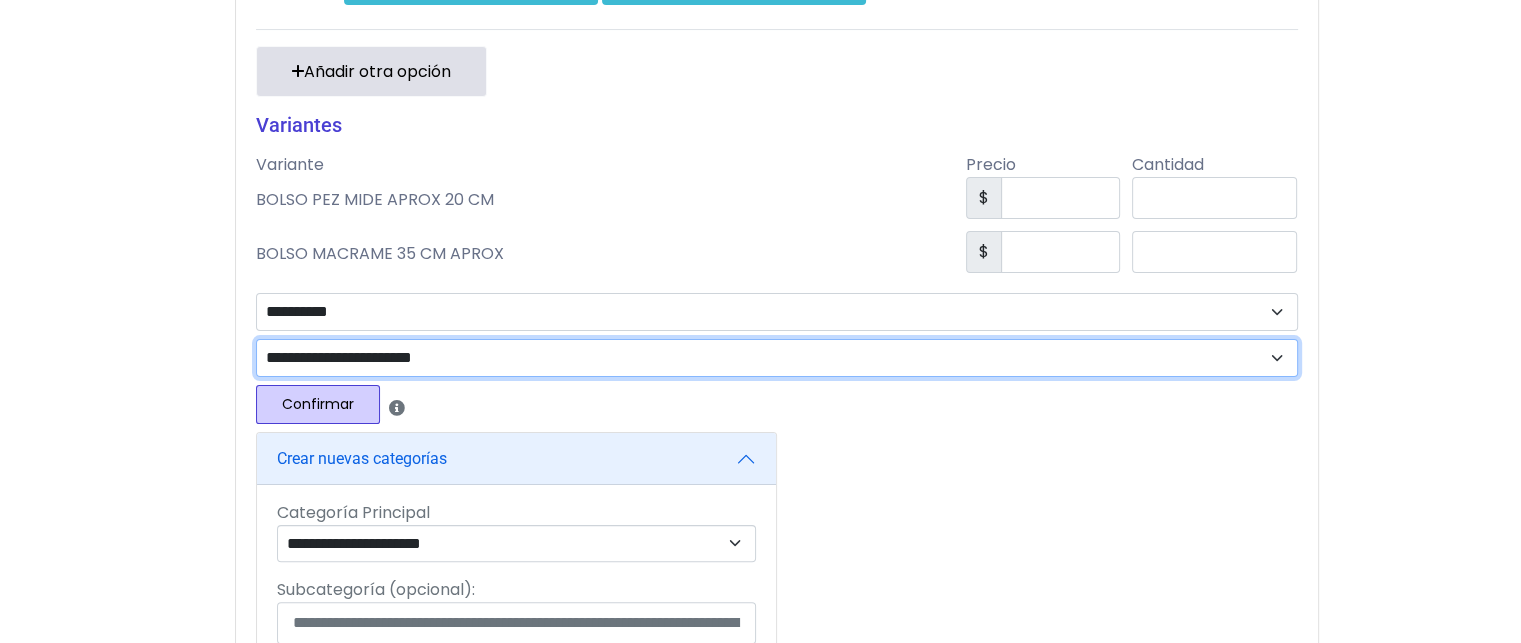 click on "**********" at bounding box center [777, 358] 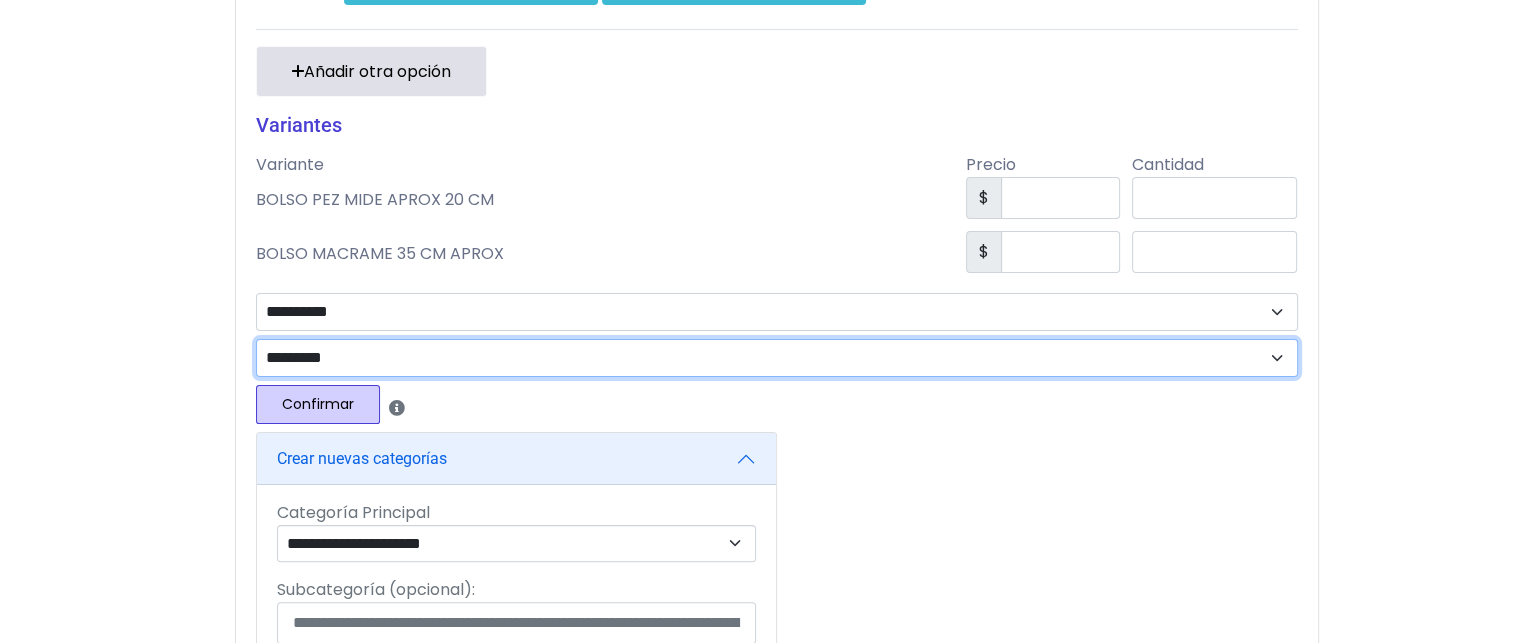 click on "**********" at bounding box center (777, 358) 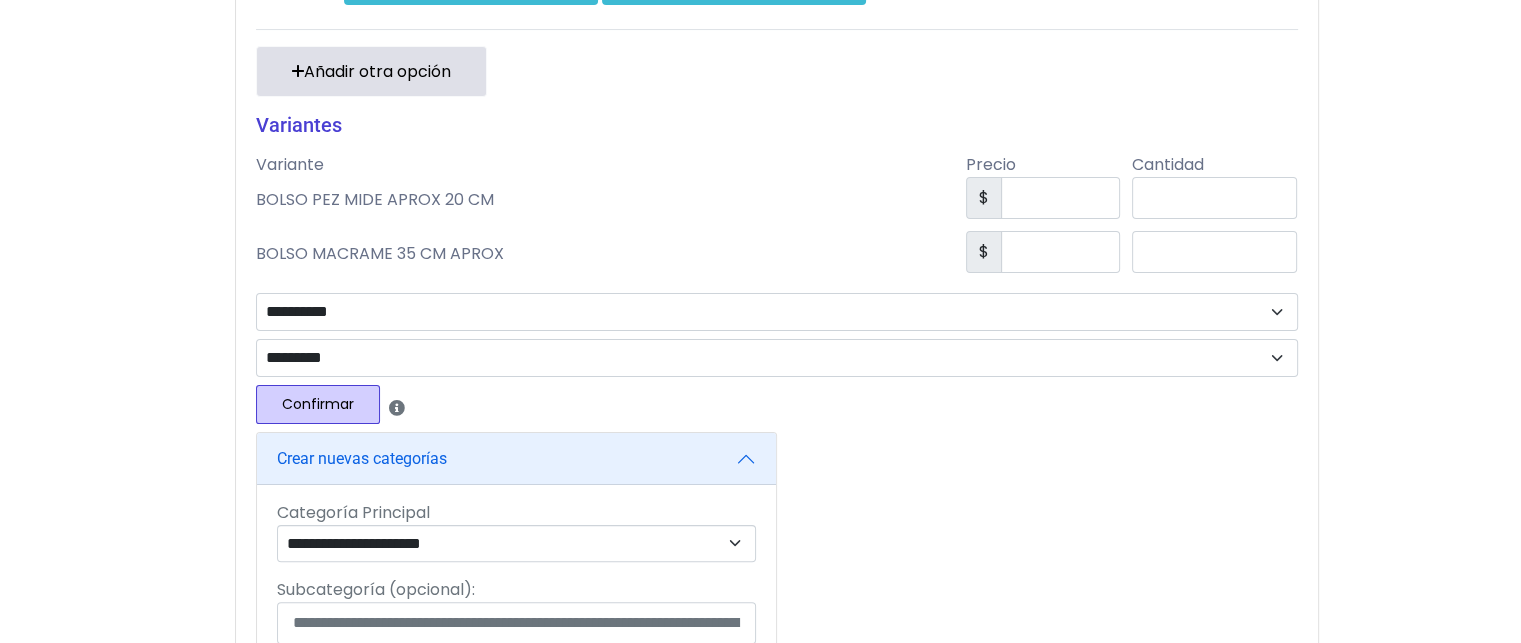 click on "**********" at bounding box center (777, 362) 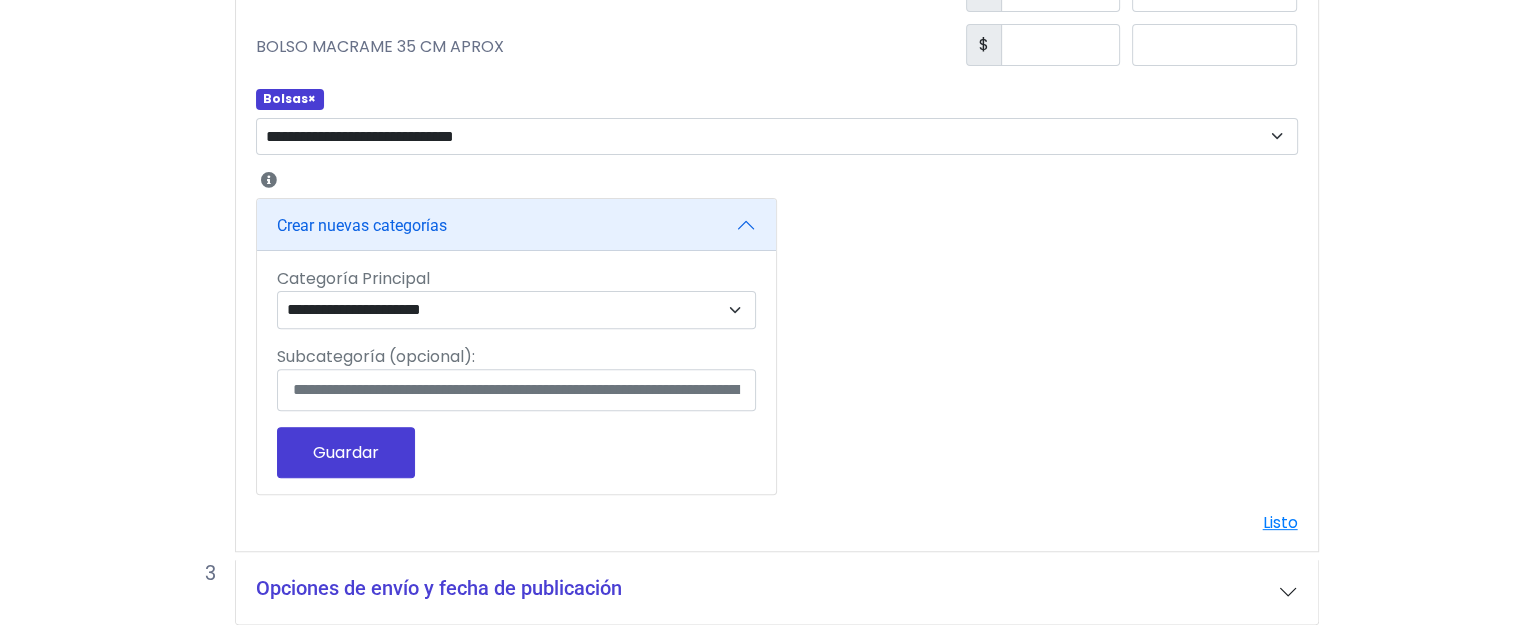 scroll, scrollTop: 698, scrollLeft: 0, axis: vertical 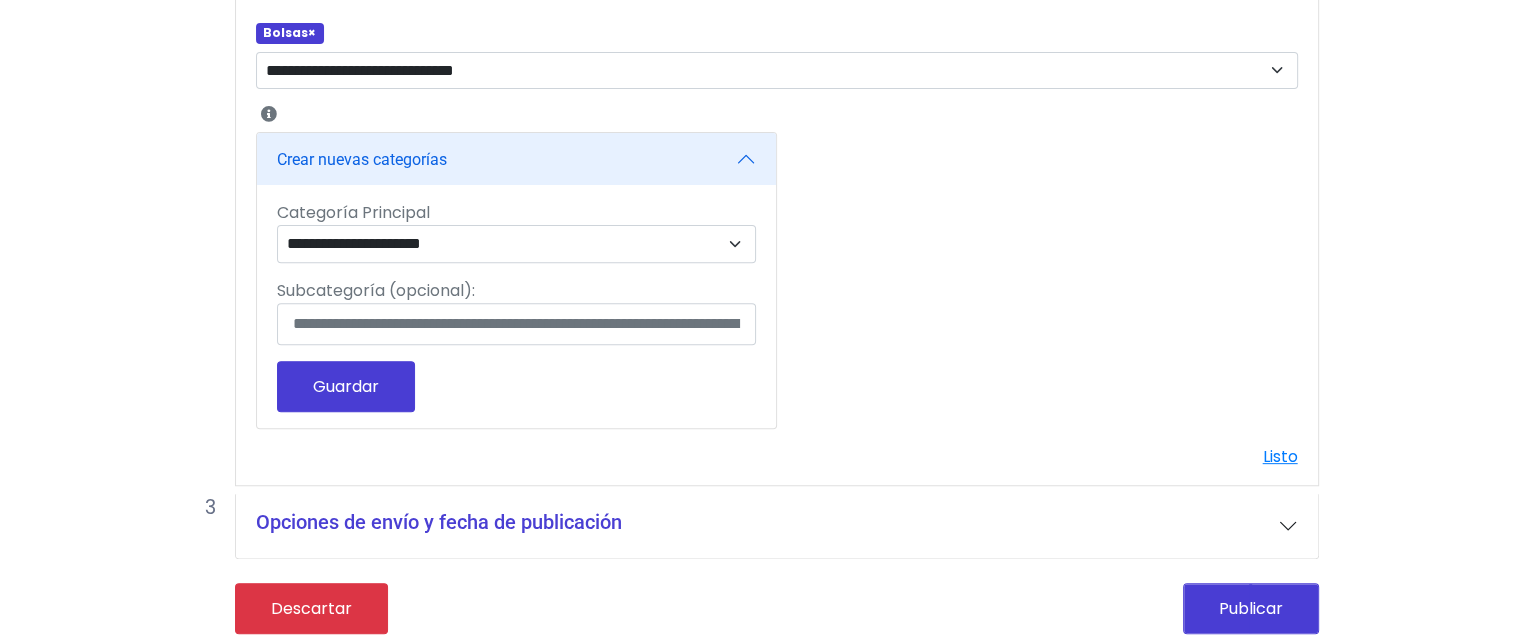 click on "Crear nuevas categorías" at bounding box center [516, 159] 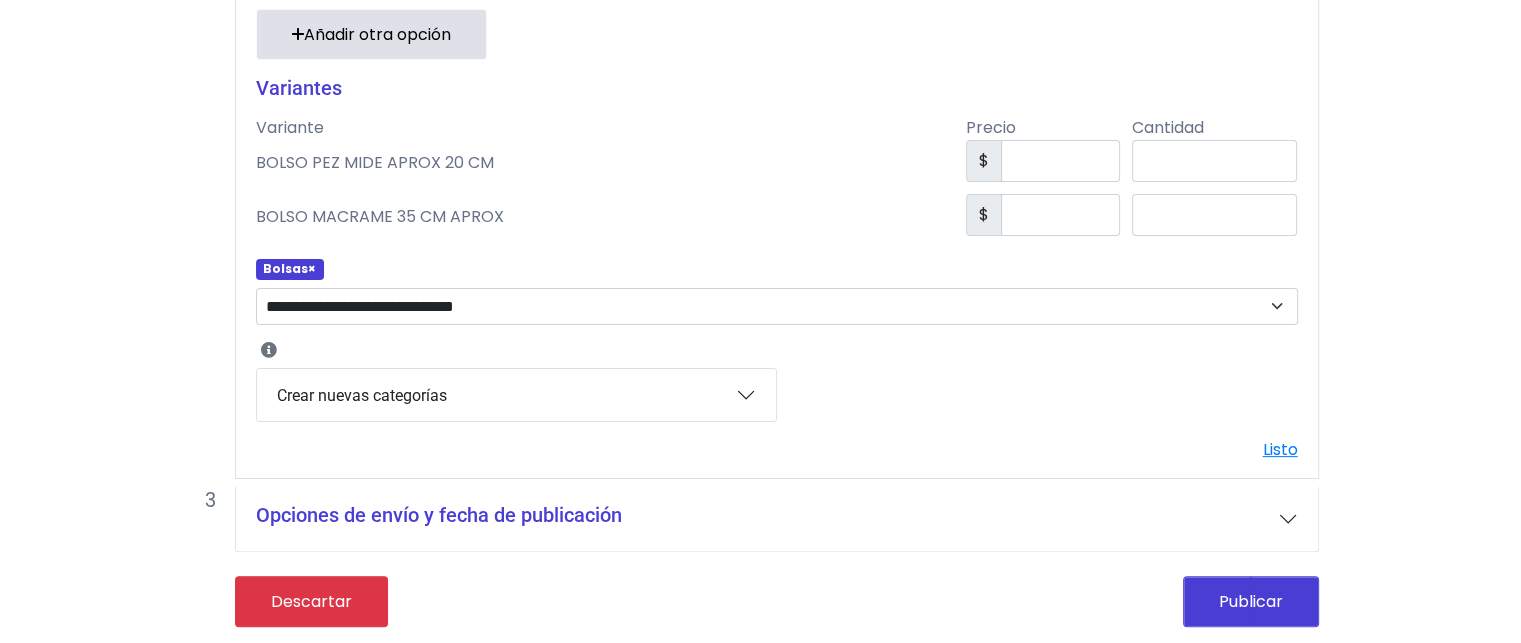 scroll, scrollTop: 457, scrollLeft: 0, axis: vertical 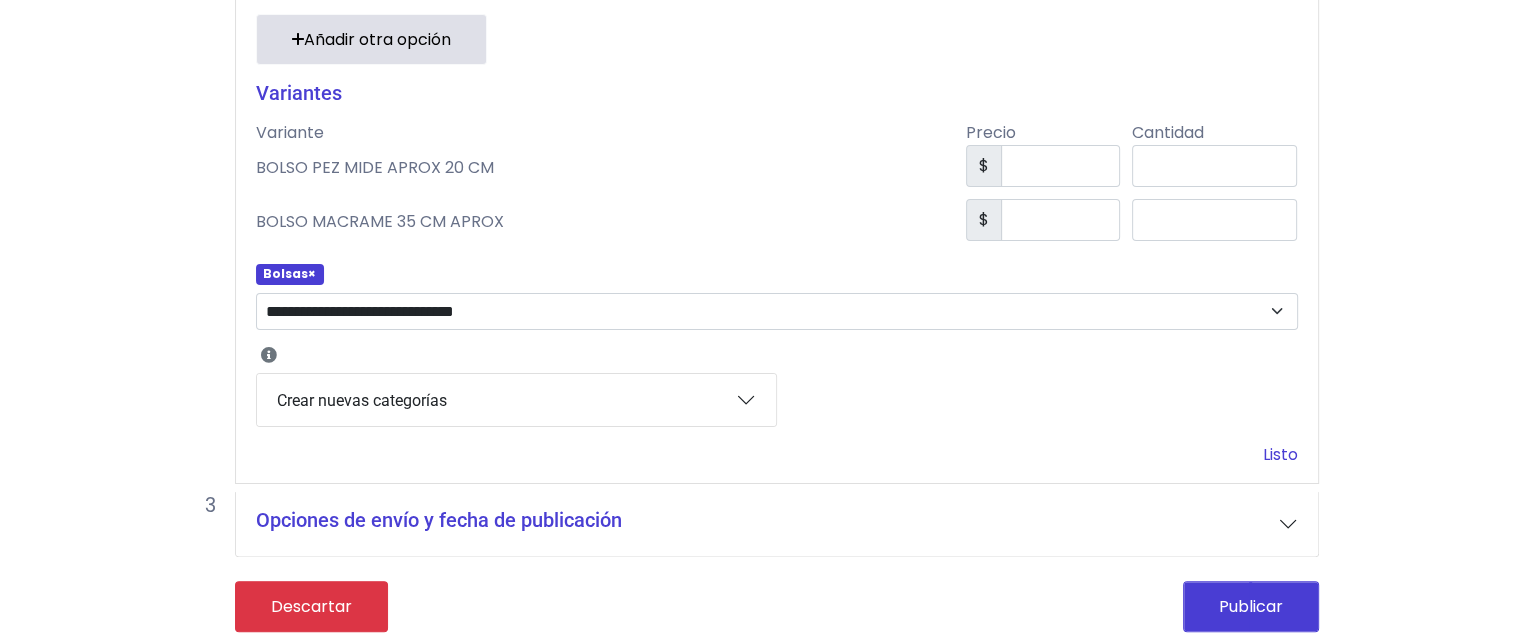 click on "Listo" at bounding box center [1280, 454] 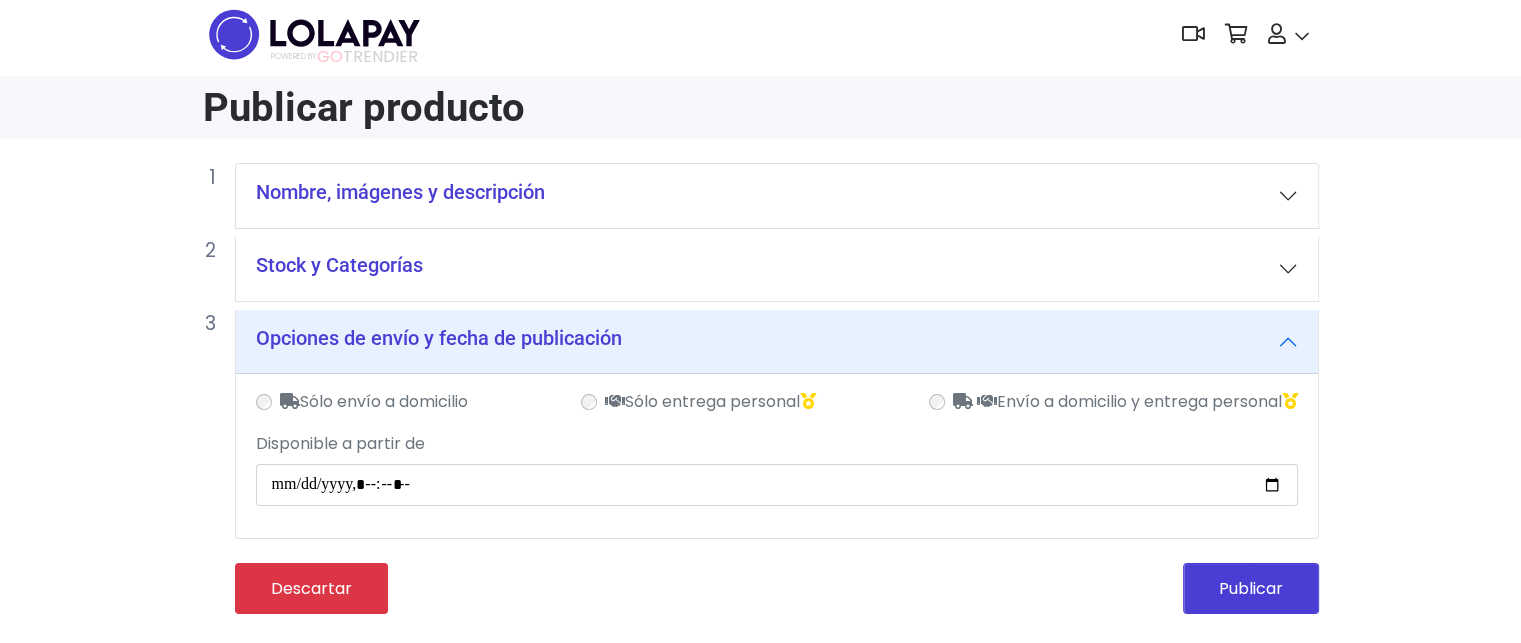 scroll, scrollTop: 7, scrollLeft: 0, axis: vertical 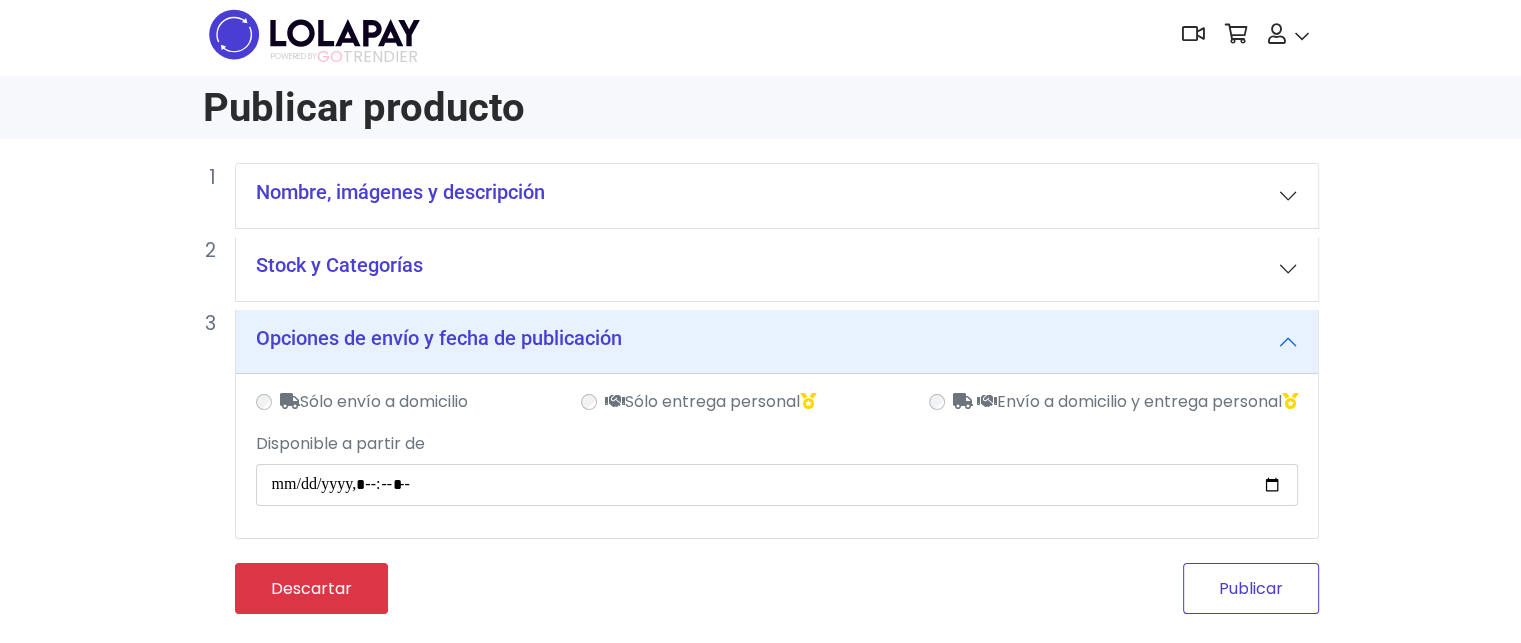 click on "Publicar" at bounding box center [1251, 588] 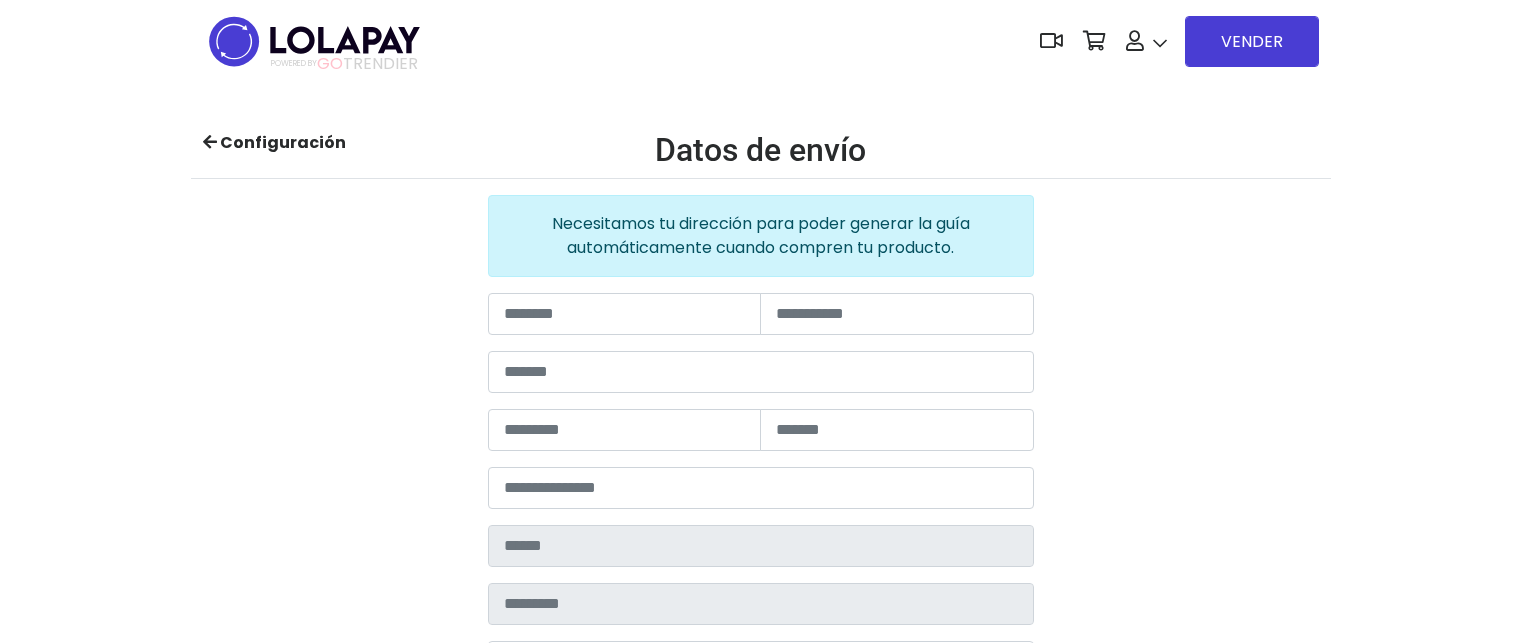 scroll, scrollTop: 0, scrollLeft: 0, axis: both 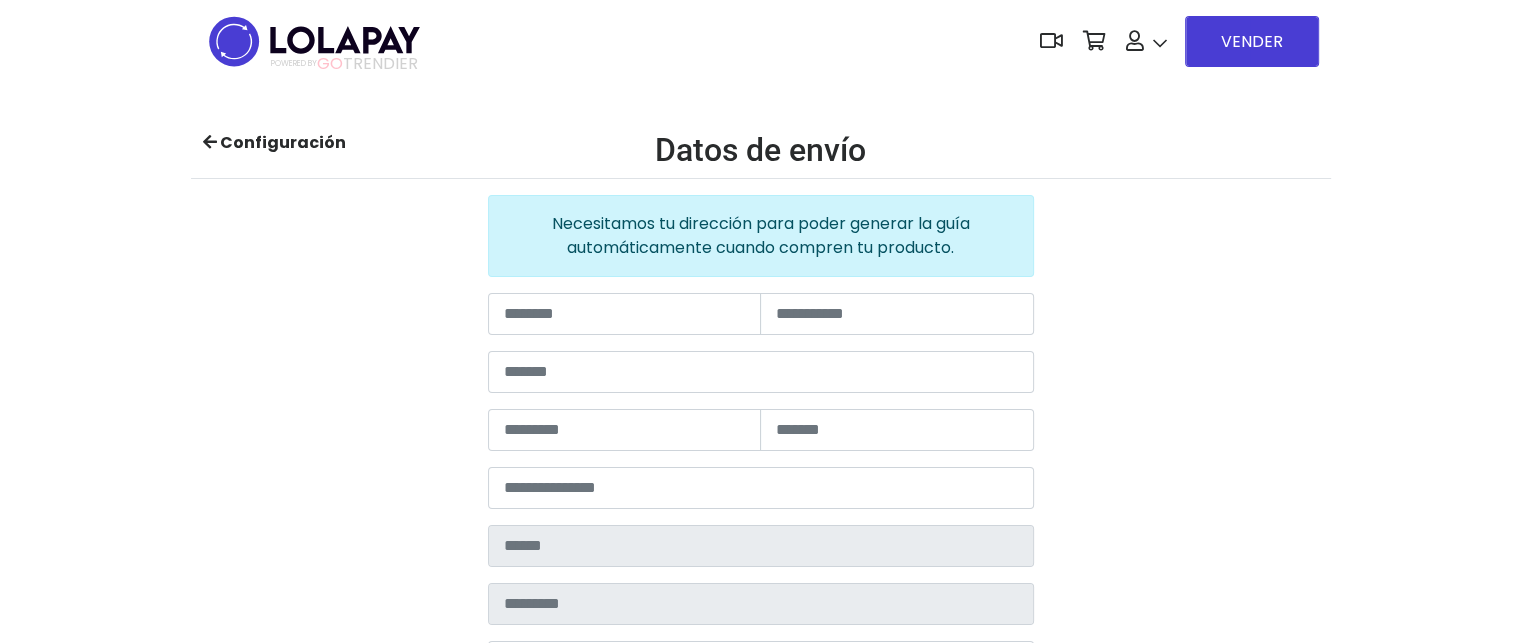 click on "Configuración" at bounding box center [417, 154] 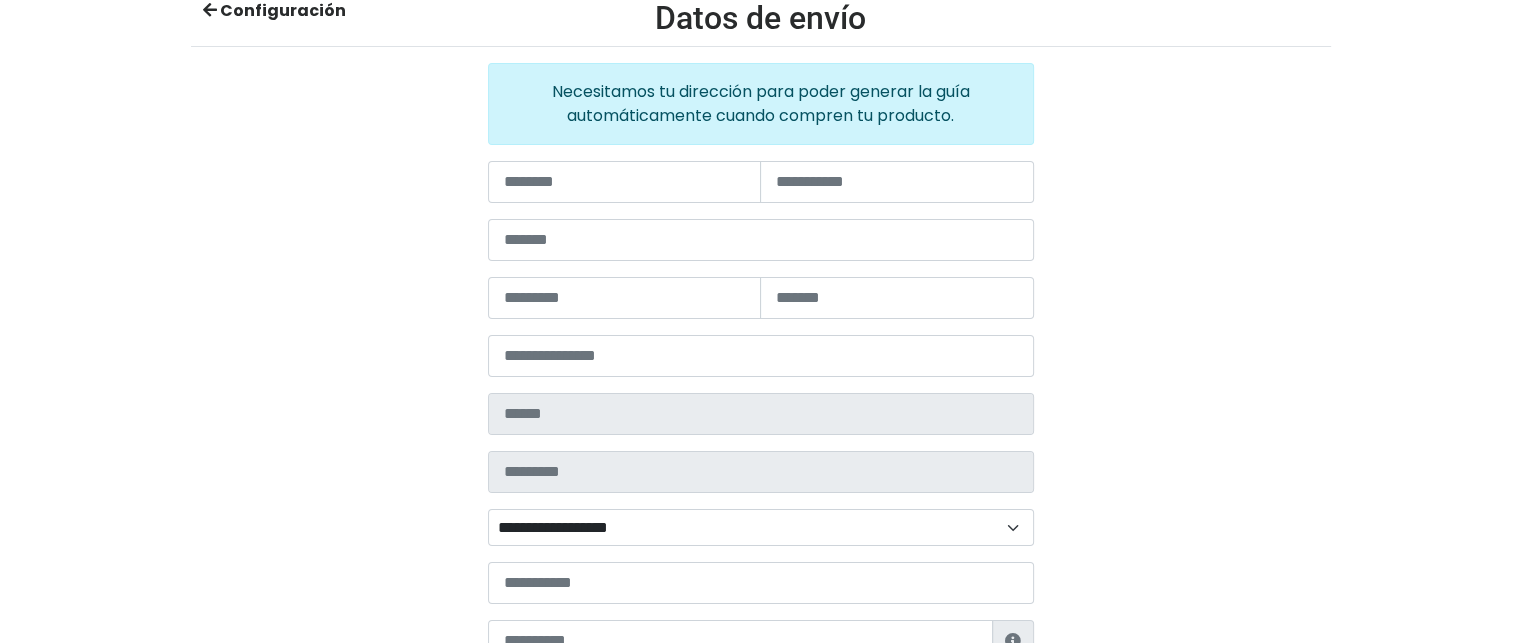 scroll, scrollTop: 136, scrollLeft: 0, axis: vertical 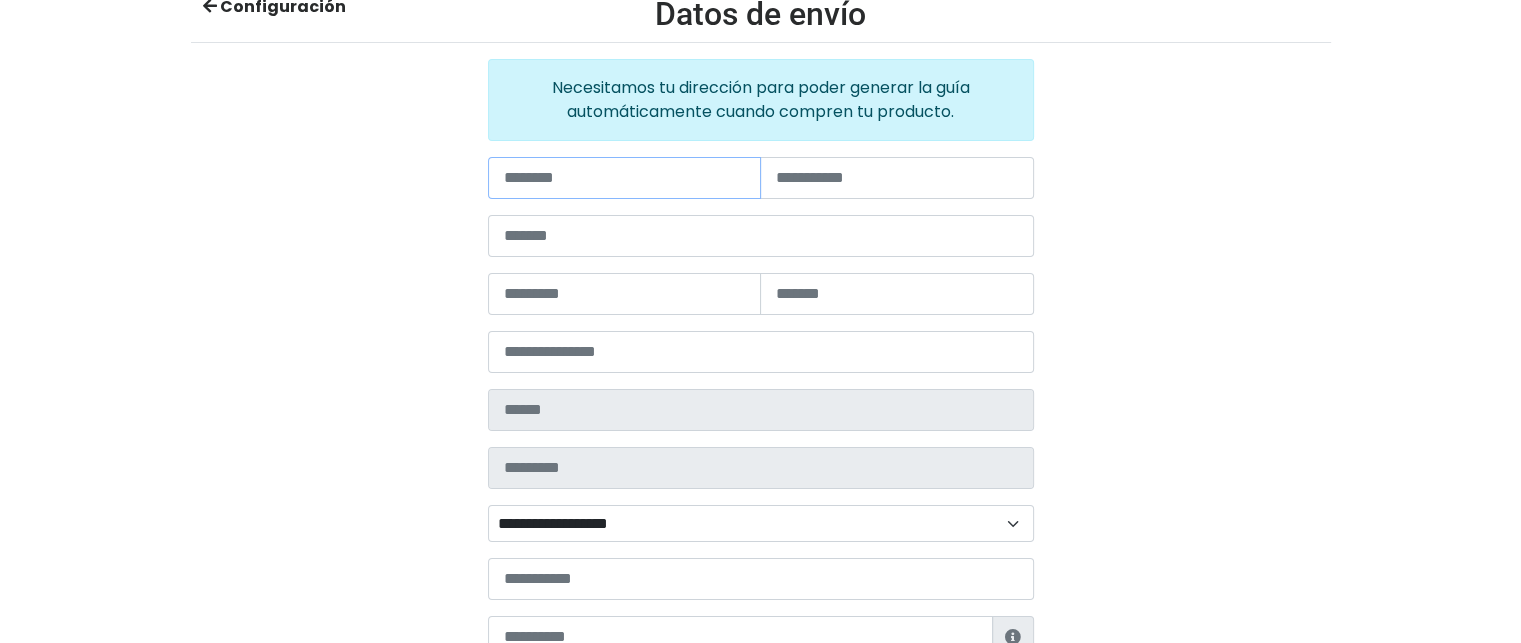 click at bounding box center (625, 178) 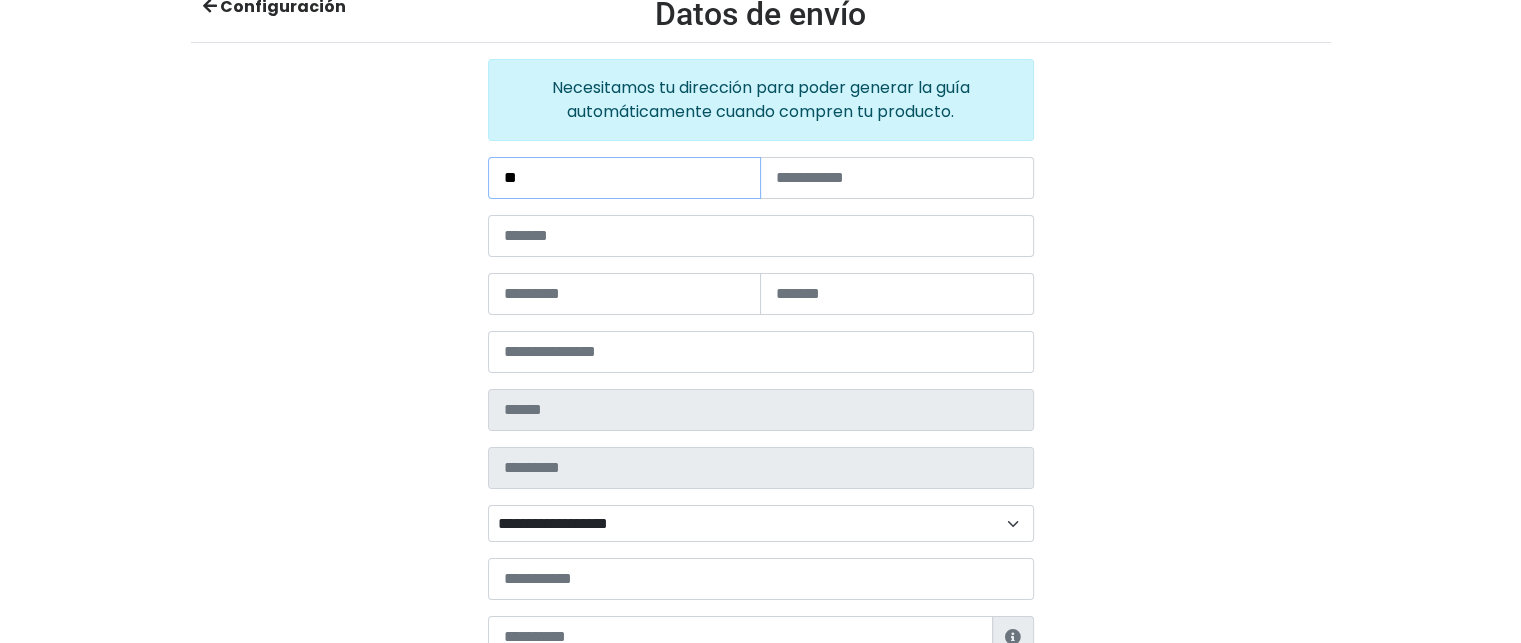 type on "*" 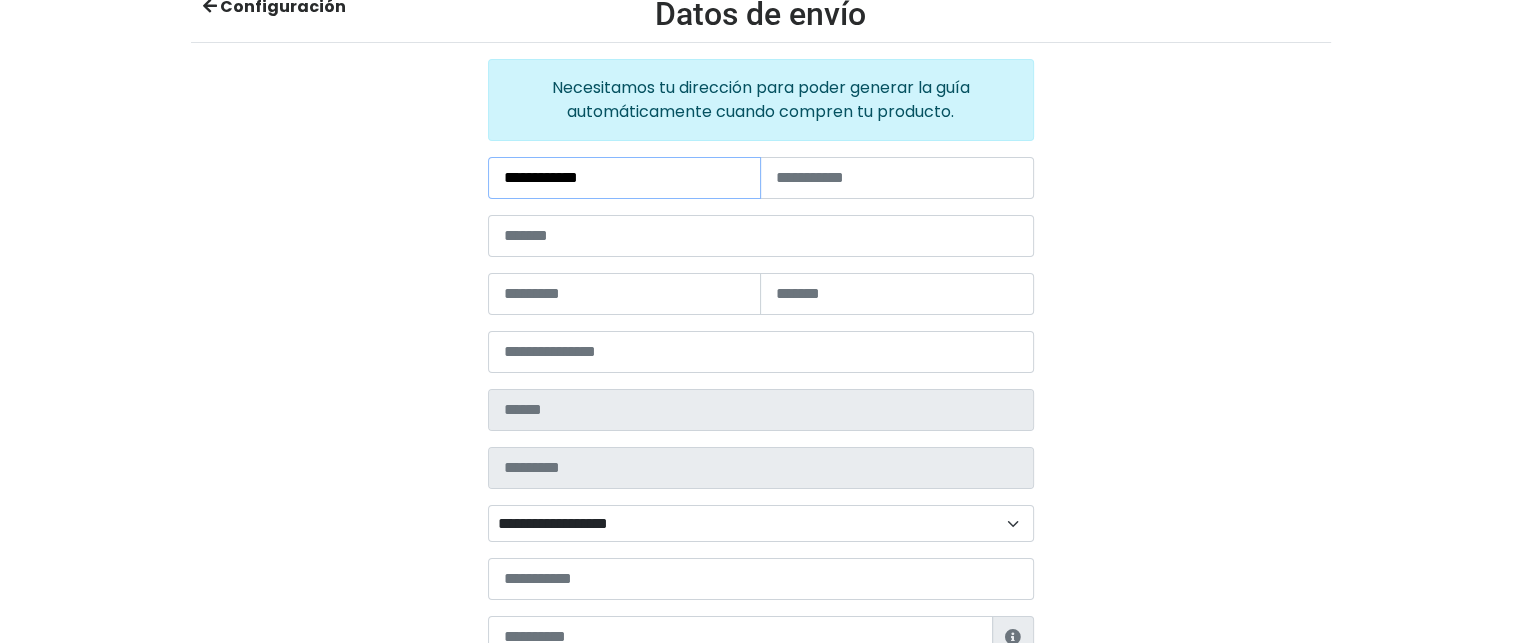 type on "**********" 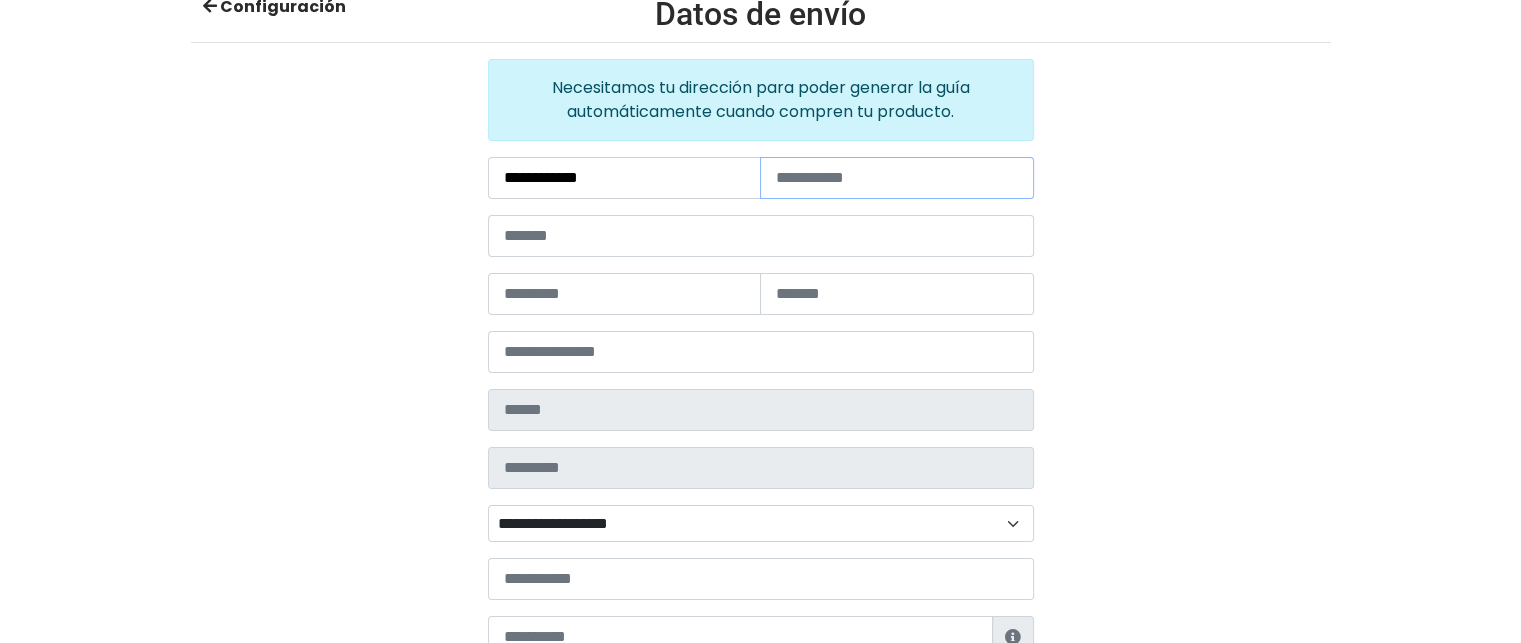 click at bounding box center (897, 178) 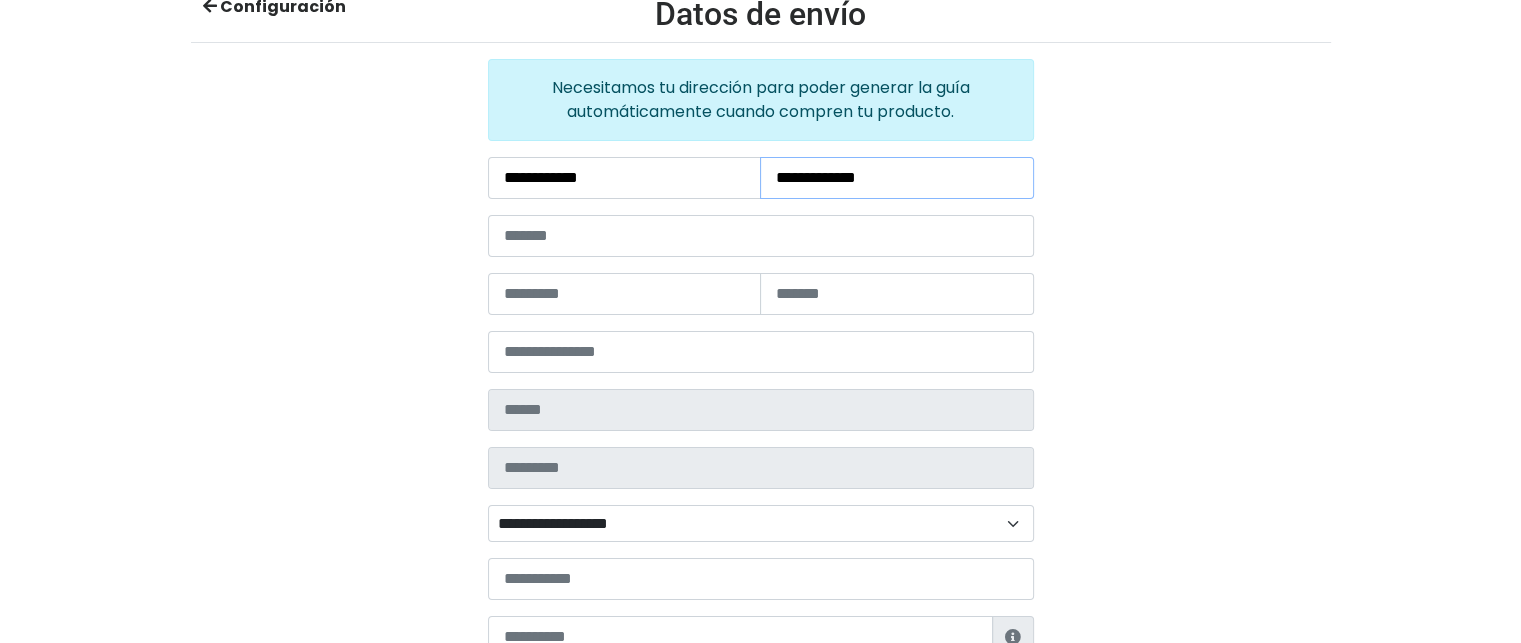 type on "**********" 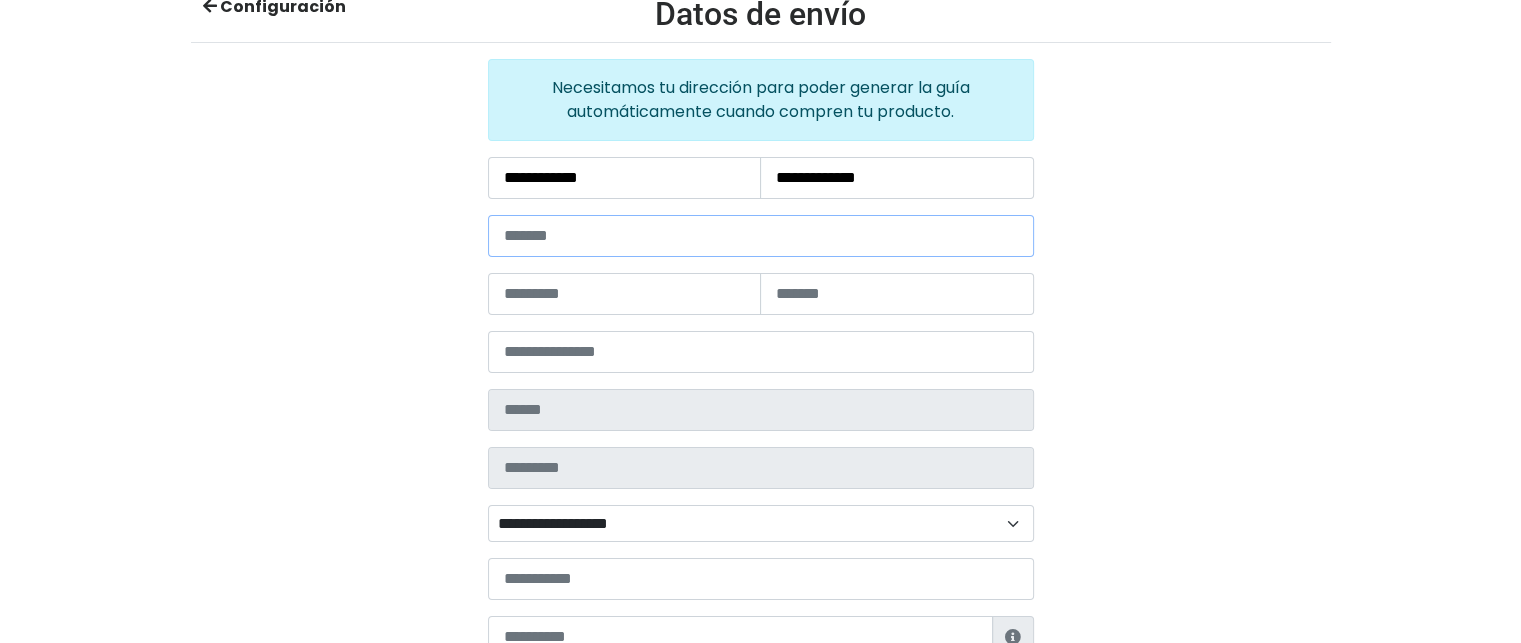 click at bounding box center [761, 236] 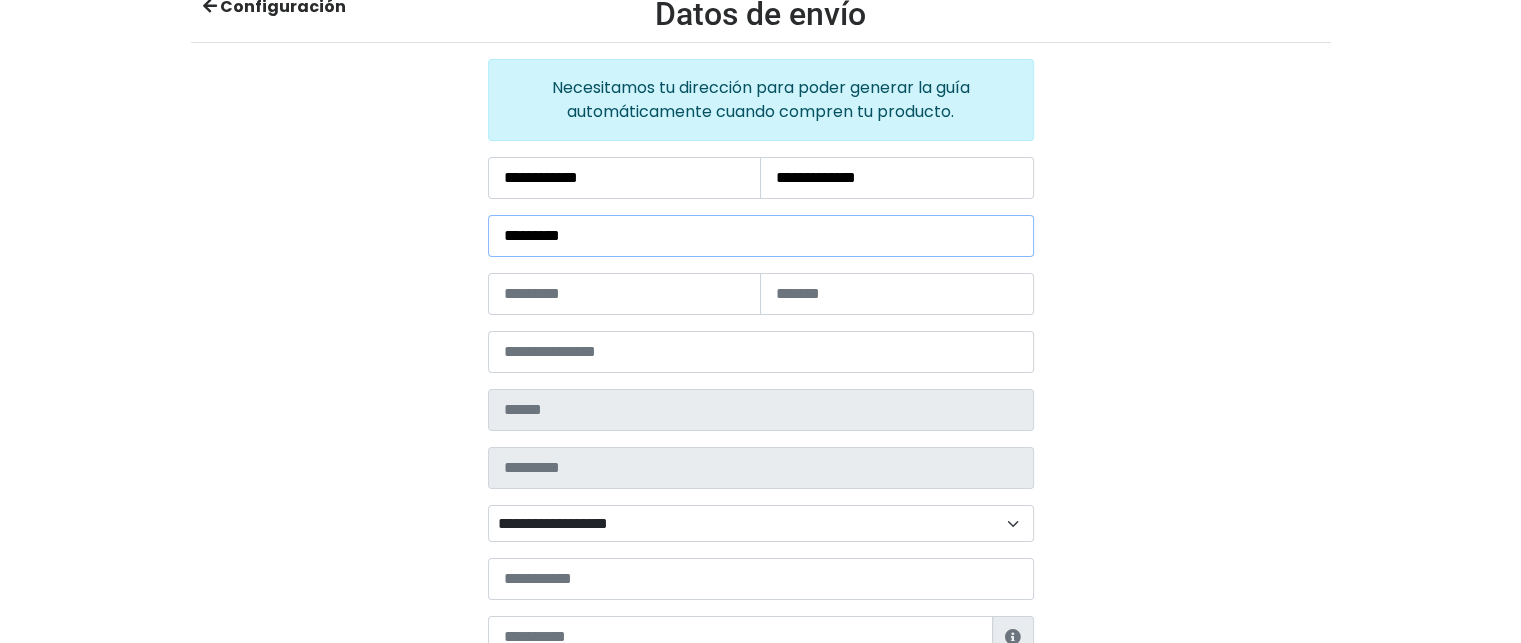 type on "*********" 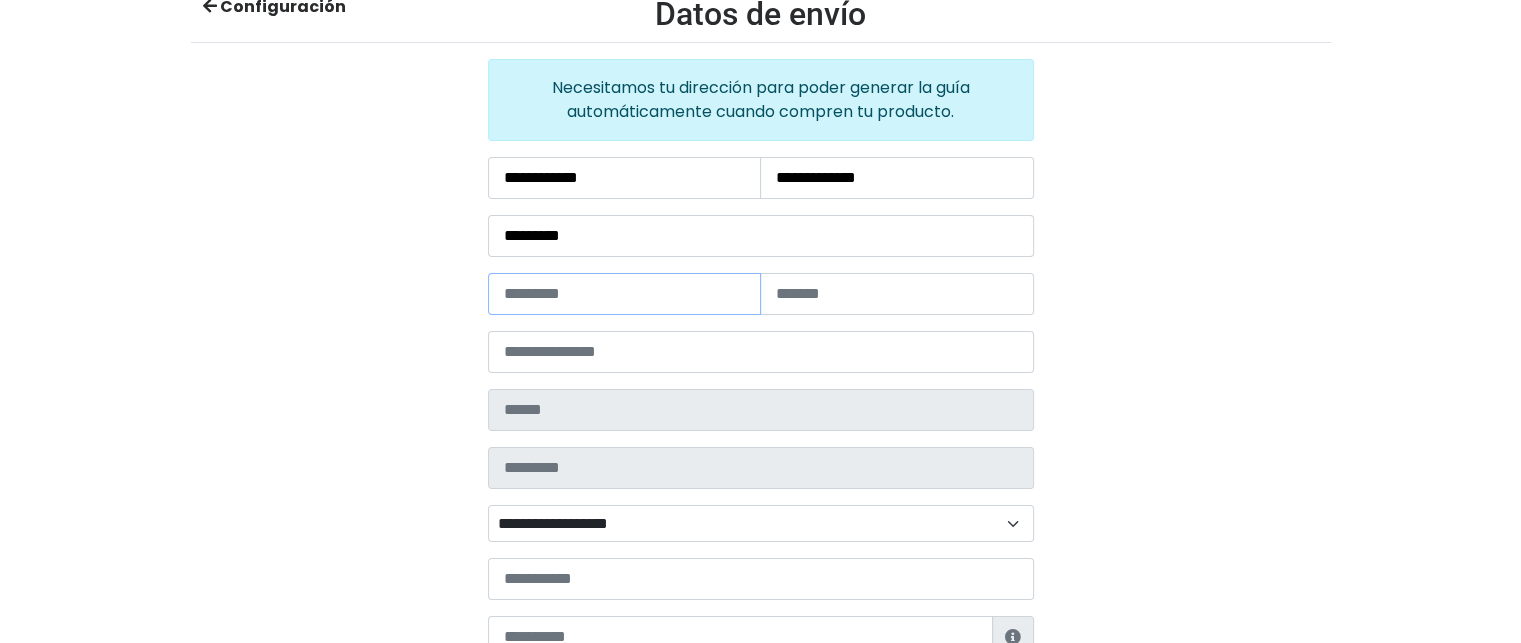 click at bounding box center [625, 294] 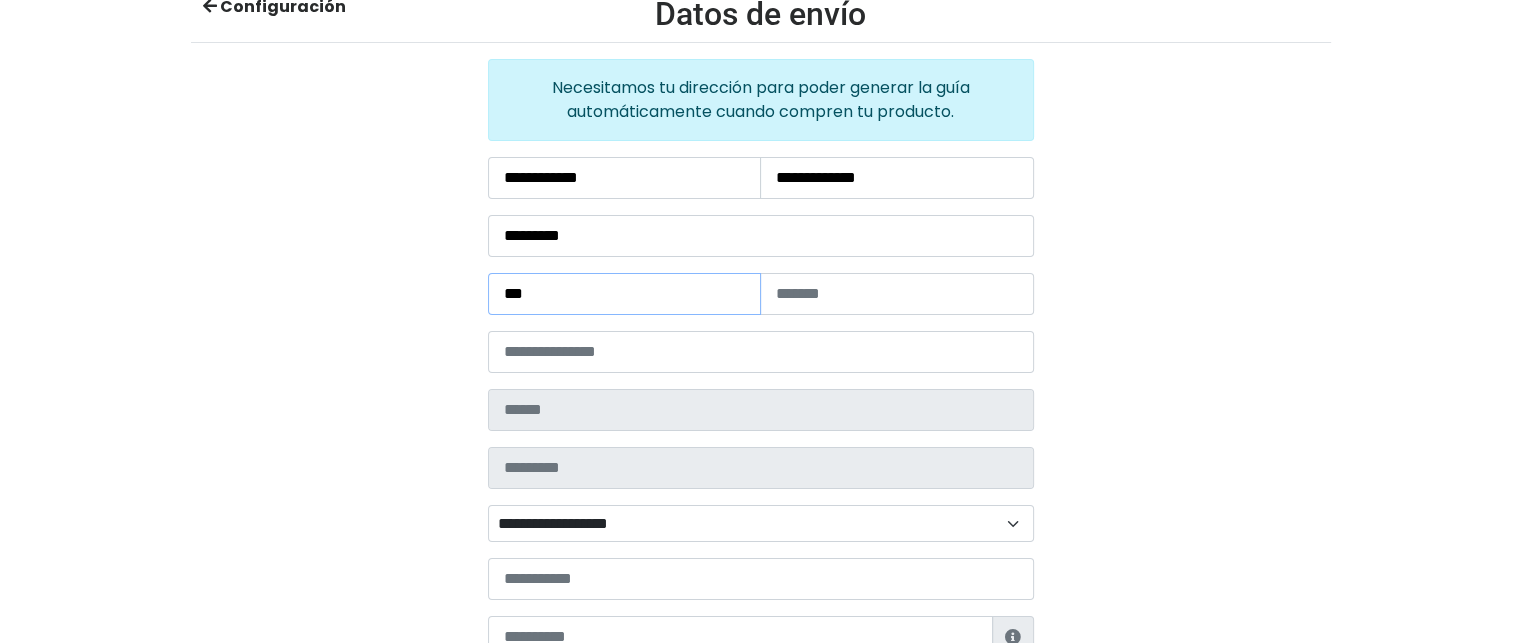 type on "***" 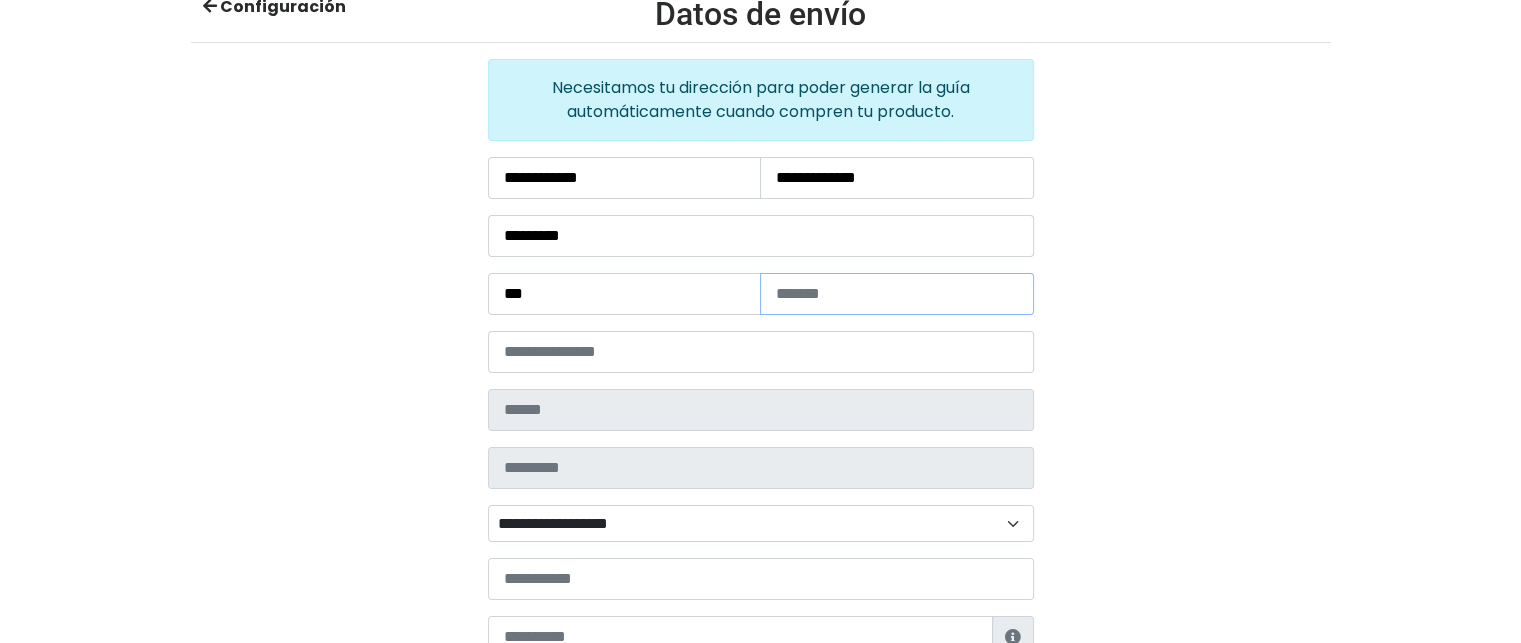 click at bounding box center (897, 294) 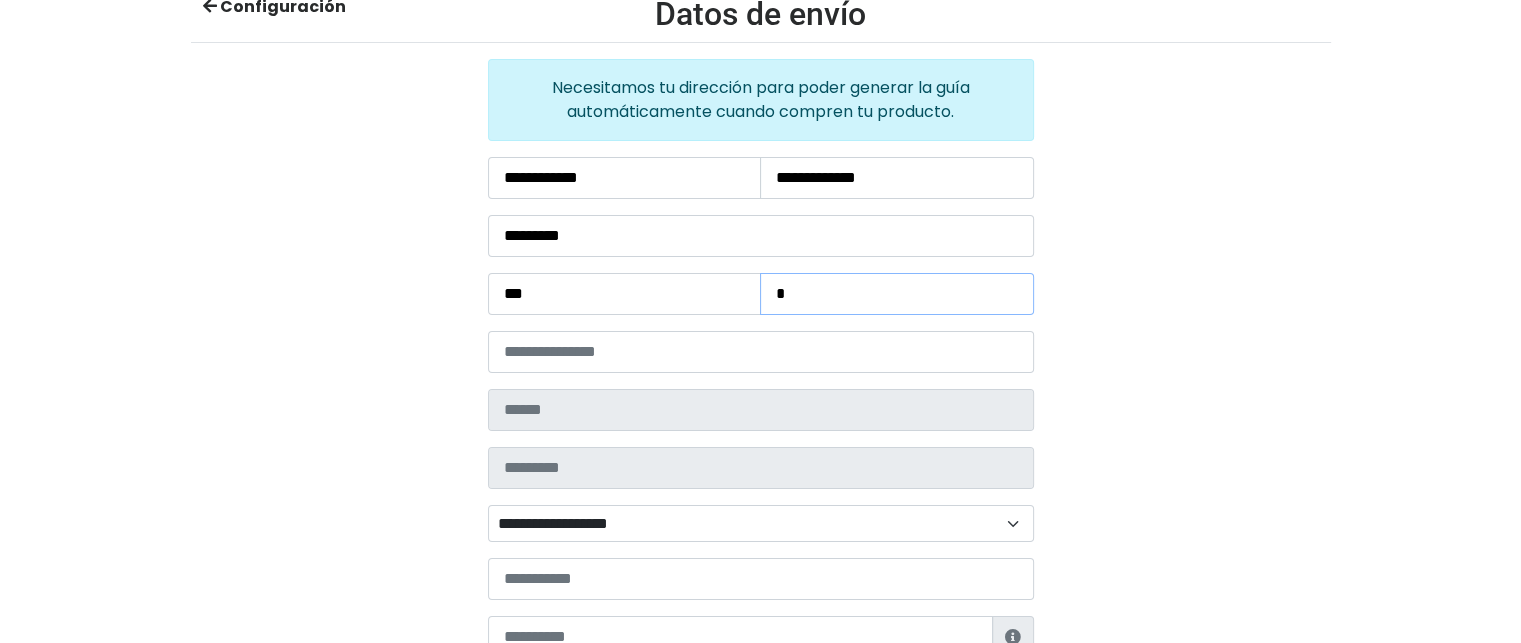 type on "*" 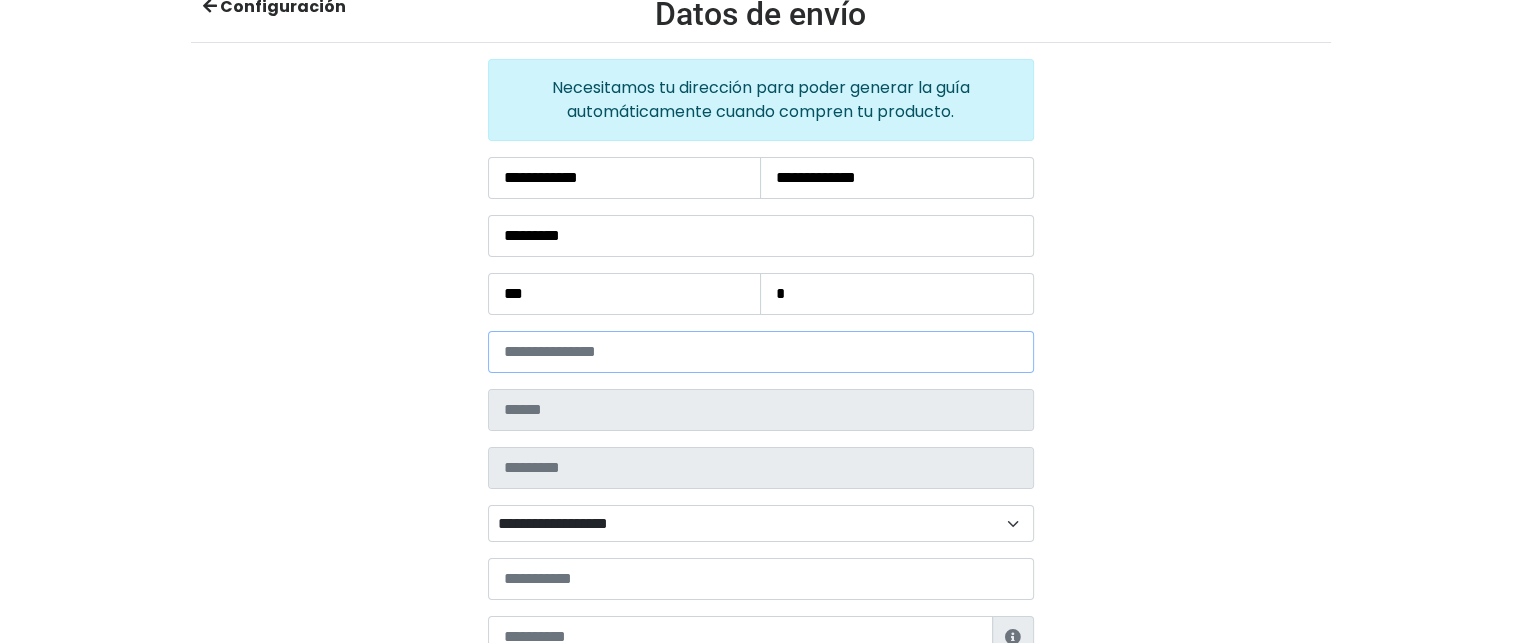 click at bounding box center (761, 352) 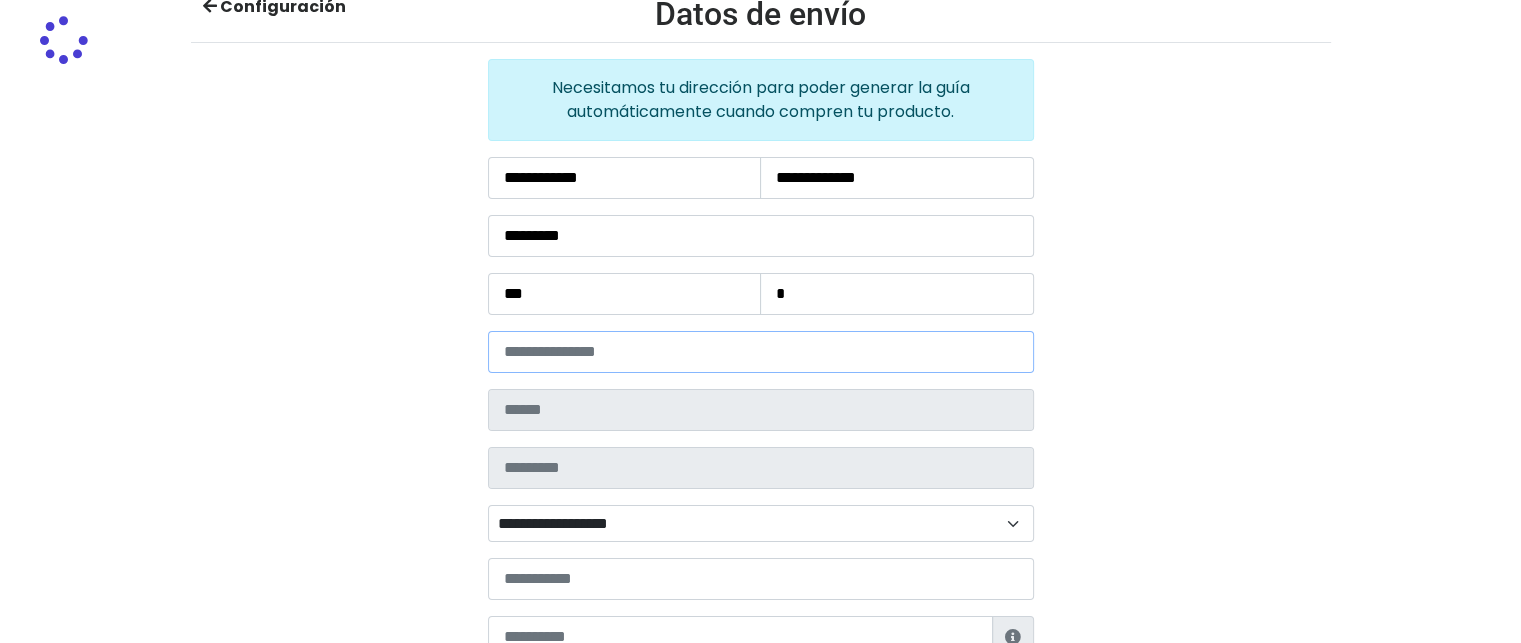 type on "**********" 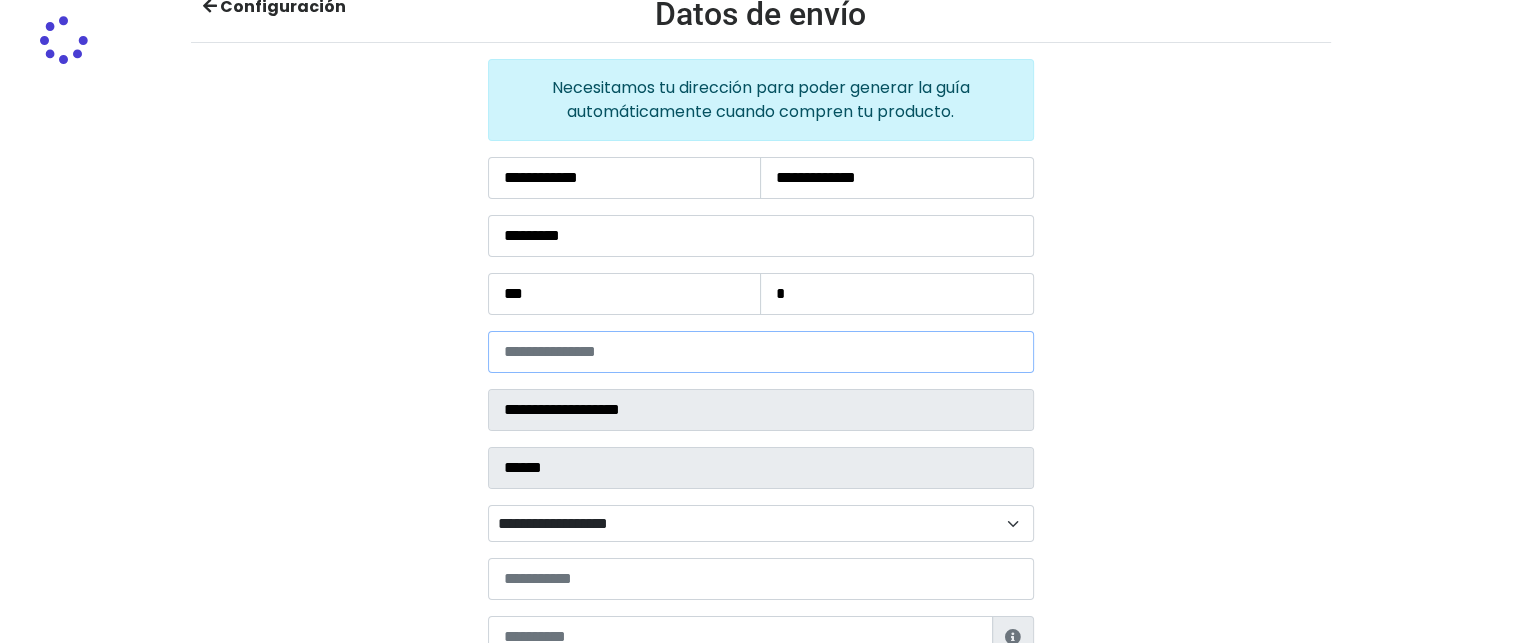 select 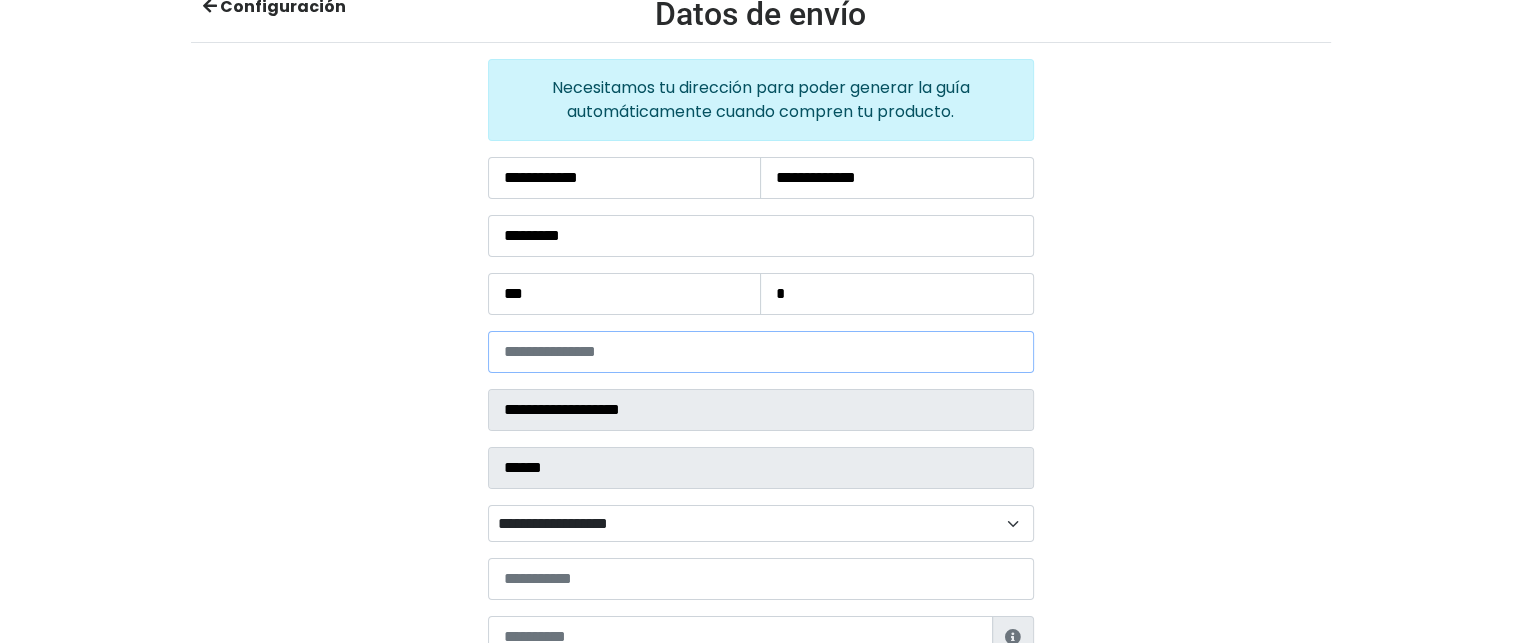 scroll, scrollTop: 260, scrollLeft: 0, axis: vertical 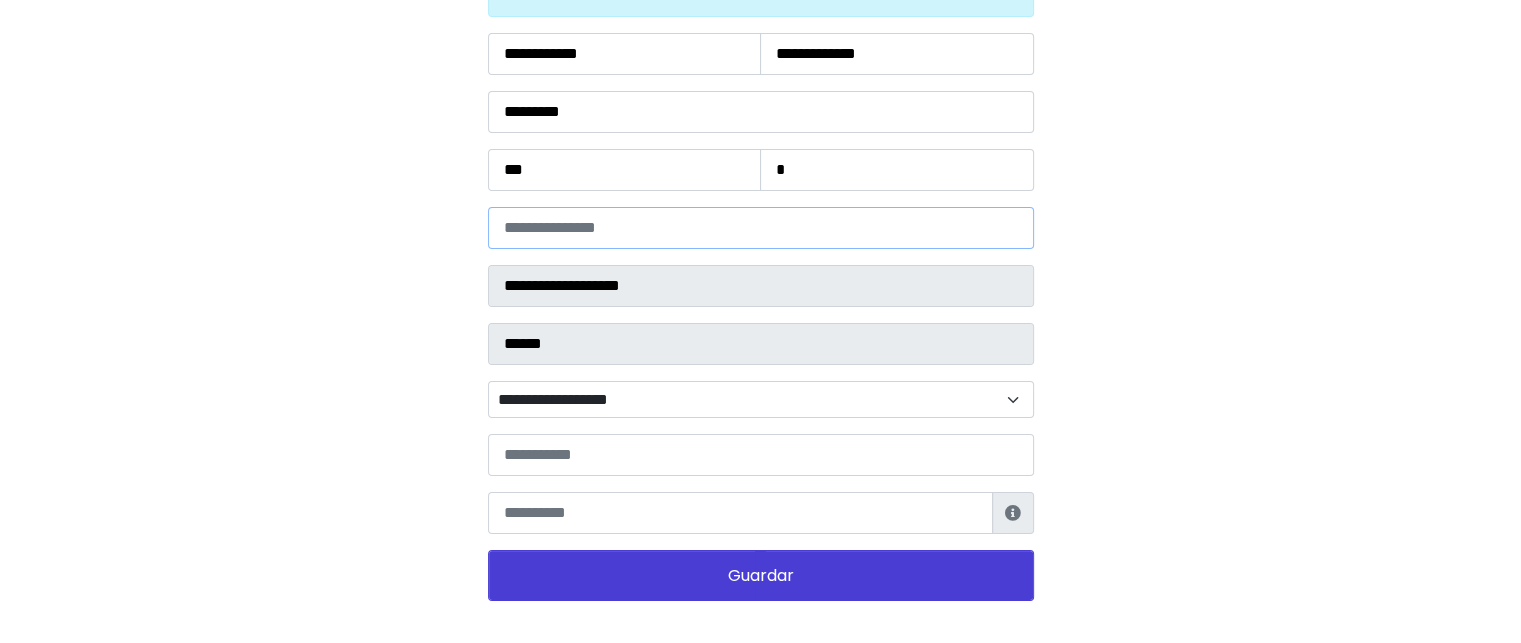 type on "*****" 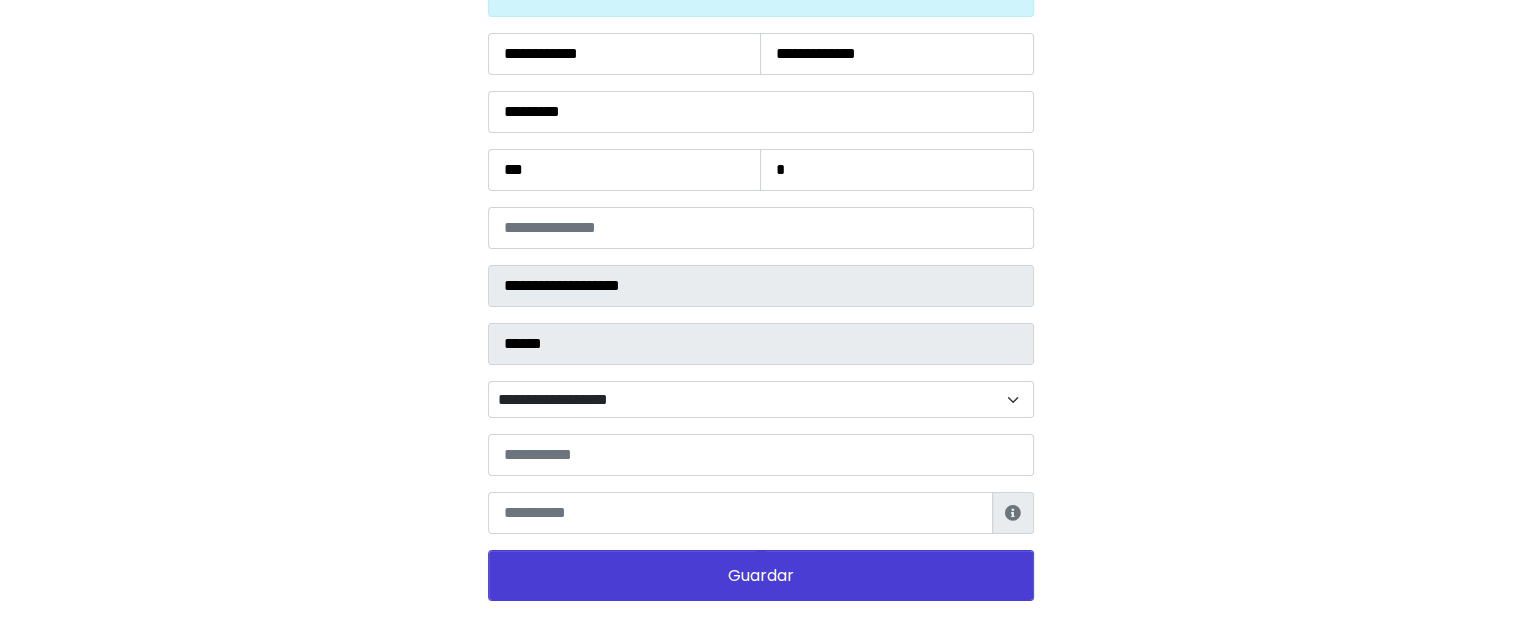 click on "**********" at bounding box center [761, 400] 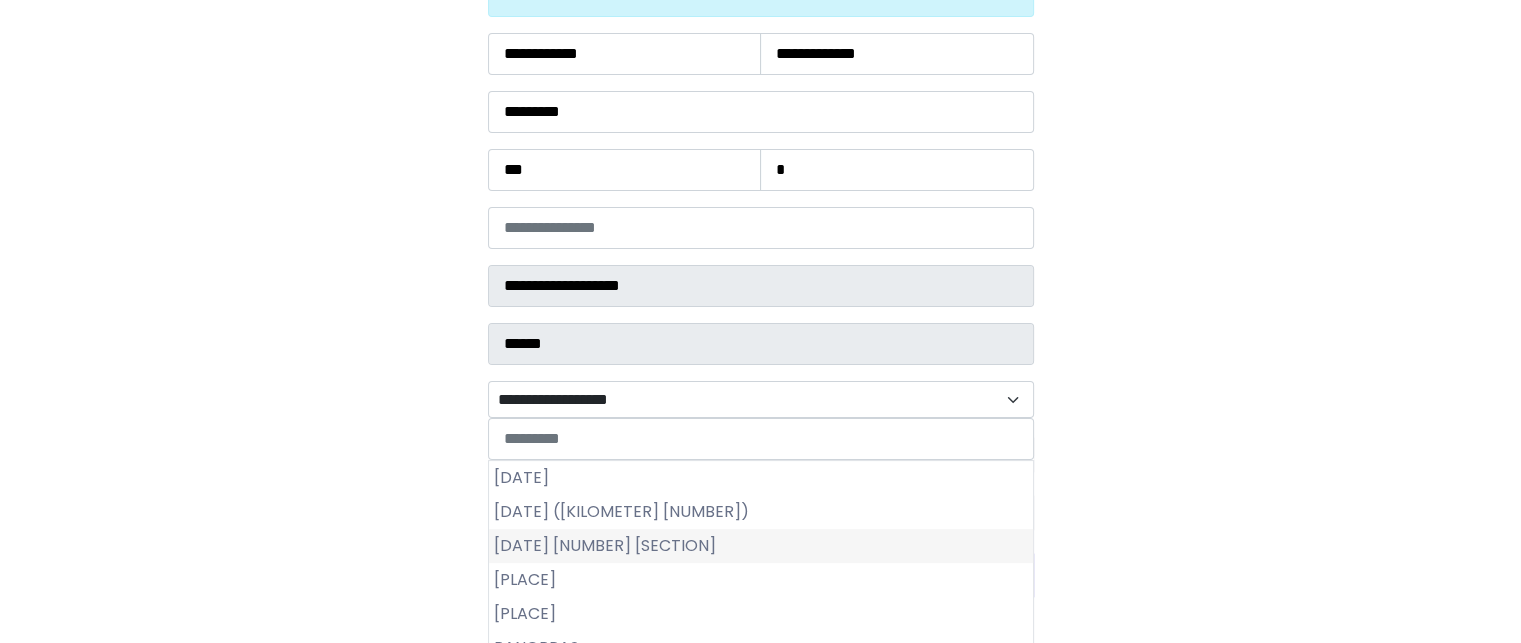 click on "8 de Octubre 1a Sección" at bounding box center [761, 546] 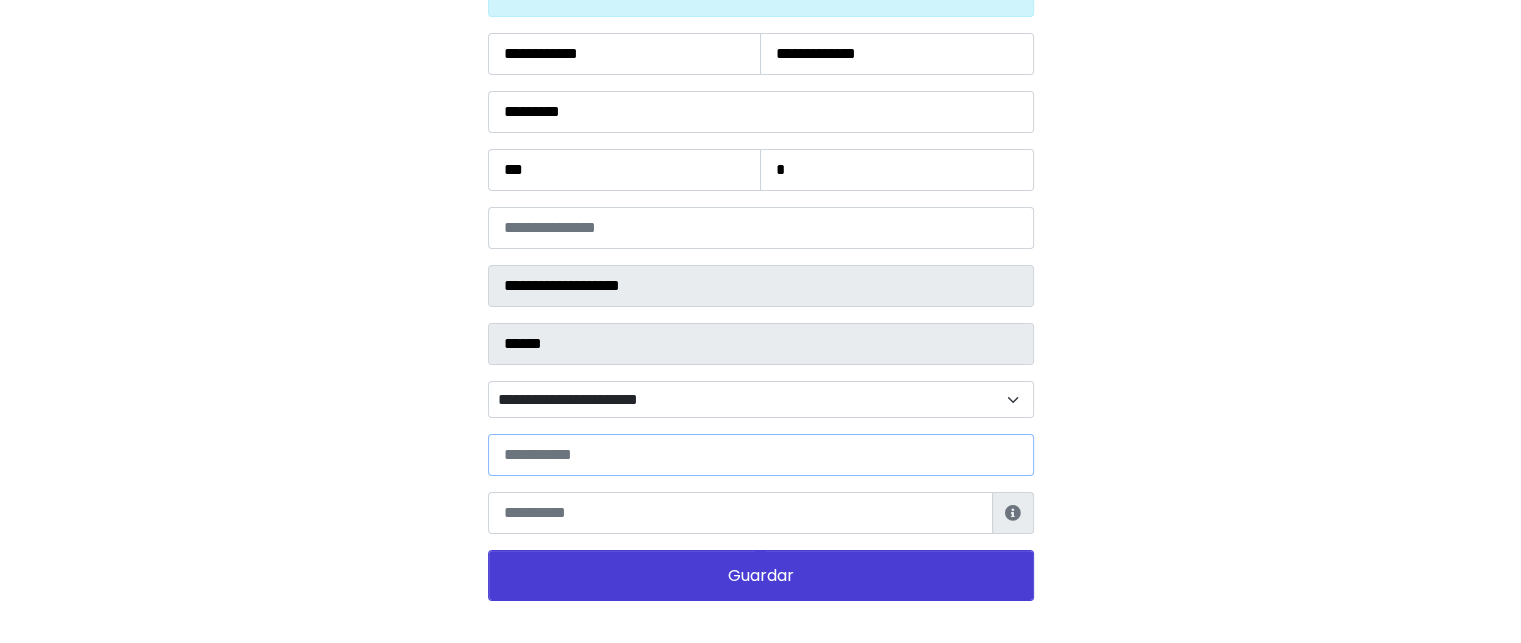 click at bounding box center [761, 455] 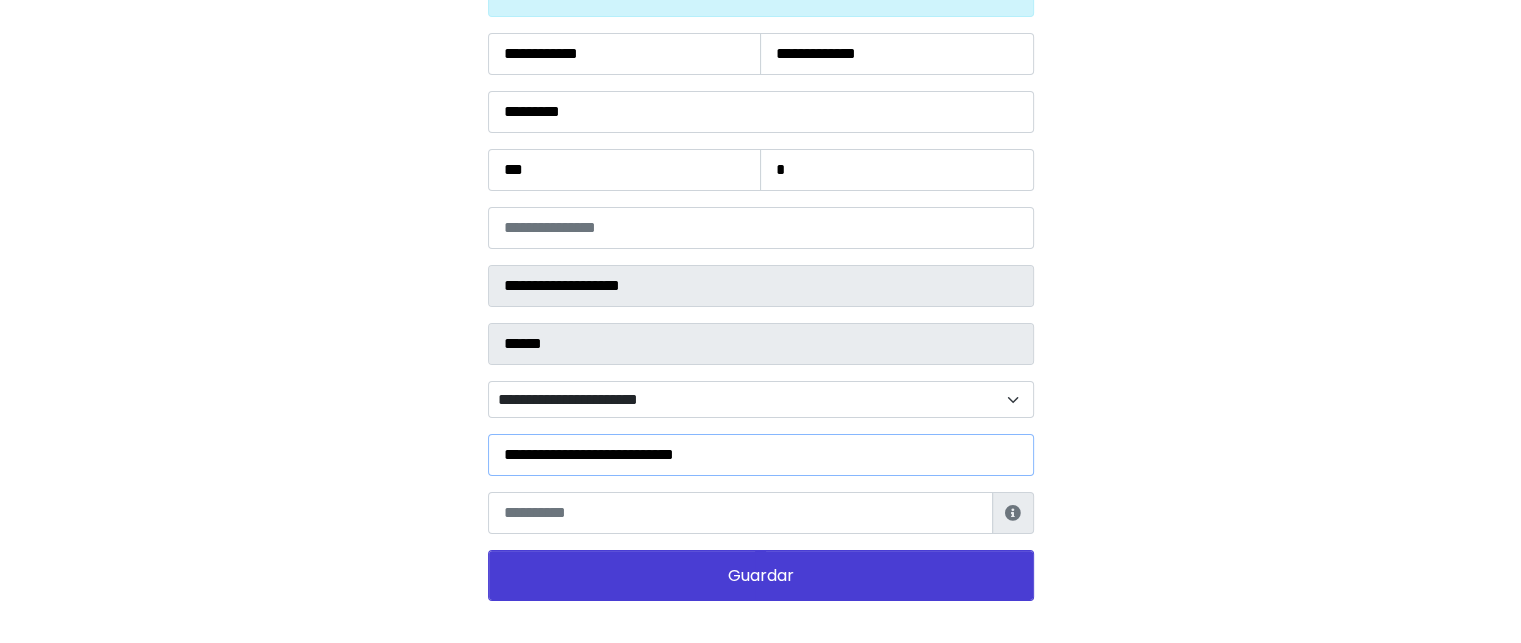 type on "**********" 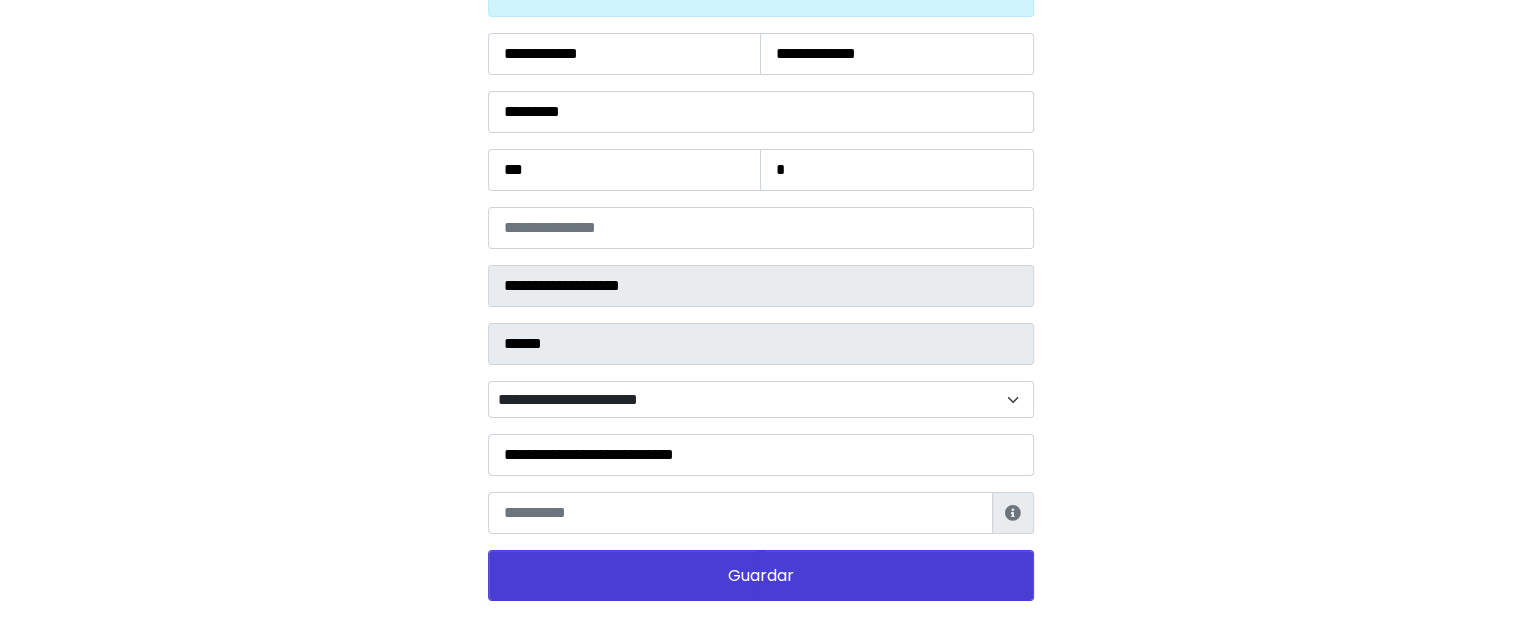 click on "**********" at bounding box center (761, 317) 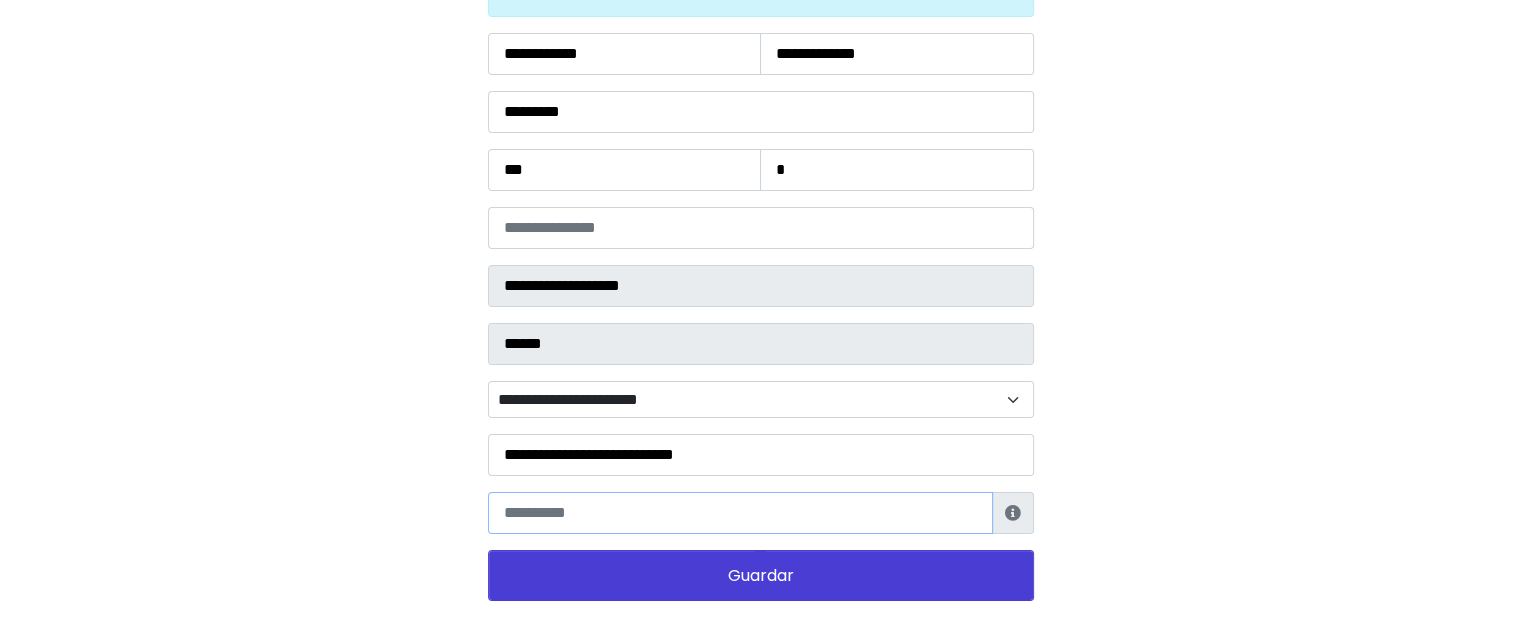 click at bounding box center (740, 513) 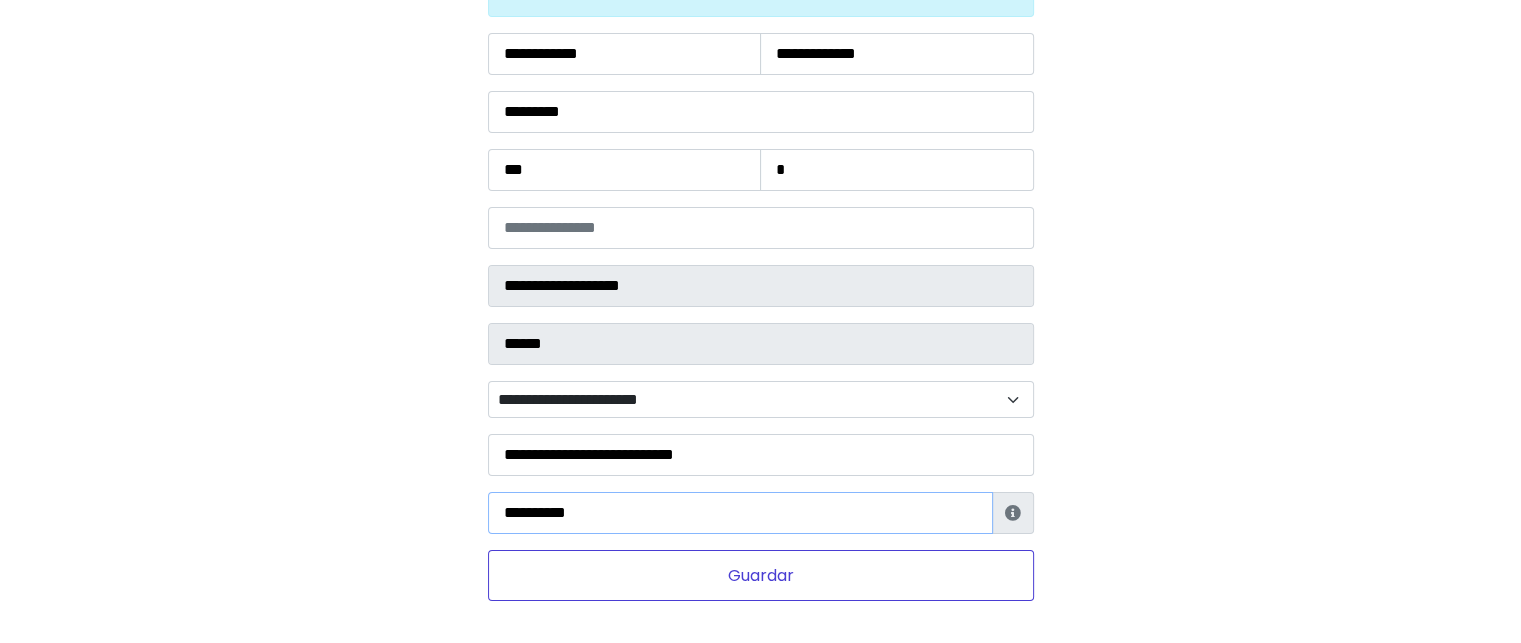 type on "**********" 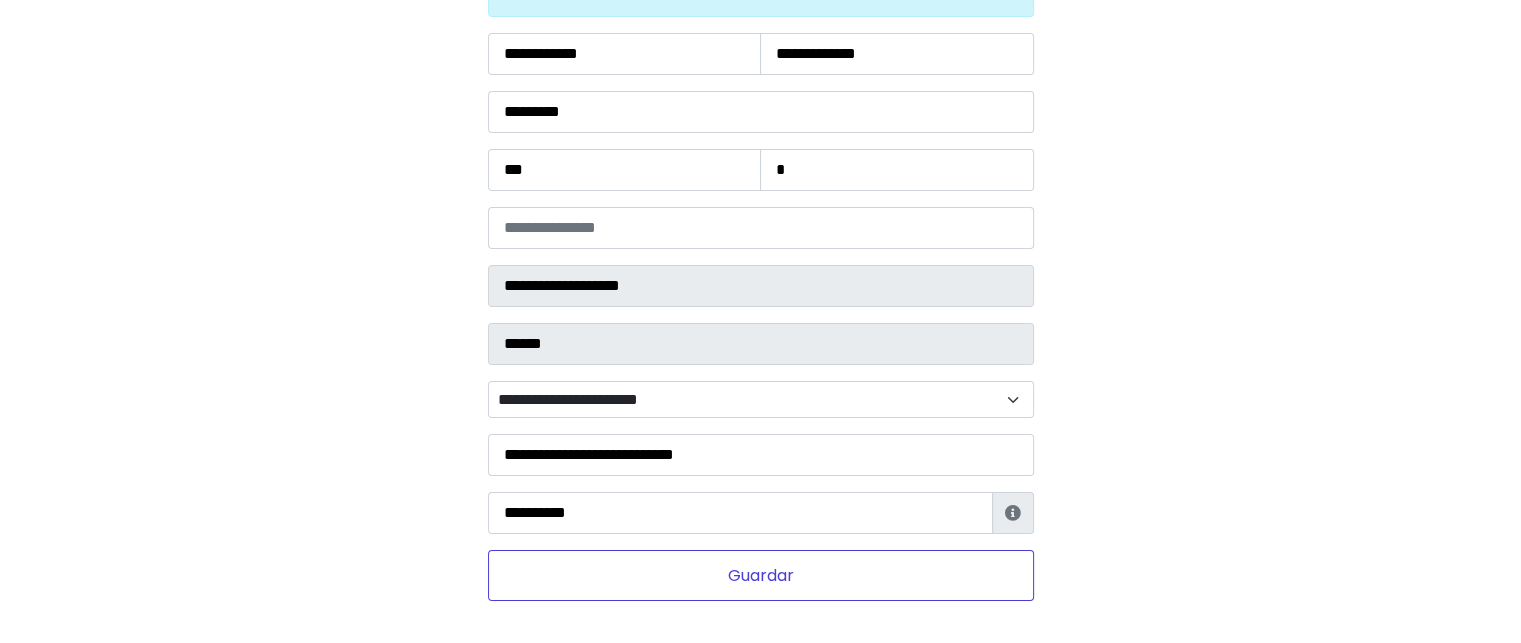 click on "Guardar" at bounding box center [761, 575] 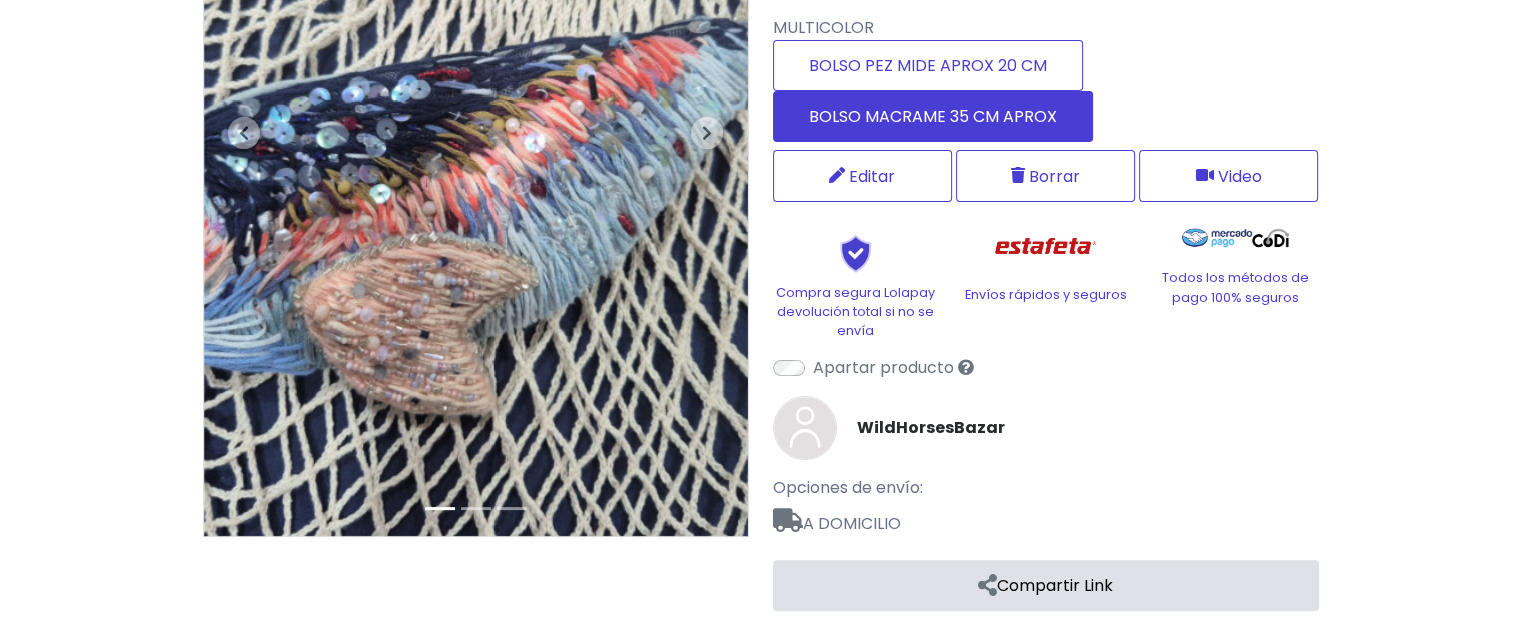 scroll, scrollTop: 438, scrollLeft: 0, axis: vertical 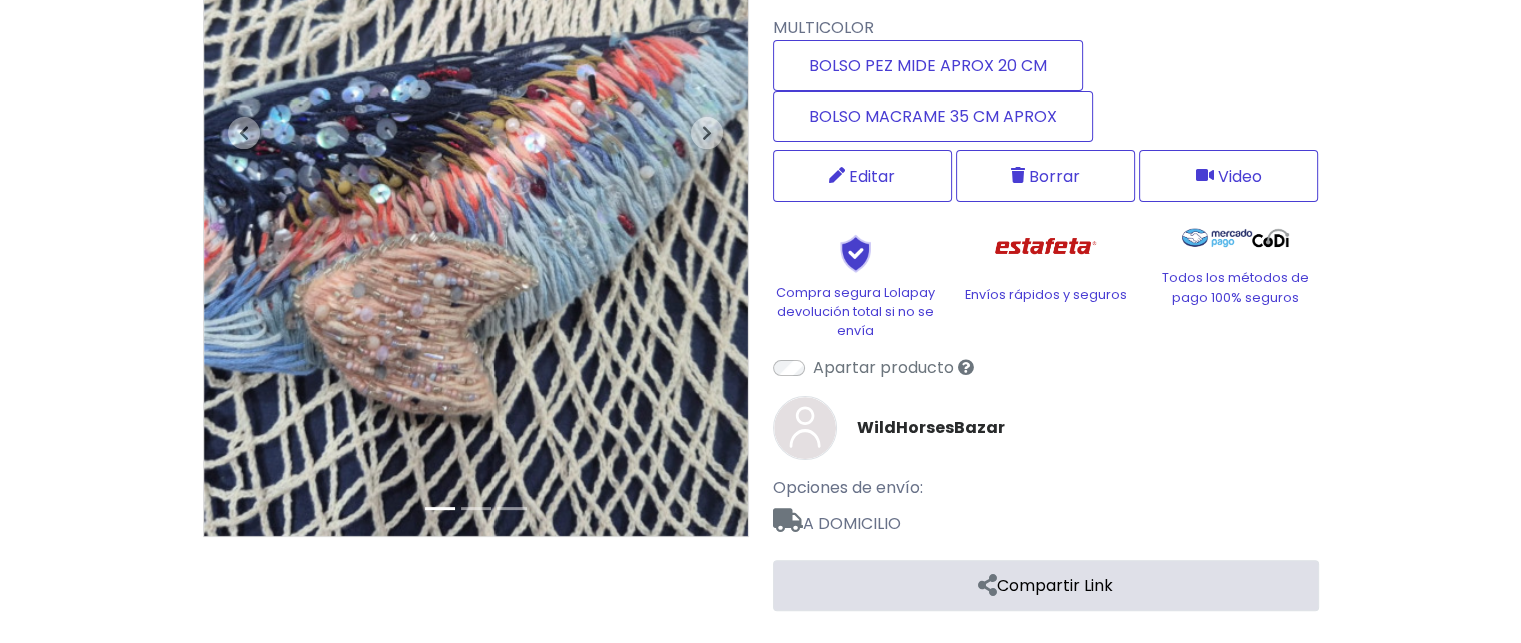 click at bounding box center (476, 172) 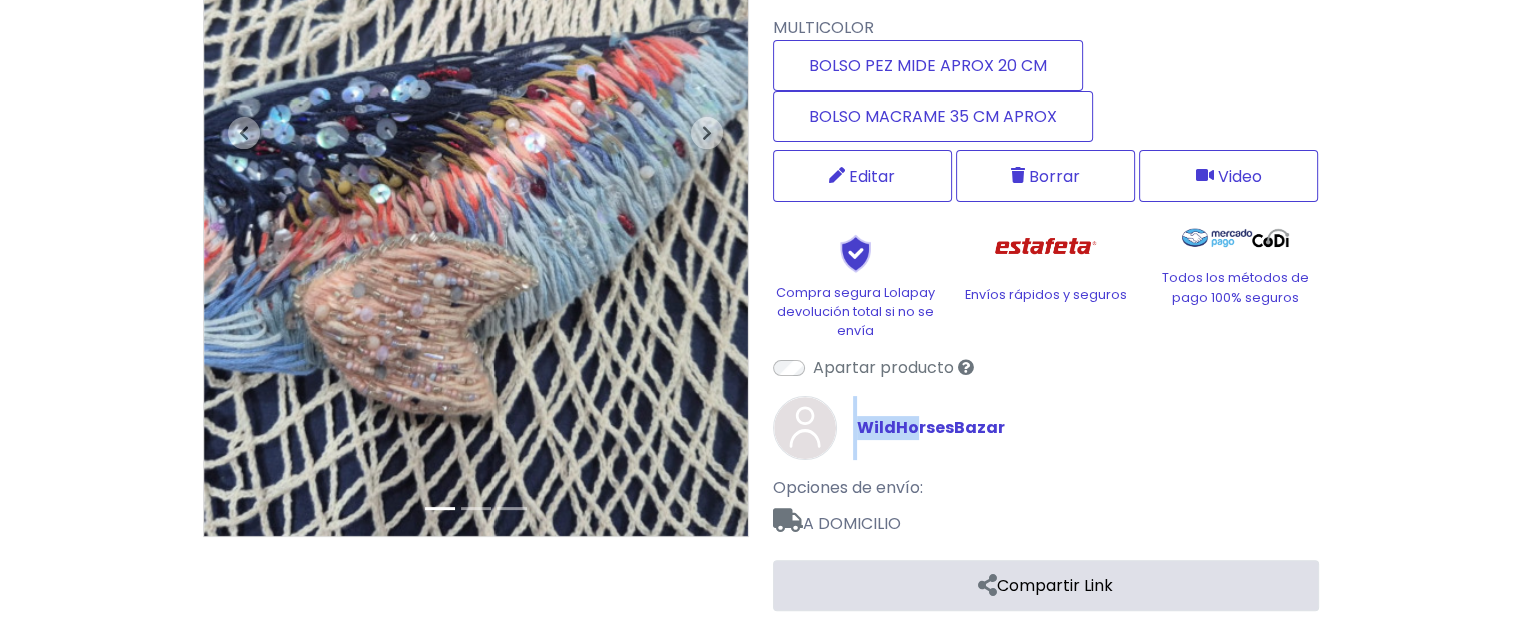 drag, startPoint x: 851, startPoint y: 450, endPoint x: 920, endPoint y: 422, distance: 74.46476 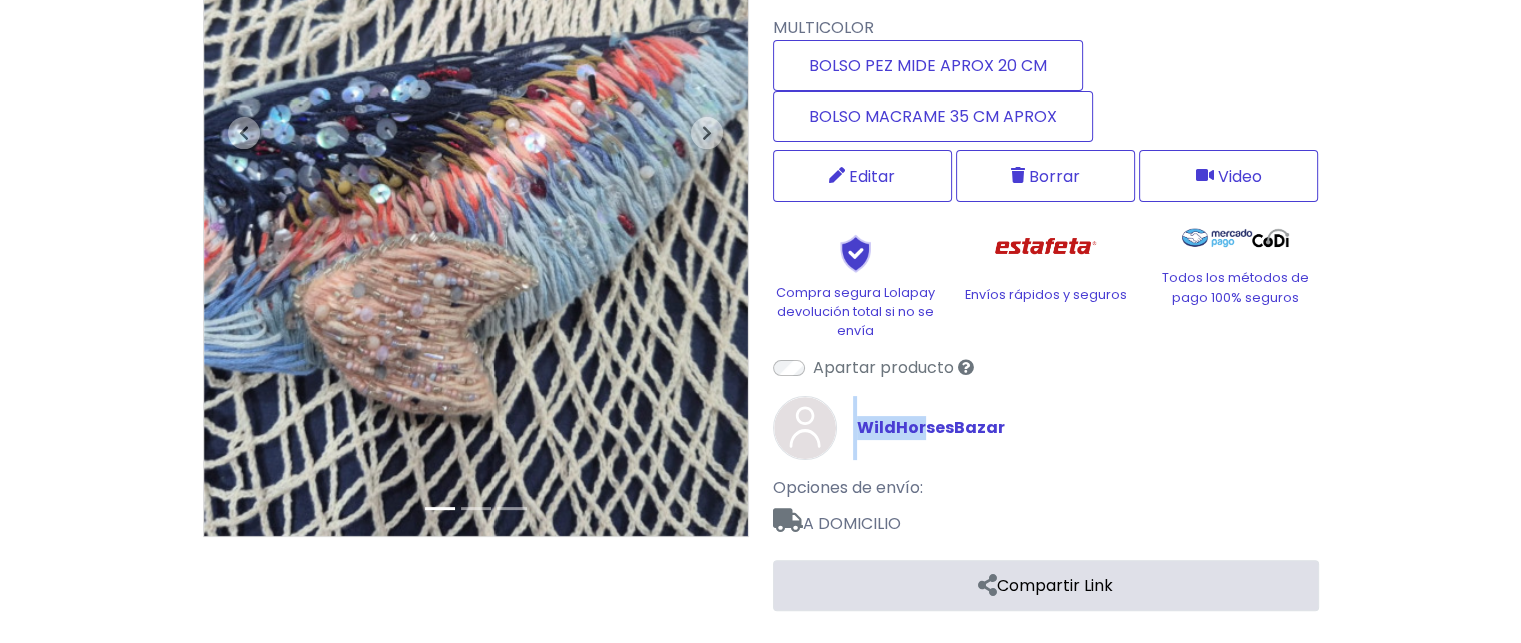 click on "WildHorsesBazar" at bounding box center (931, 428) 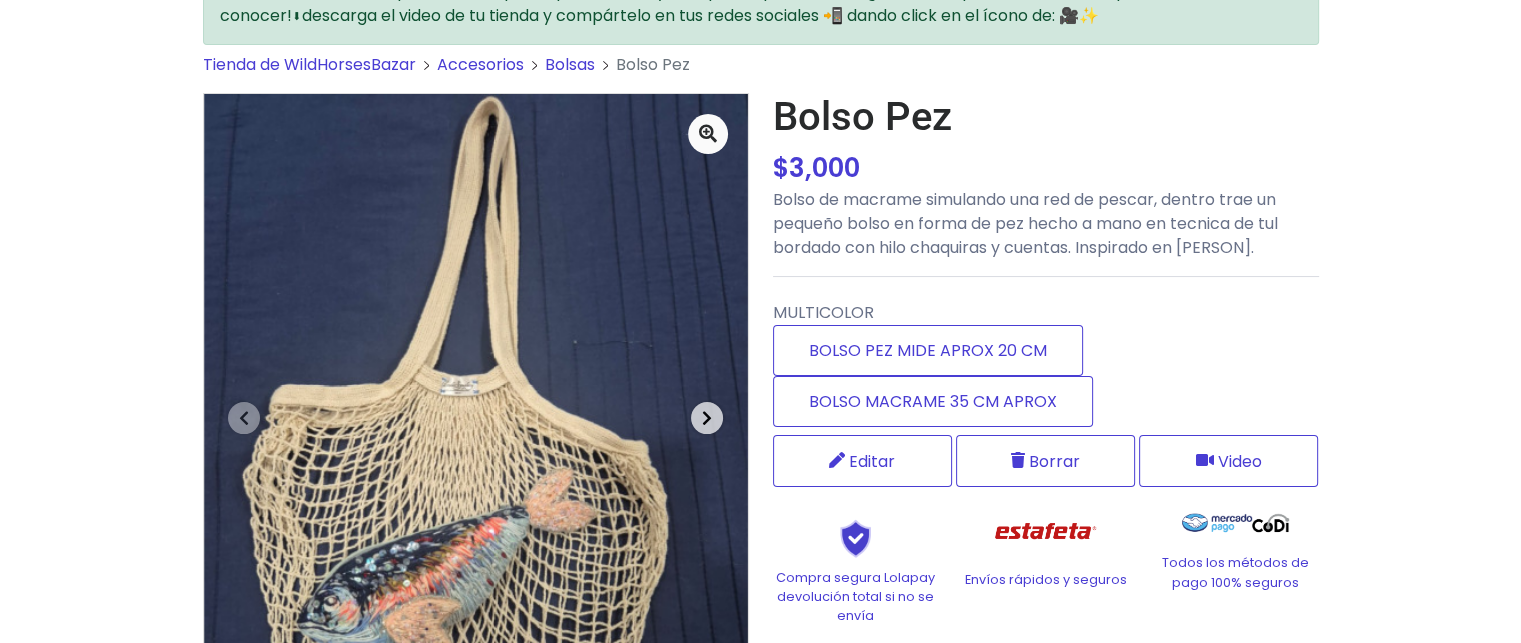 scroll, scrollTop: 0, scrollLeft: 0, axis: both 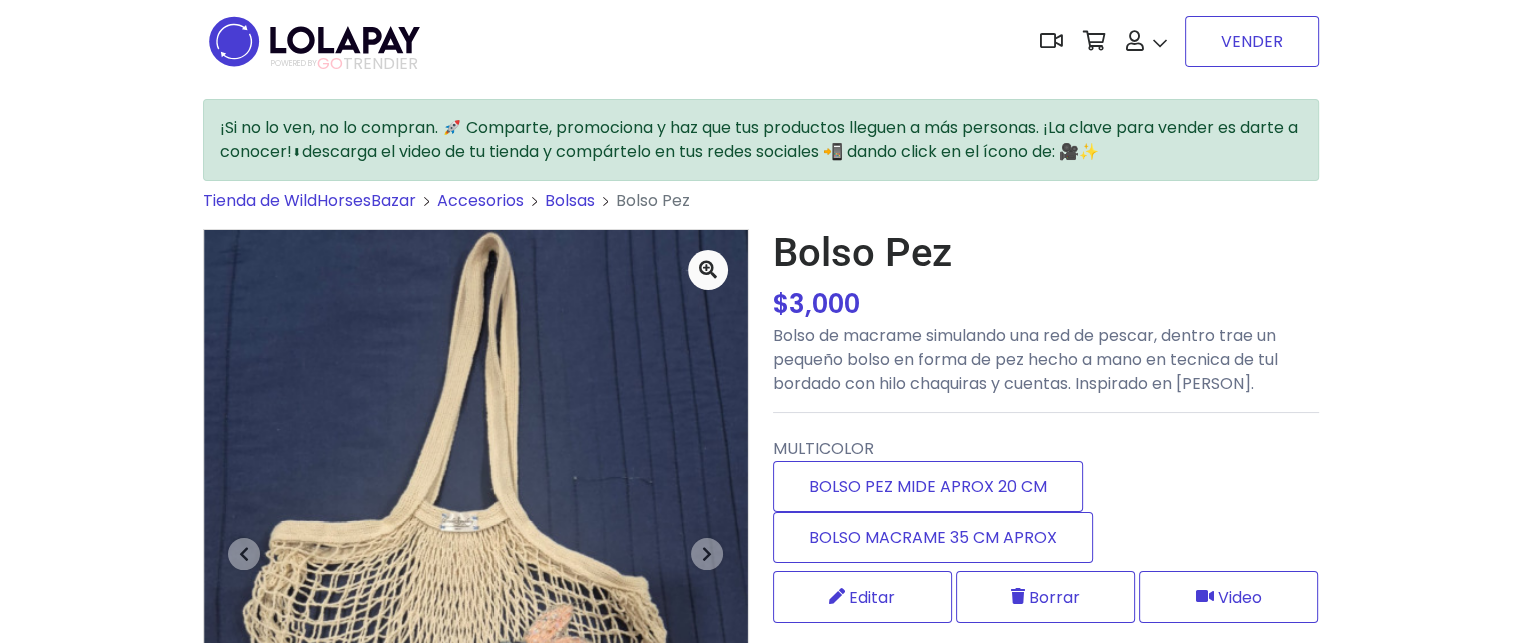 click on "VENDER" at bounding box center [1252, 41] 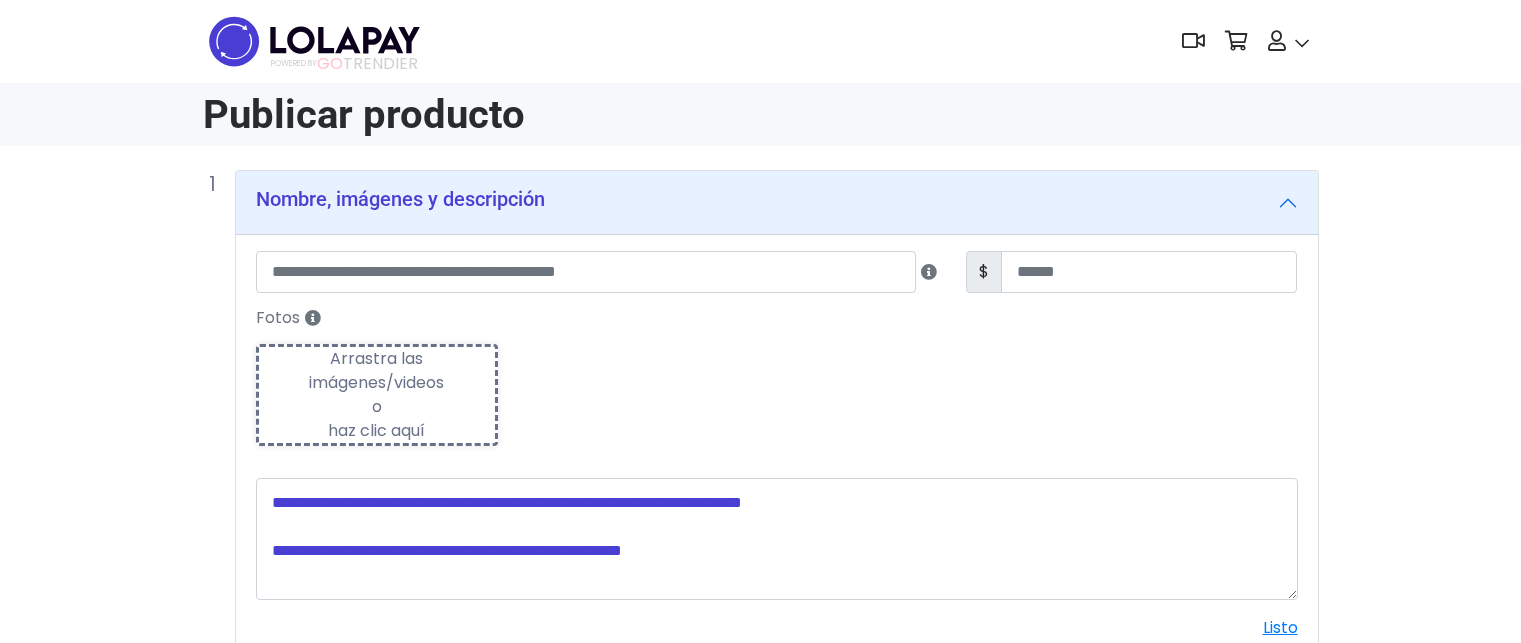 scroll, scrollTop: 0, scrollLeft: 0, axis: both 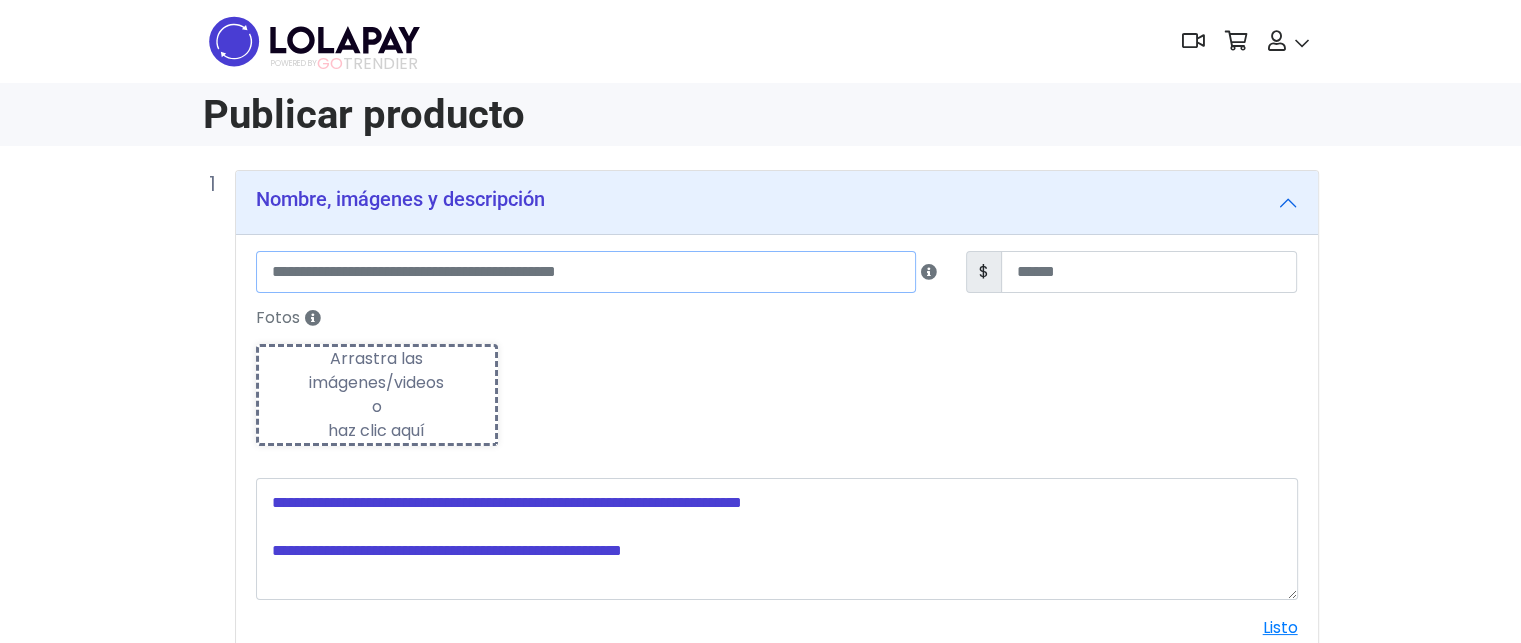 click at bounding box center [586, 272] 